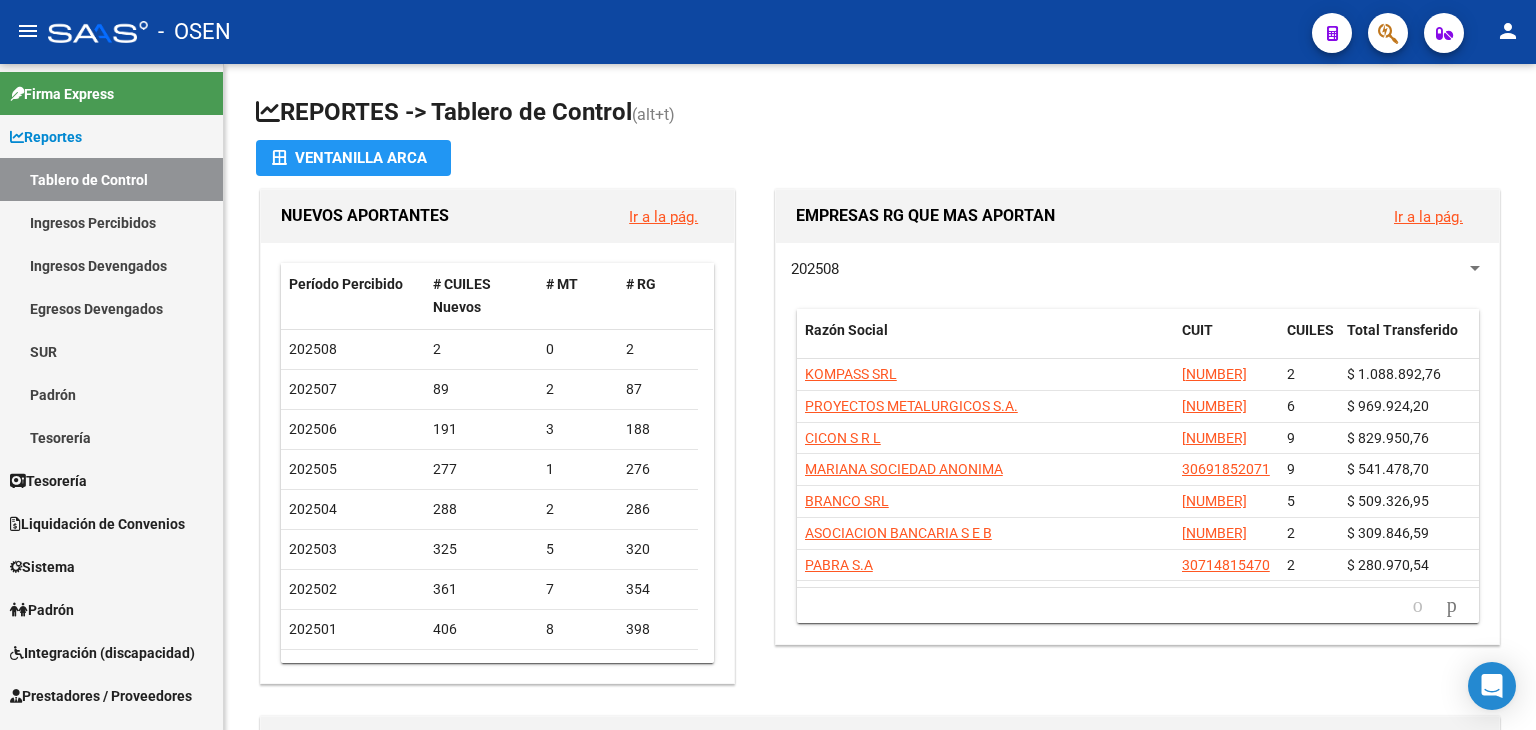 scroll, scrollTop: 0, scrollLeft: 0, axis: both 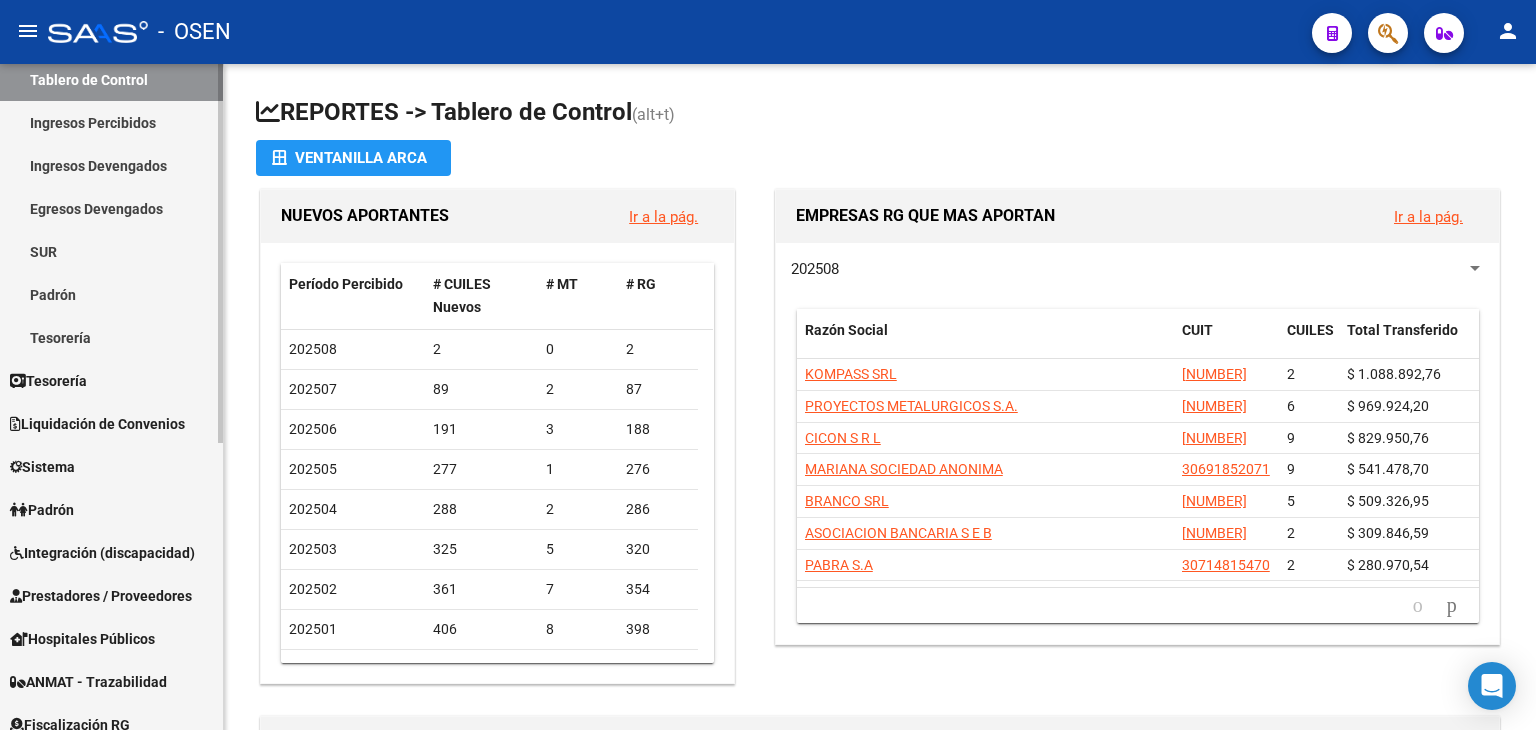 click on "Tesorería" at bounding box center [111, 380] 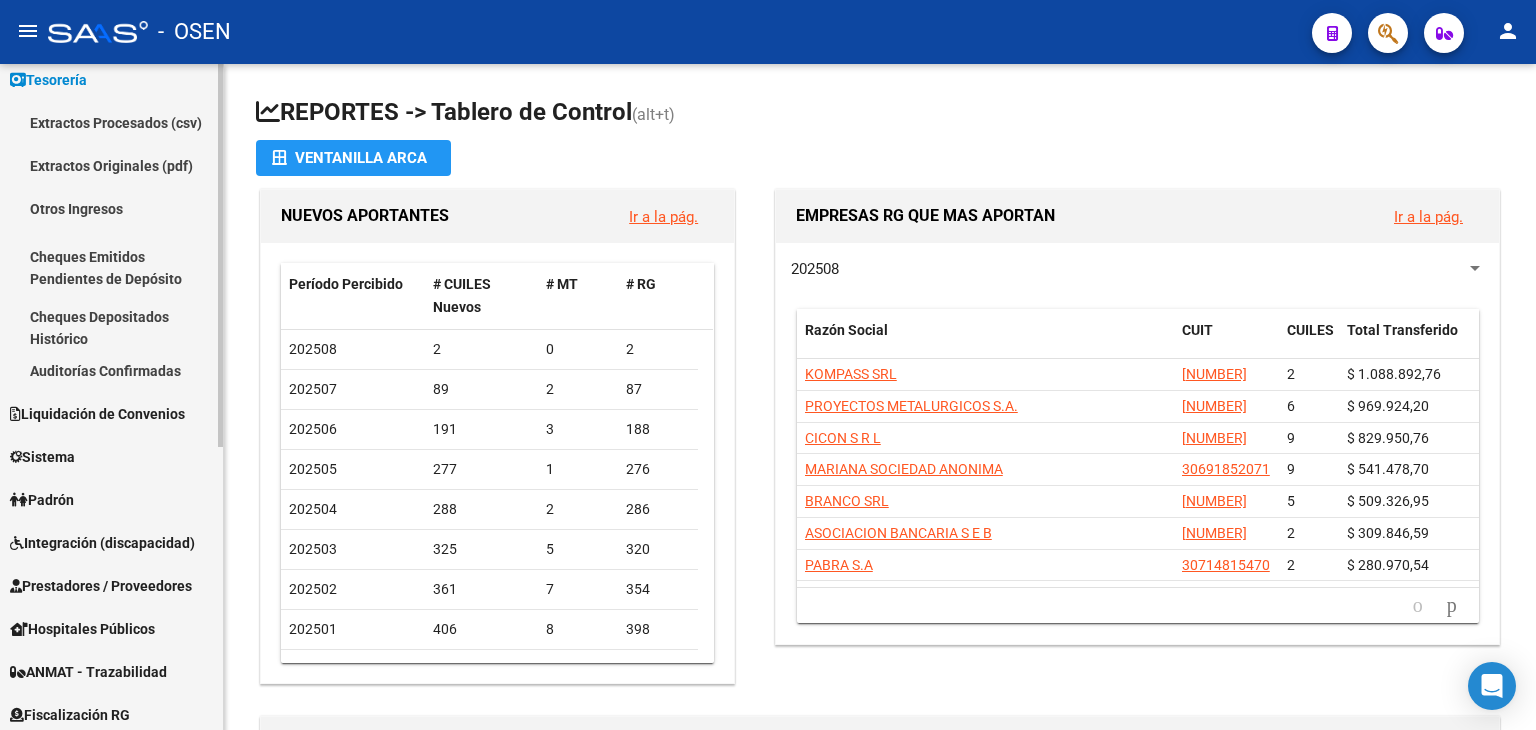 click on "Auditorías Confirmadas" at bounding box center [111, 370] 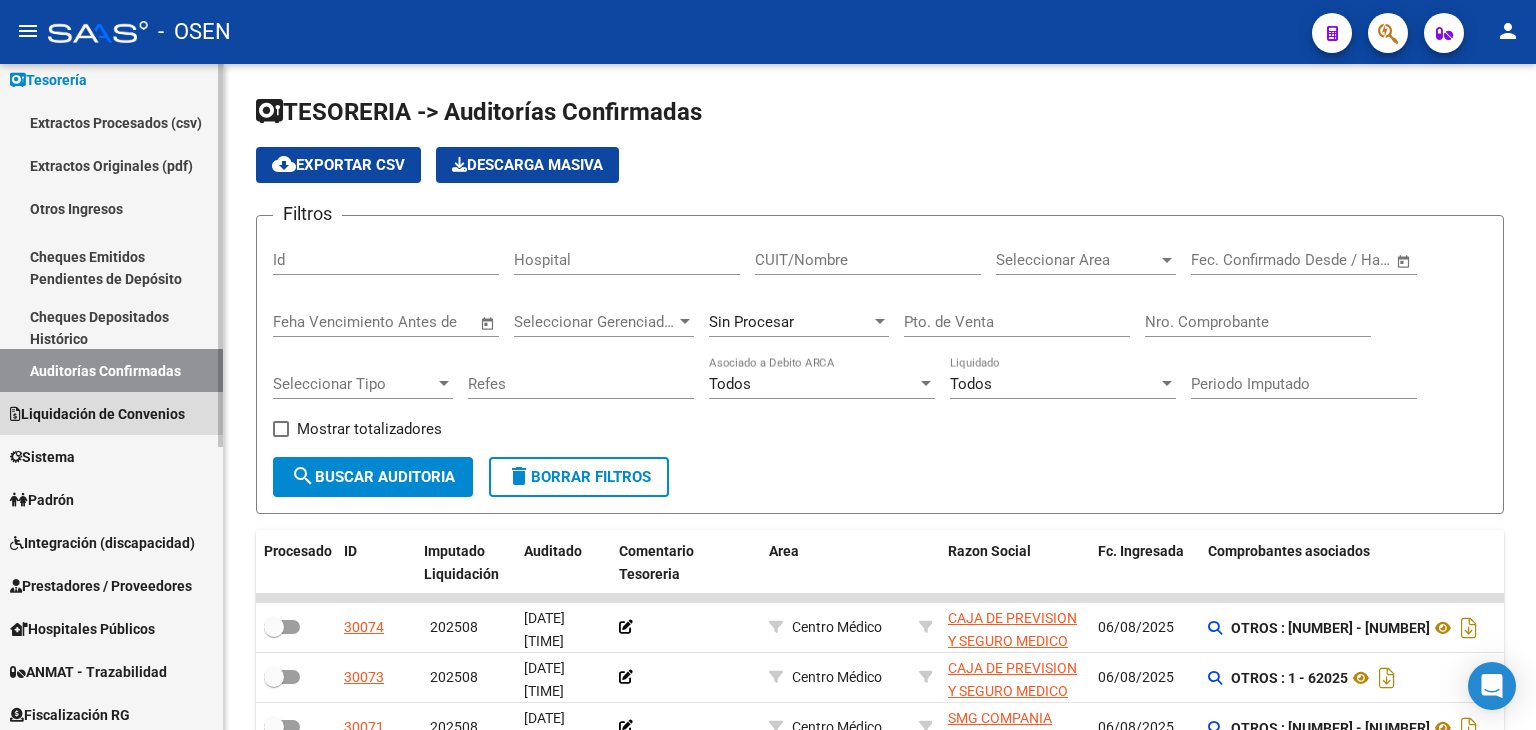 click on "Liquidación de Convenios" at bounding box center (97, 414) 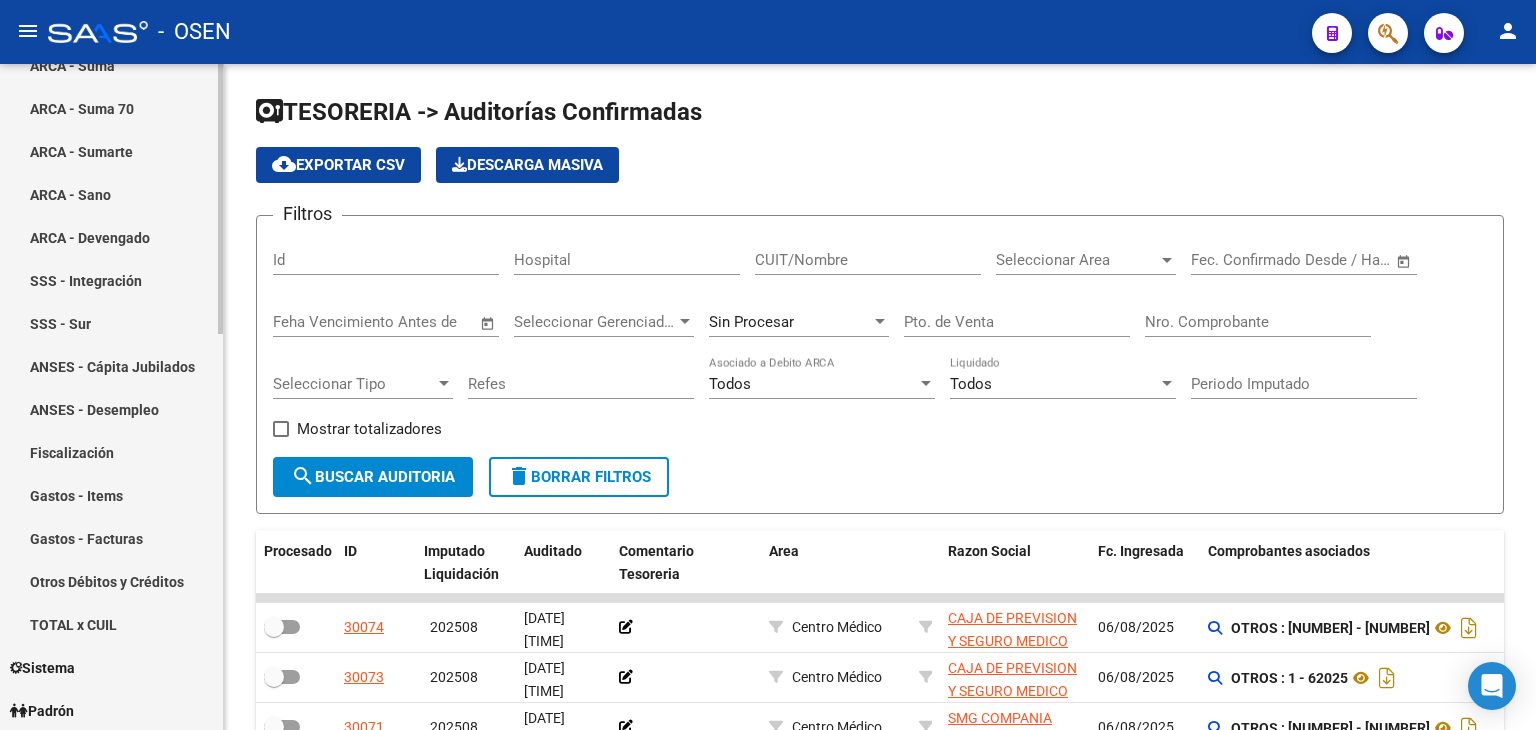 scroll, scrollTop: 400, scrollLeft: 0, axis: vertical 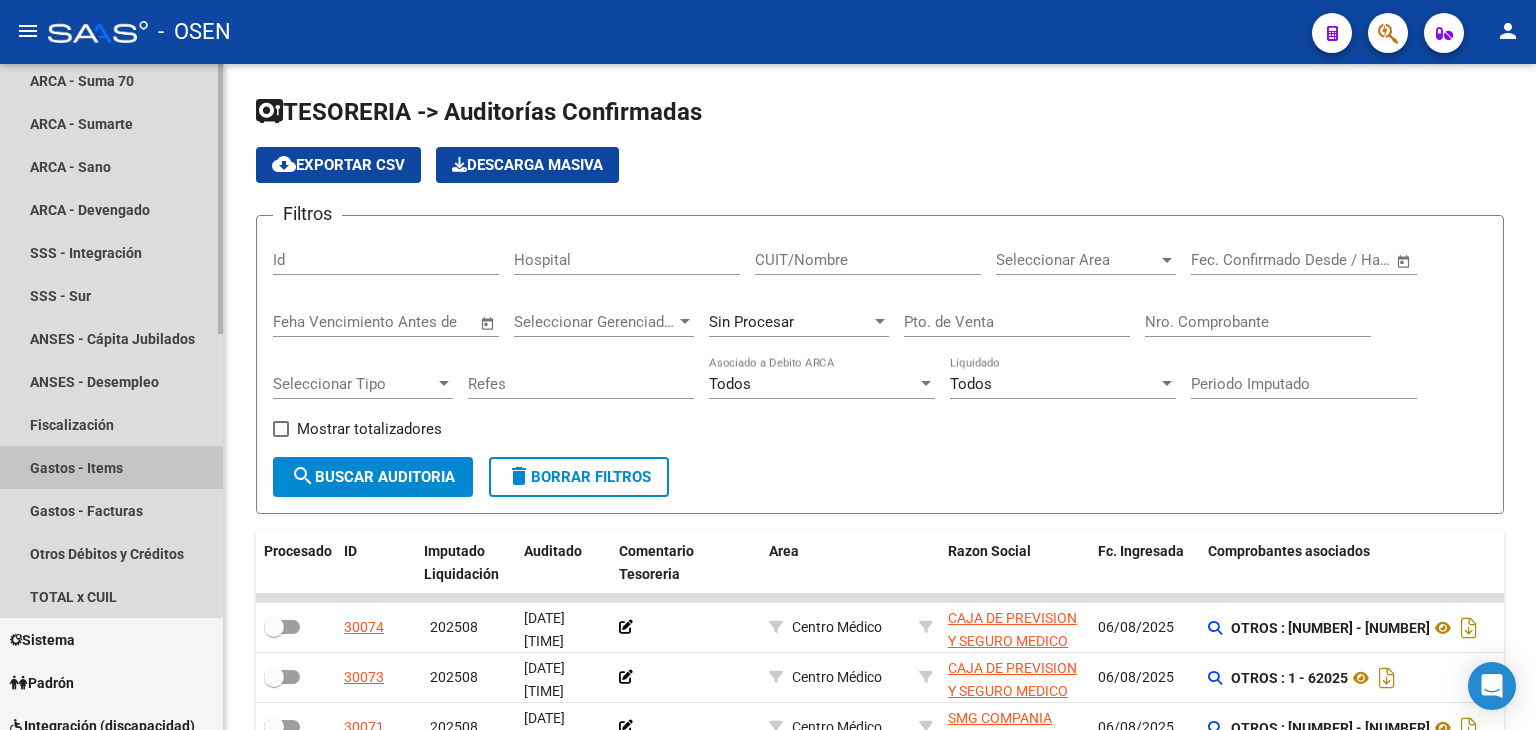 click on "Gastos - Items" at bounding box center [111, 467] 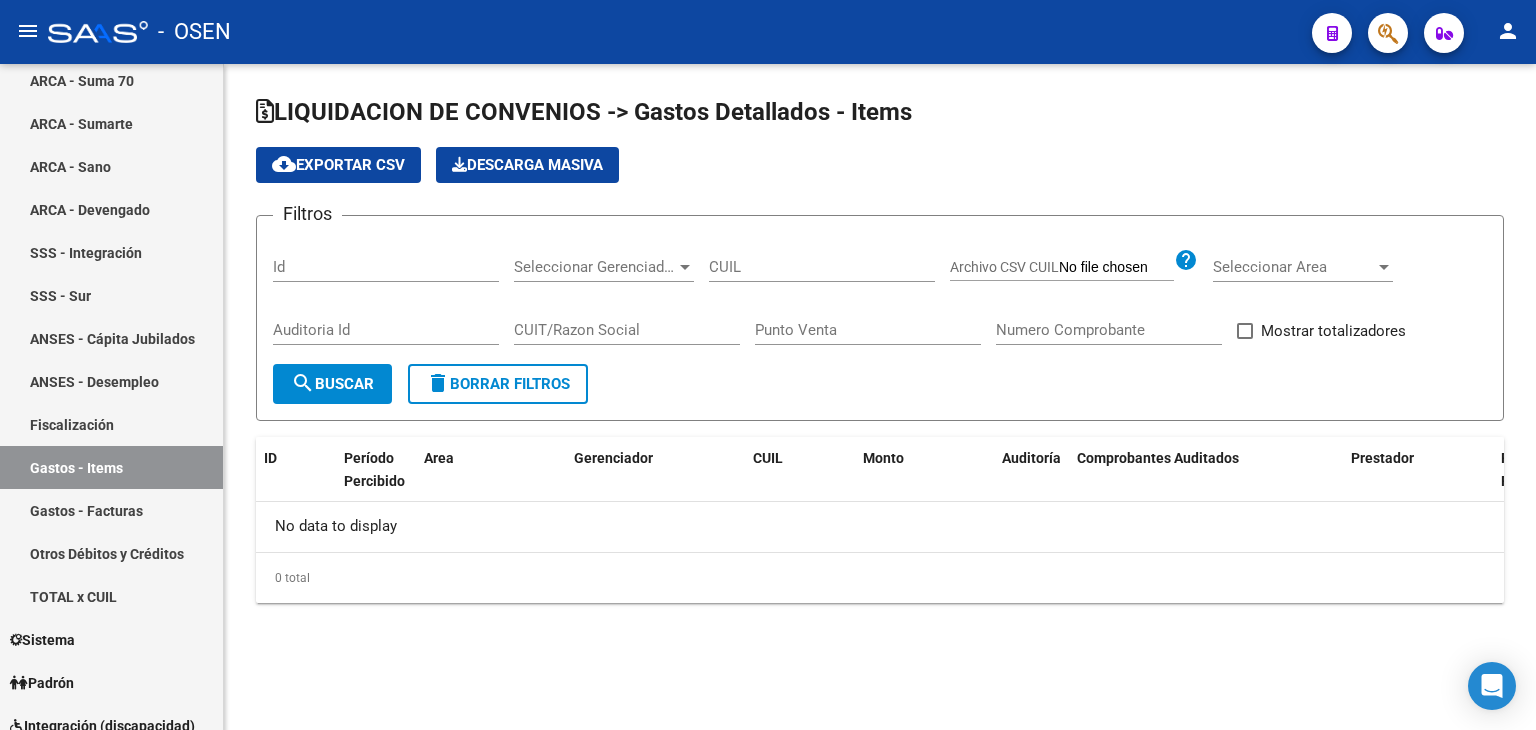 click on "Seleccionar Gerenciador" at bounding box center [595, 267] 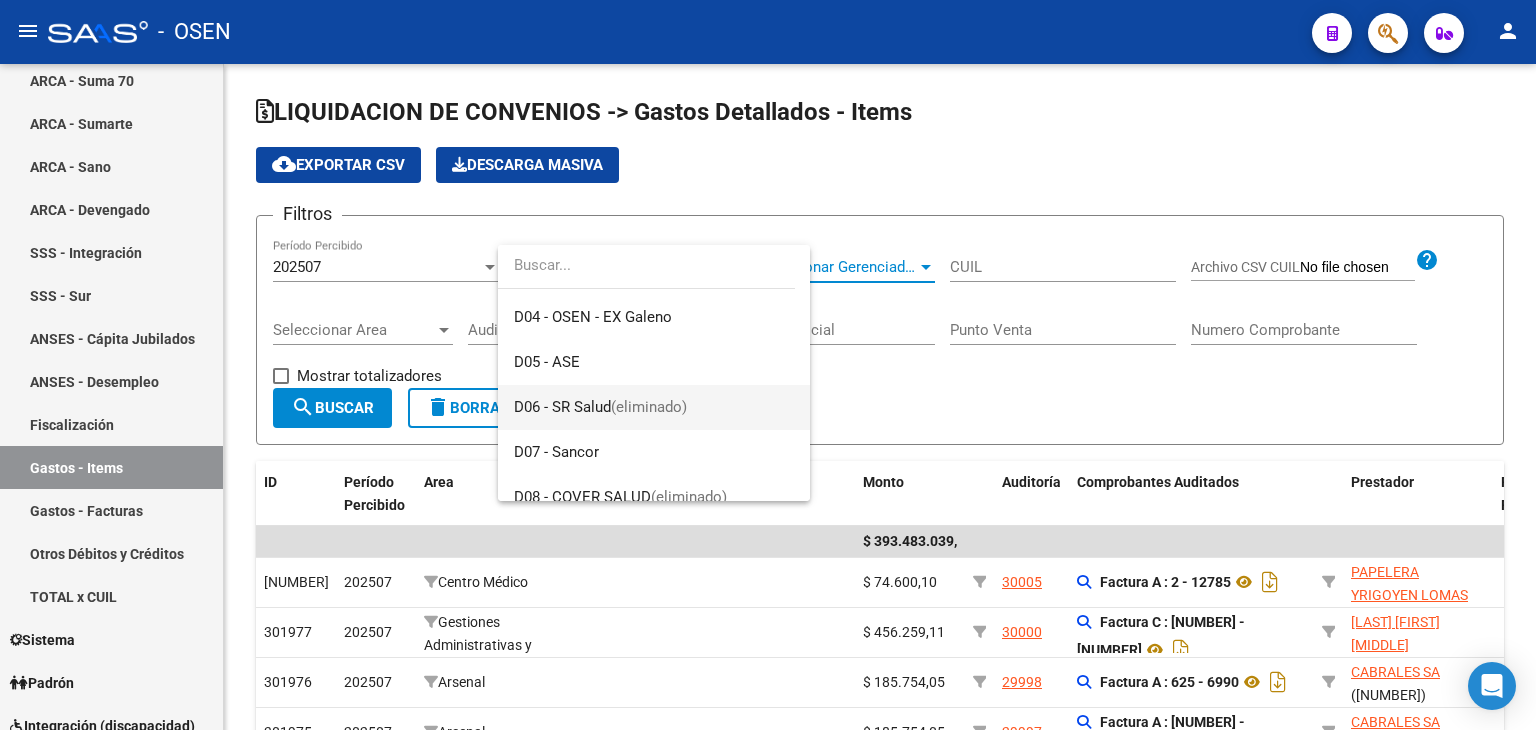 scroll, scrollTop: 300, scrollLeft: 0, axis: vertical 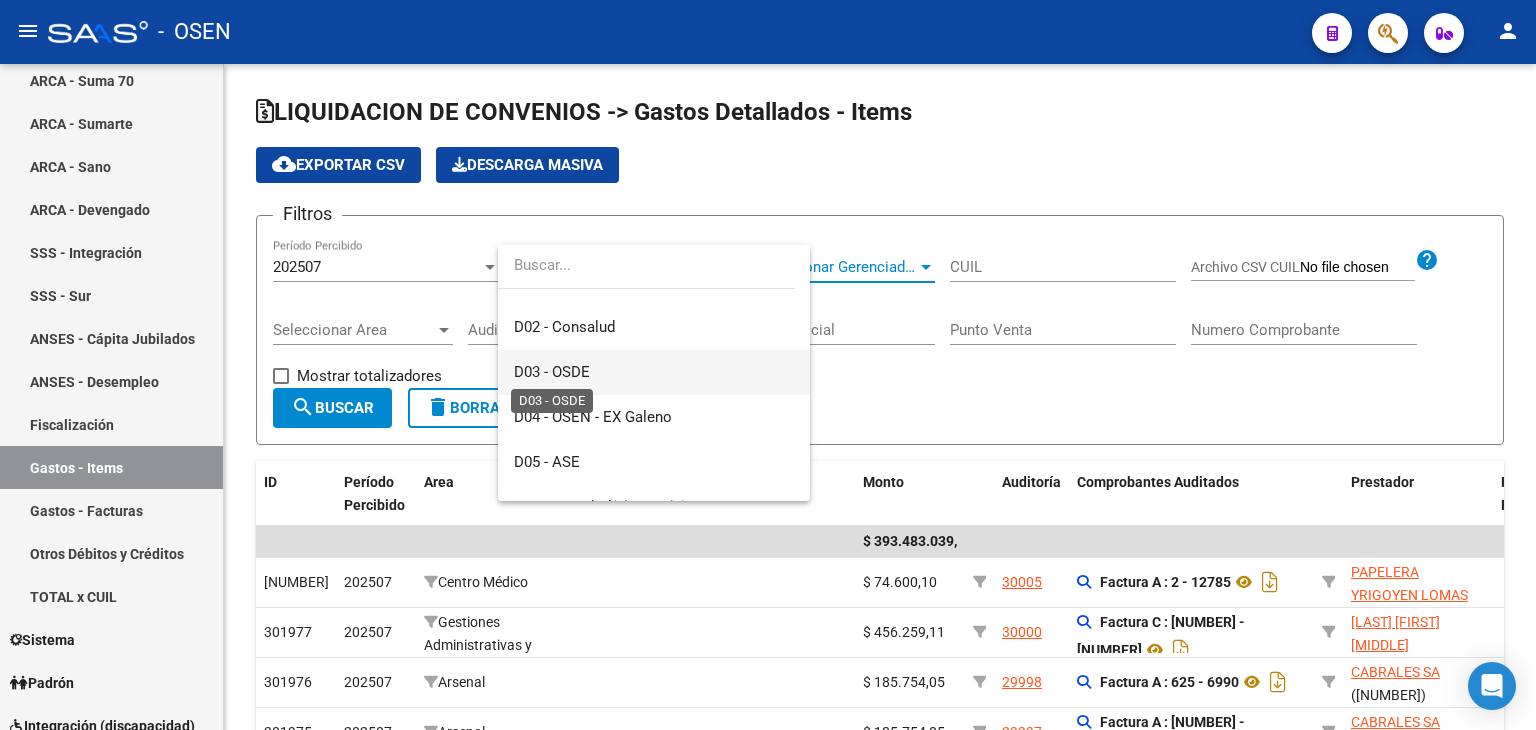 click on "D03 - OSDE" at bounding box center (552, 372) 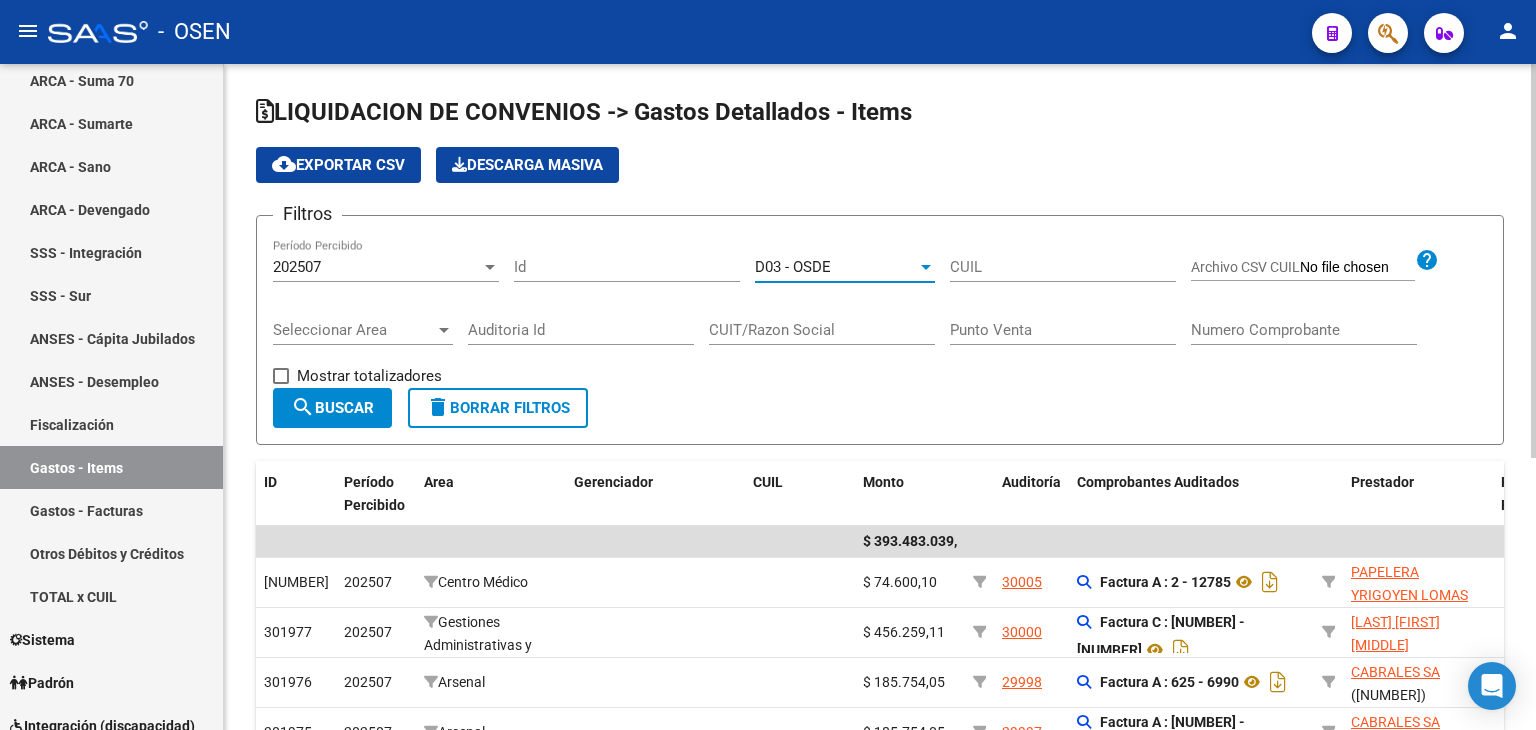 click on "Seleccionar Area" at bounding box center (354, 330) 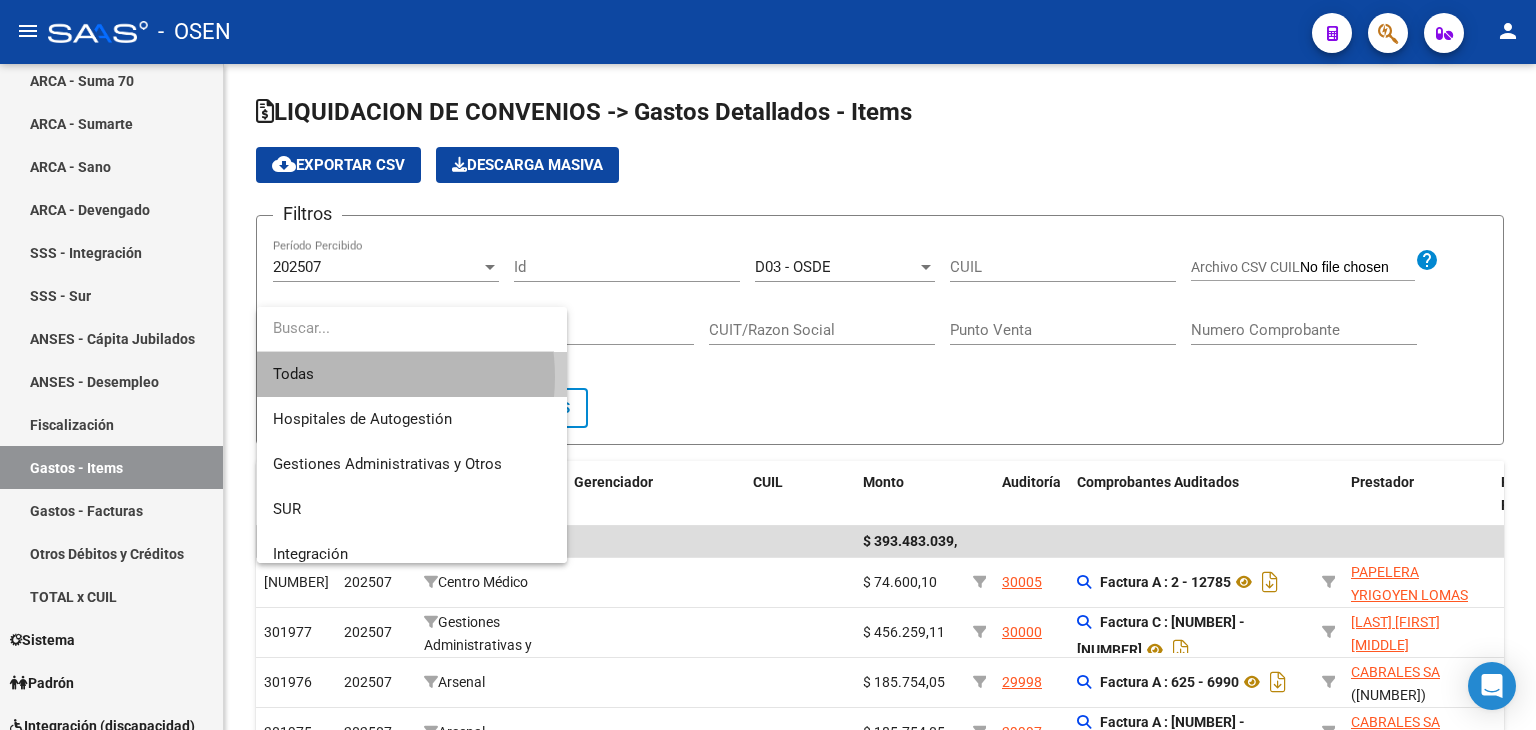 click on "Todas" at bounding box center (412, 374) 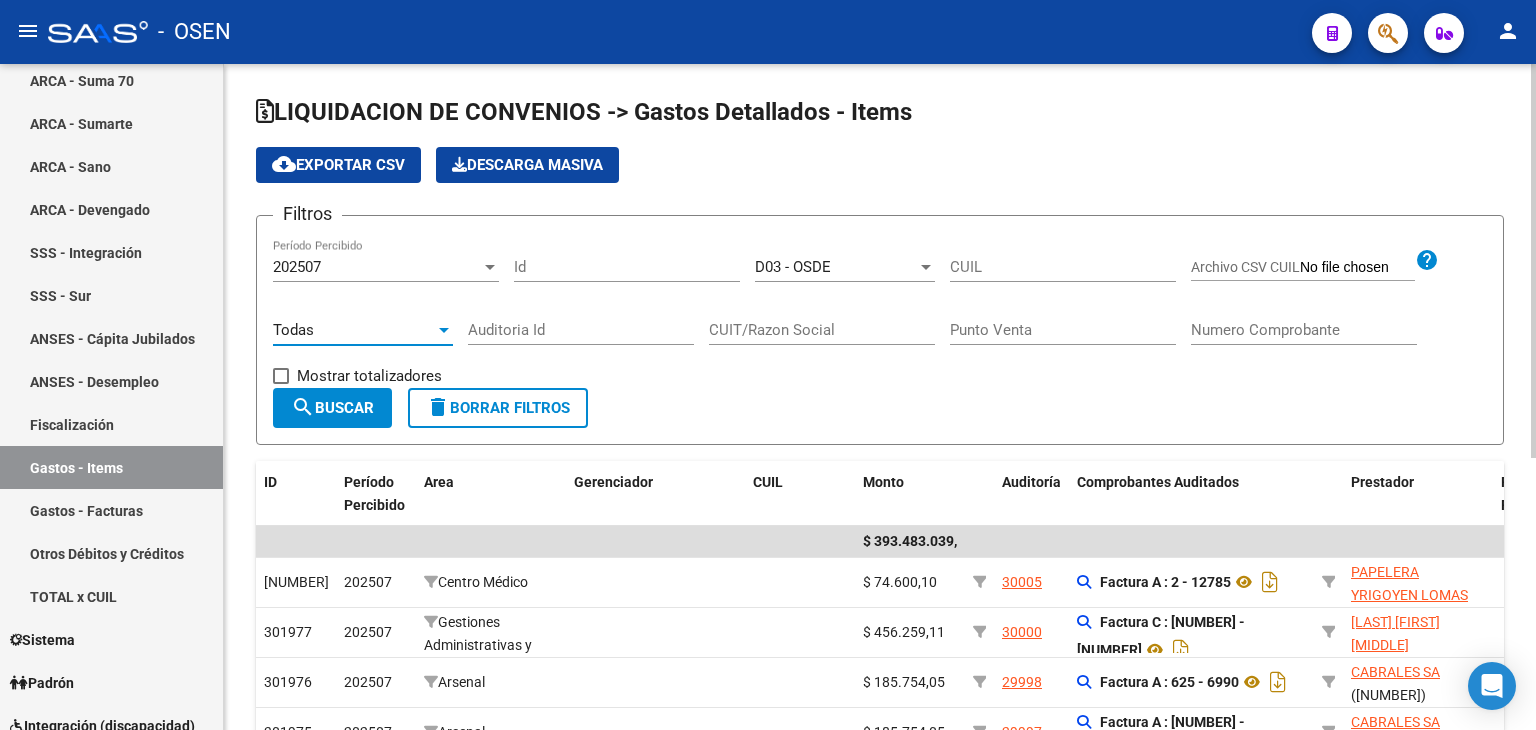 click on "search  Buscar" 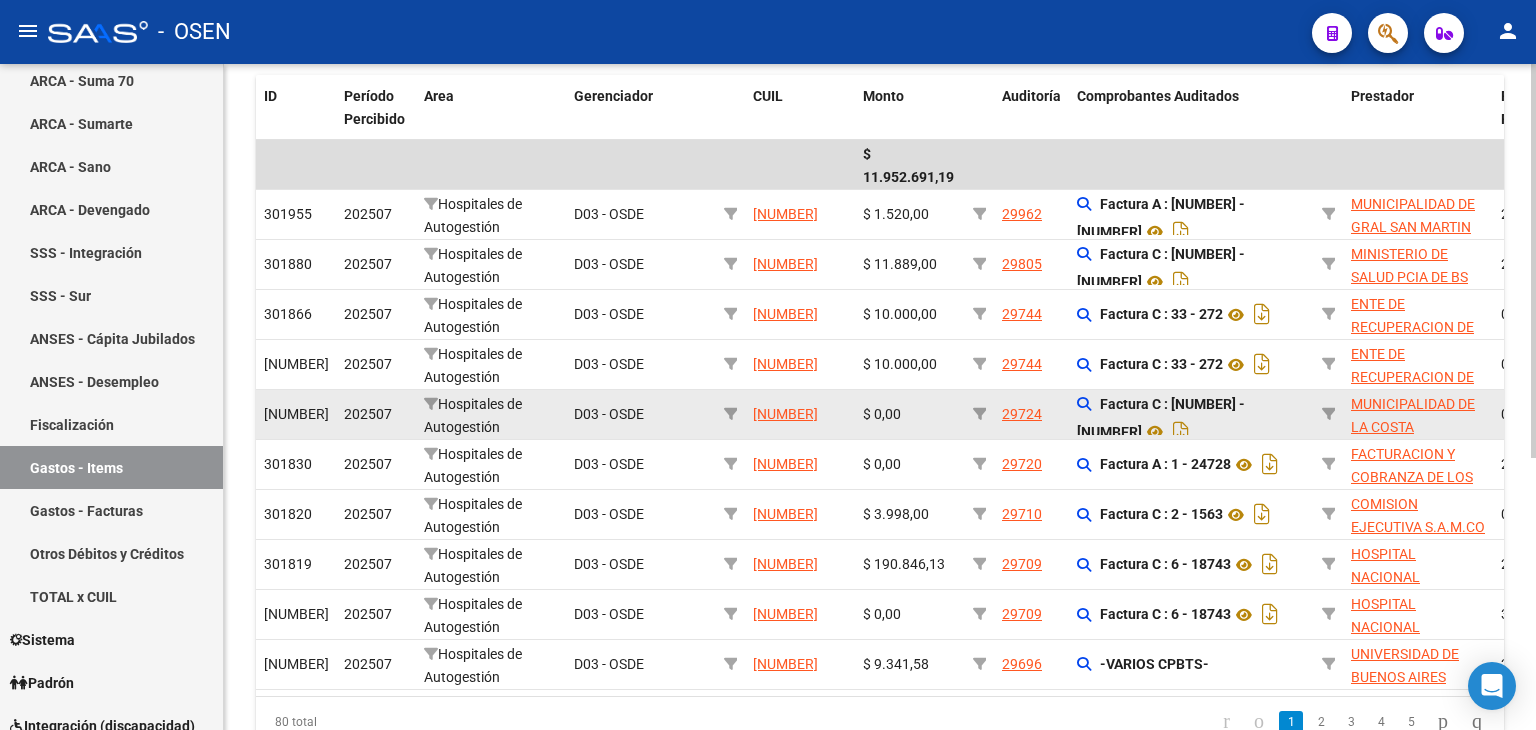 scroll, scrollTop: 400, scrollLeft: 0, axis: vertical 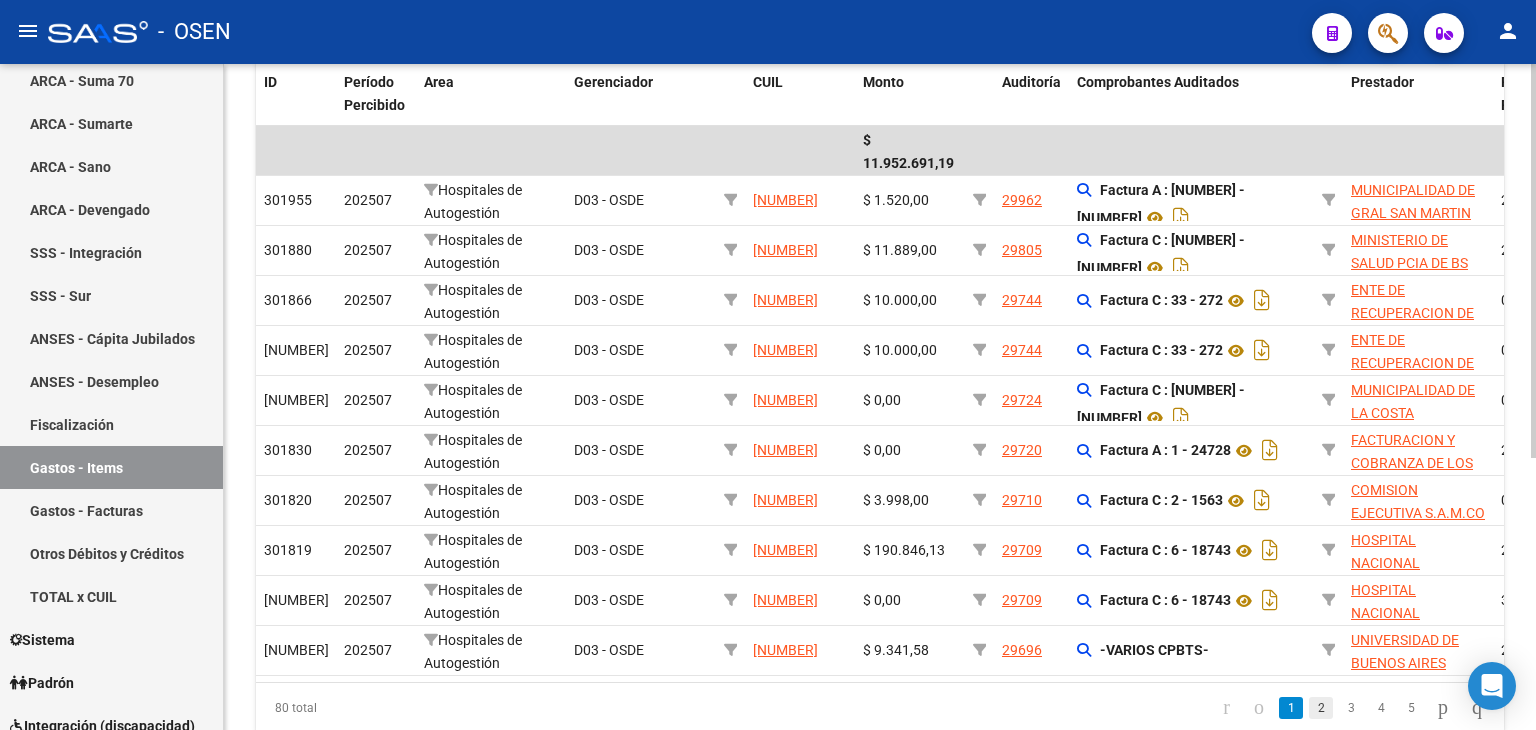 click on "2" 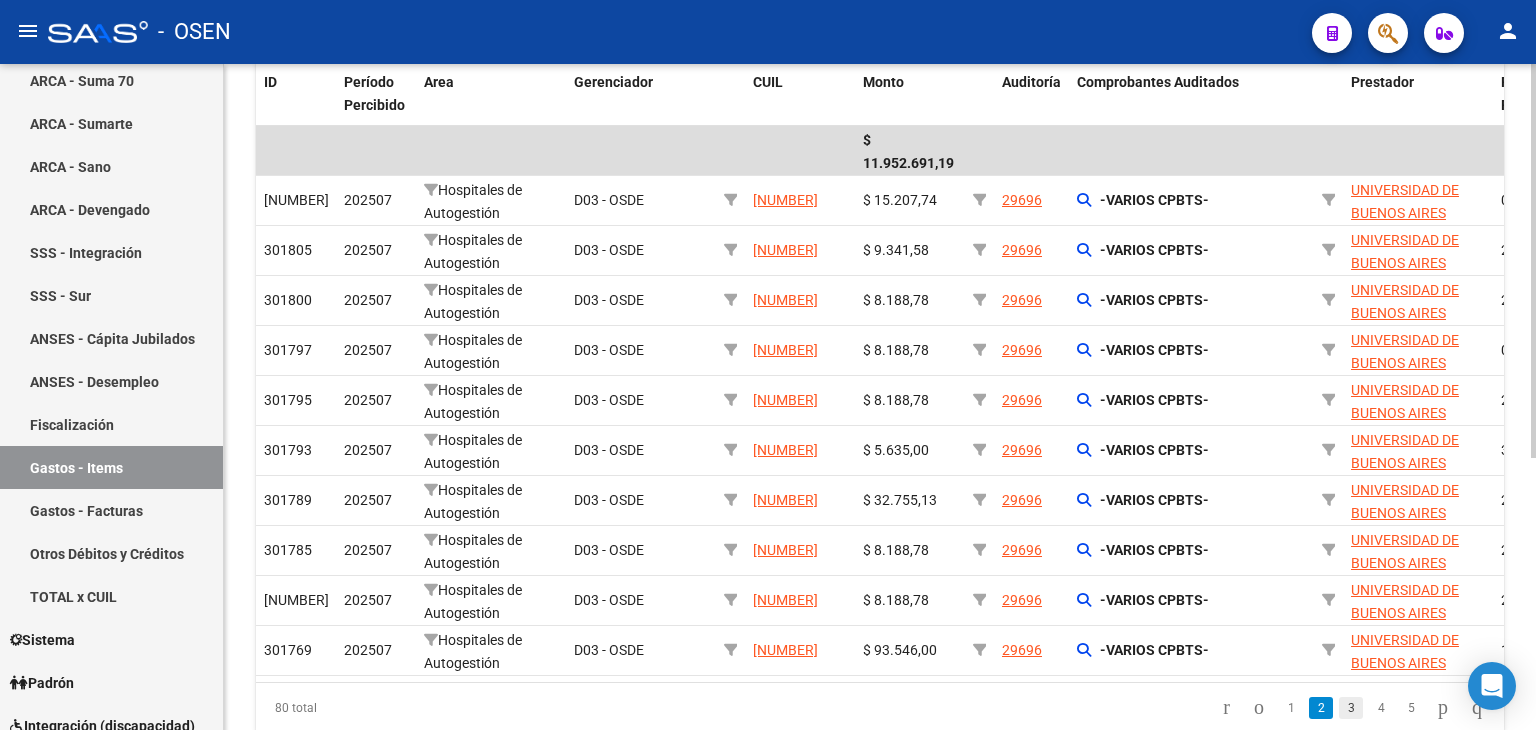 click on "3" 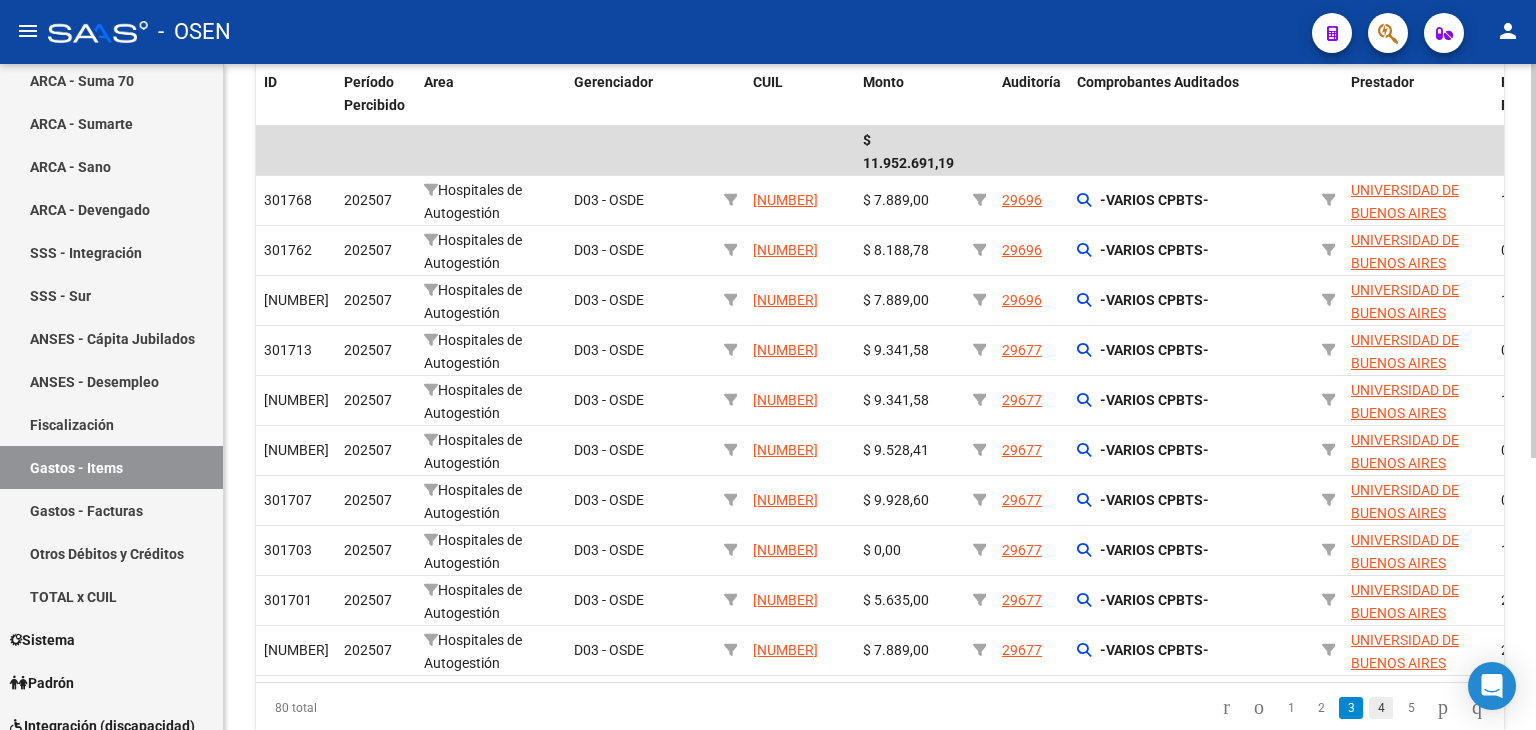 click on "4" 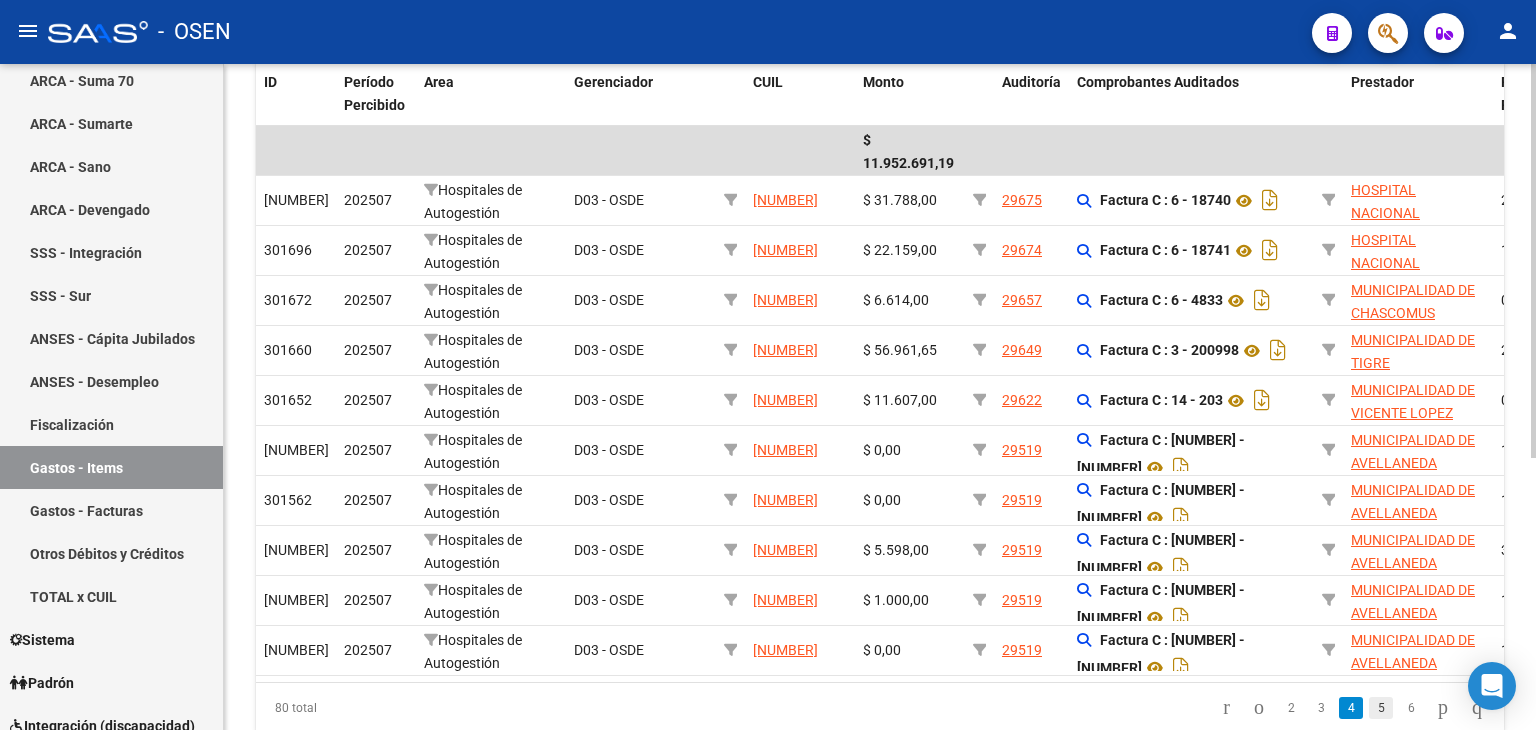 click on "5" 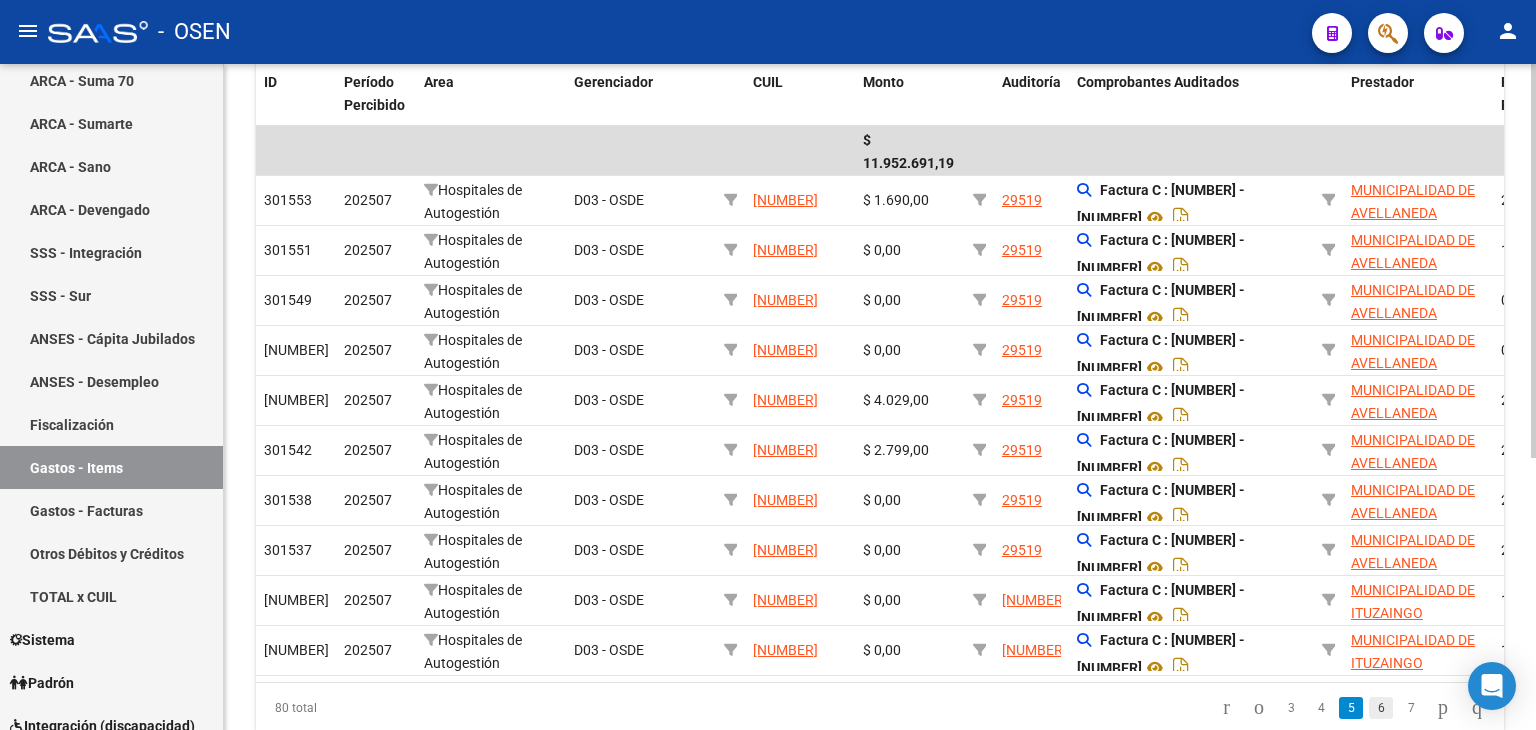 click on "6" 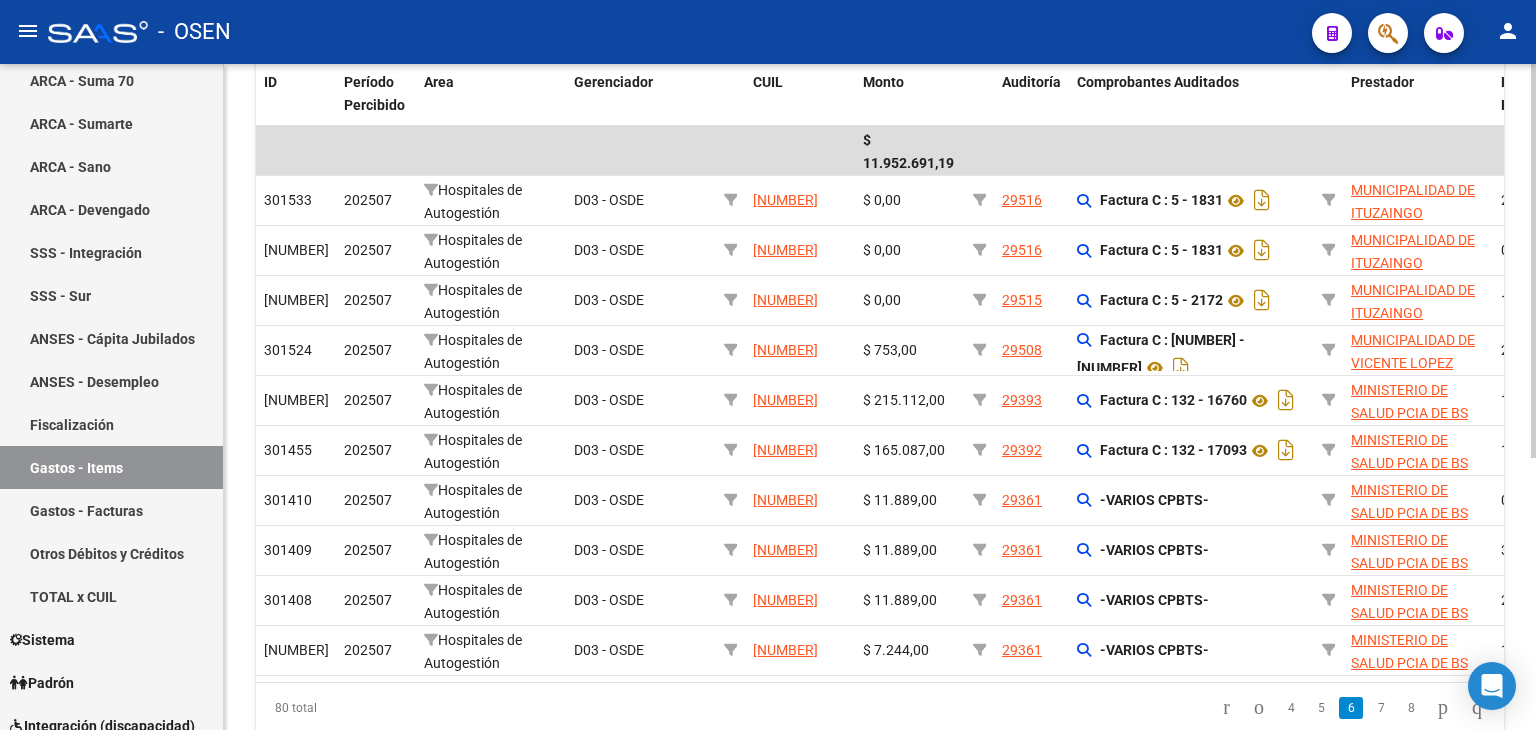click on "7" 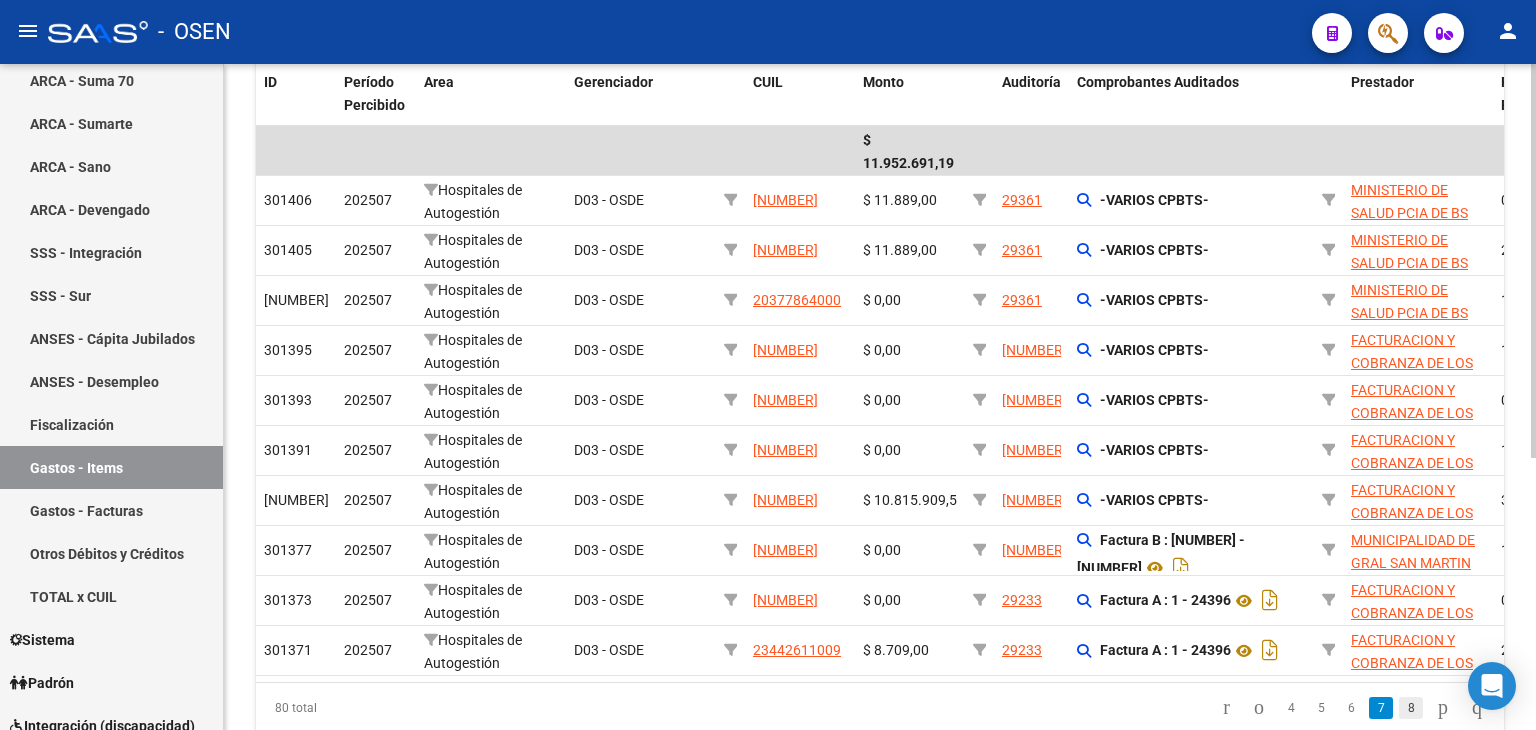 click on "8" 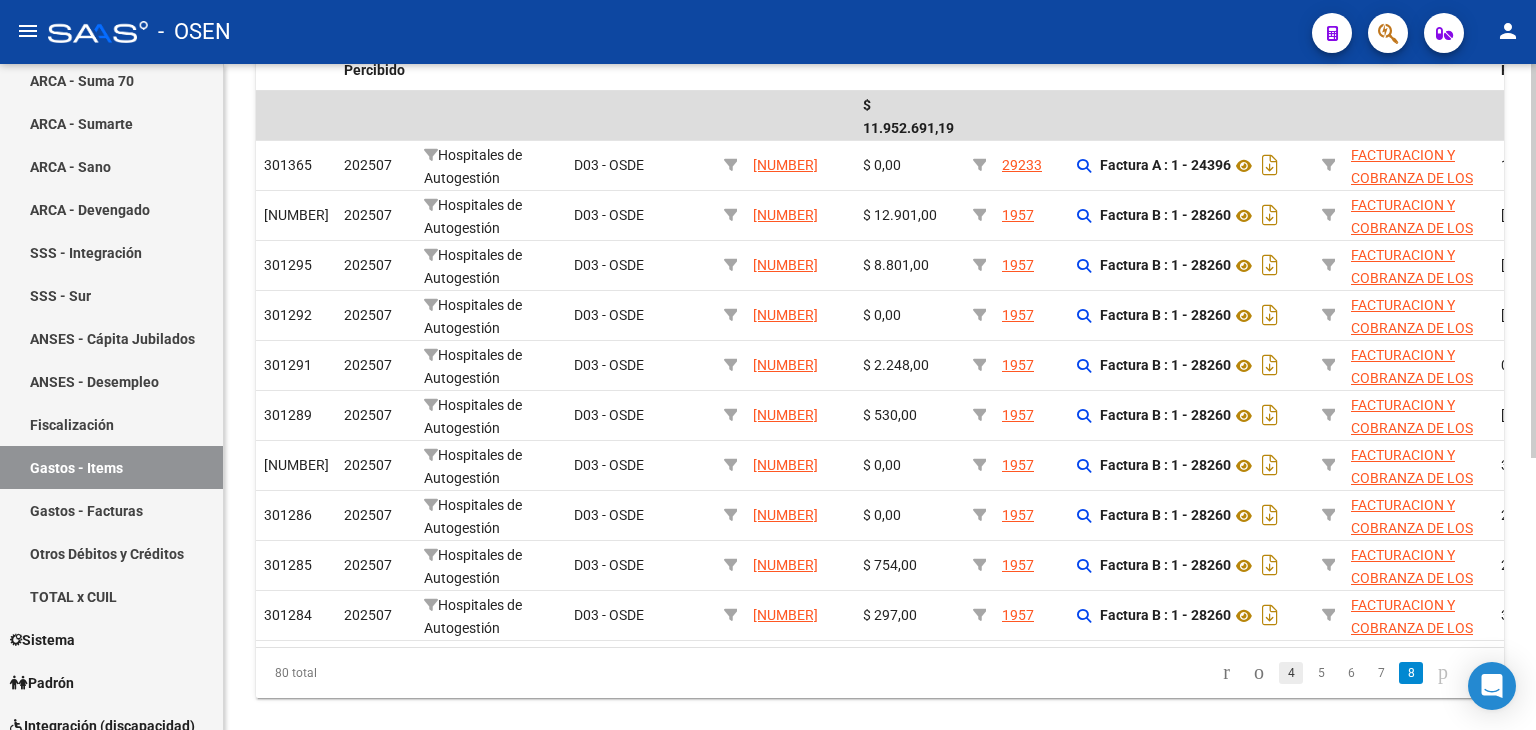 scroll, scrollTop: 461, scrollLeft: 0, axis: vertical 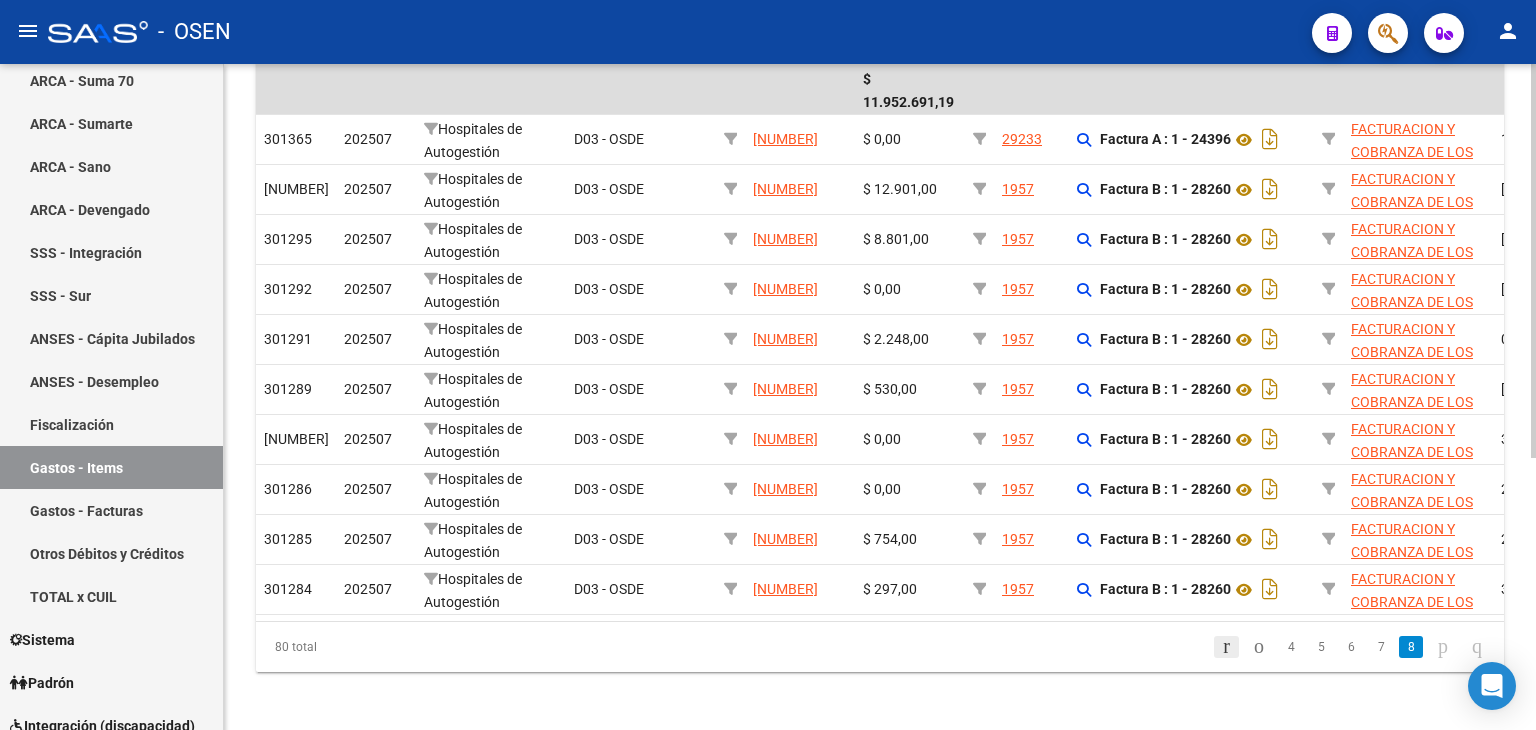 click 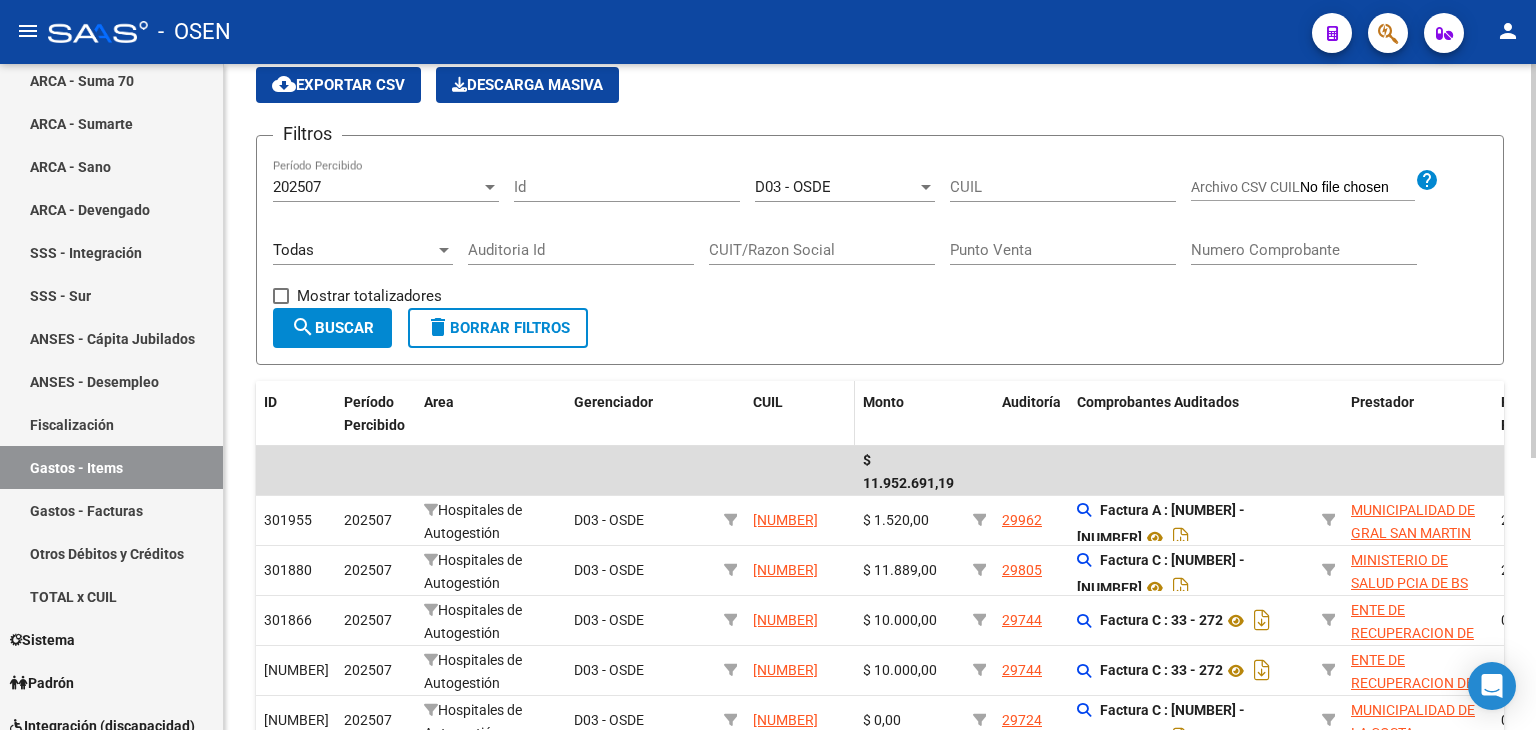 scroll, scrollTop: 61, scrollLeft: 0, axis: vertical 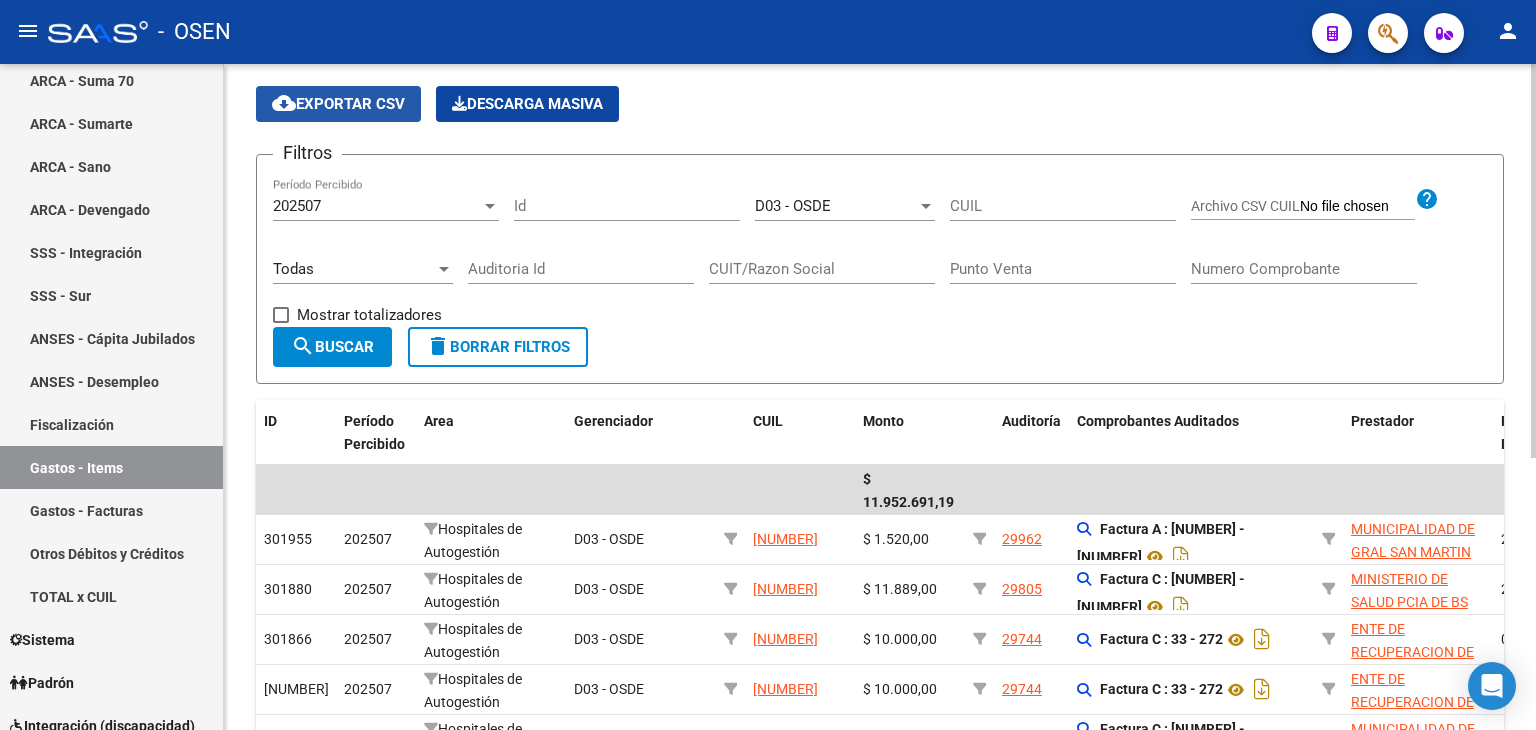 click on "cloud_download  Exportar CSV" 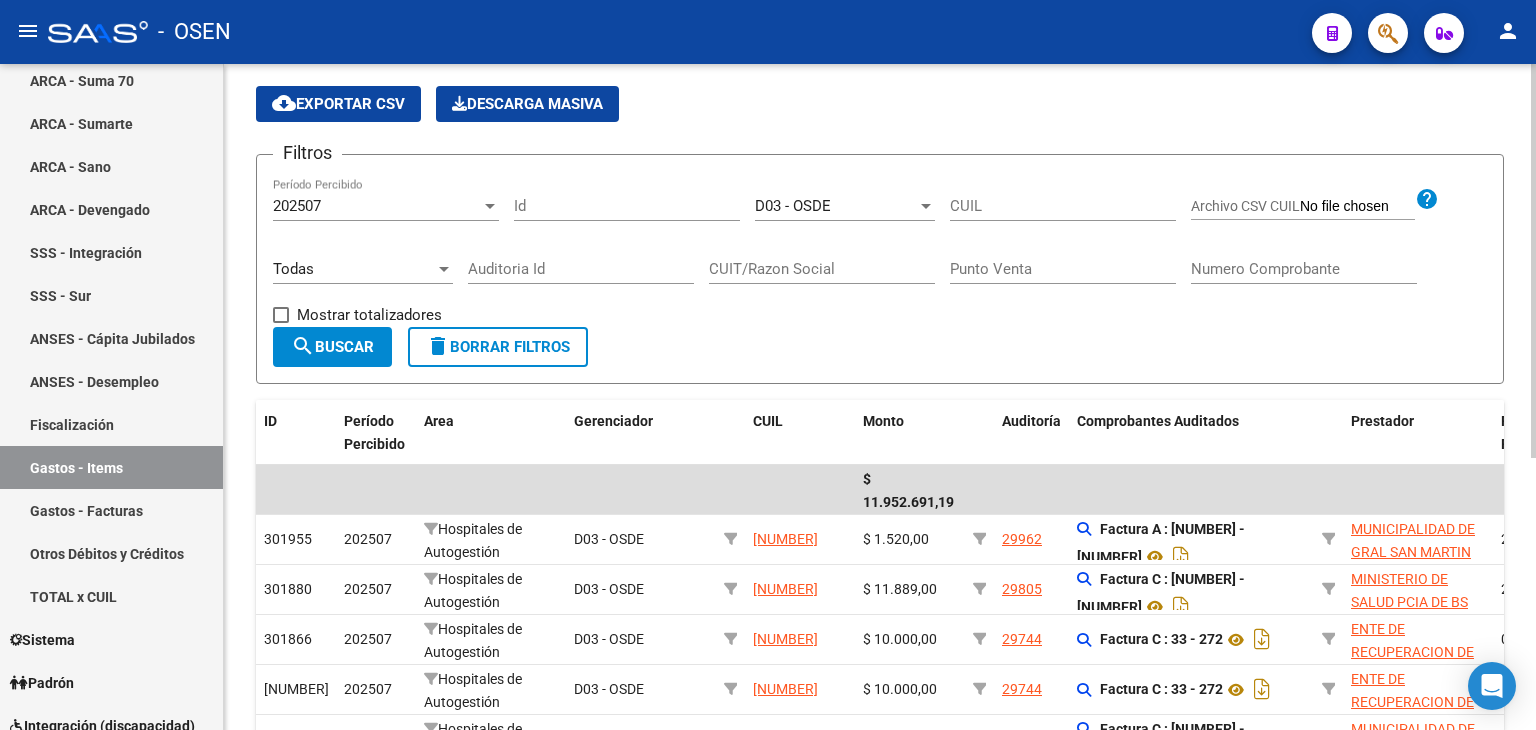scroll, scrollTop: 0, scrollLeft: 0, axis: both 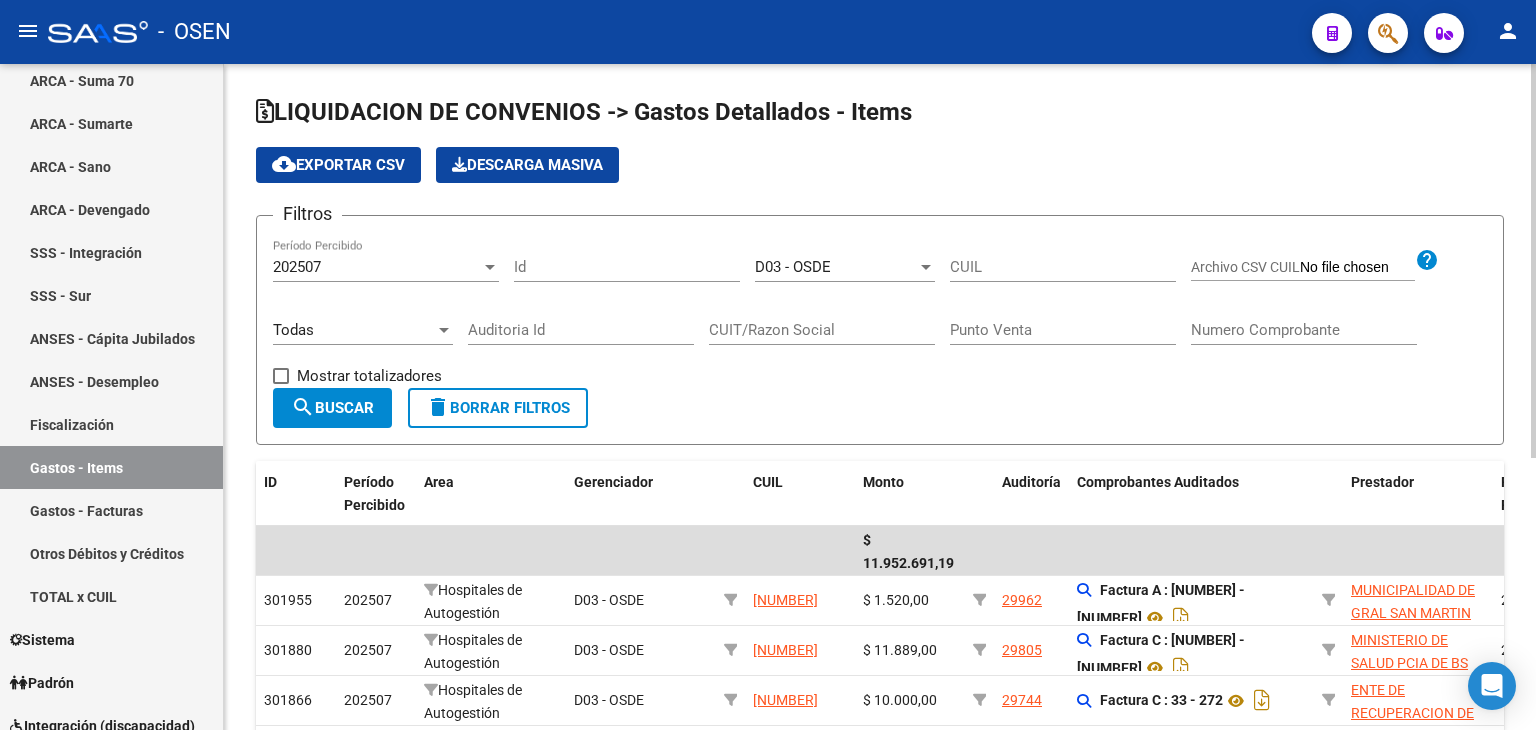 click on "D03 - OSDE Seleccionar Gerenciador" 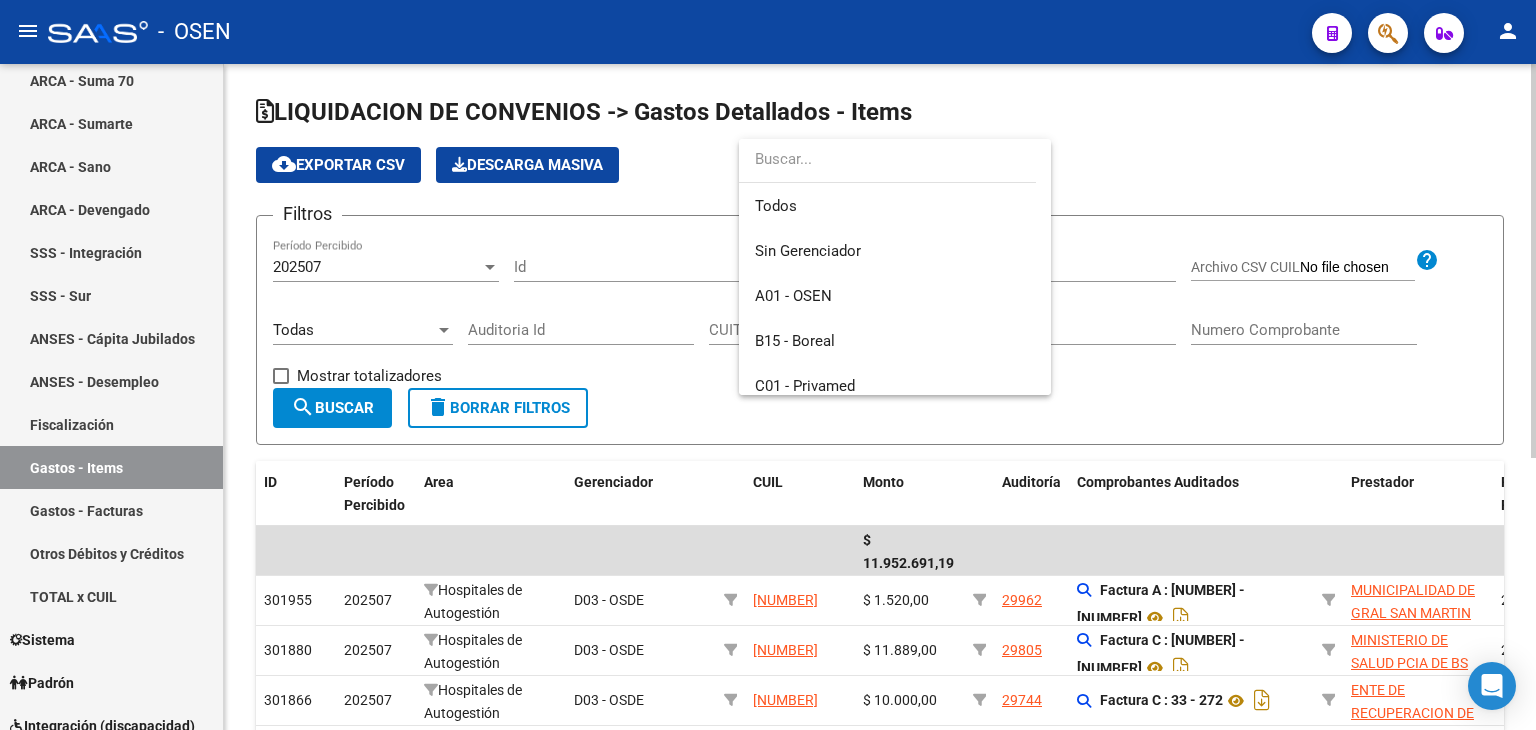 scroll, scrollTop: 299, scrollLeft: 0, axis: vertical 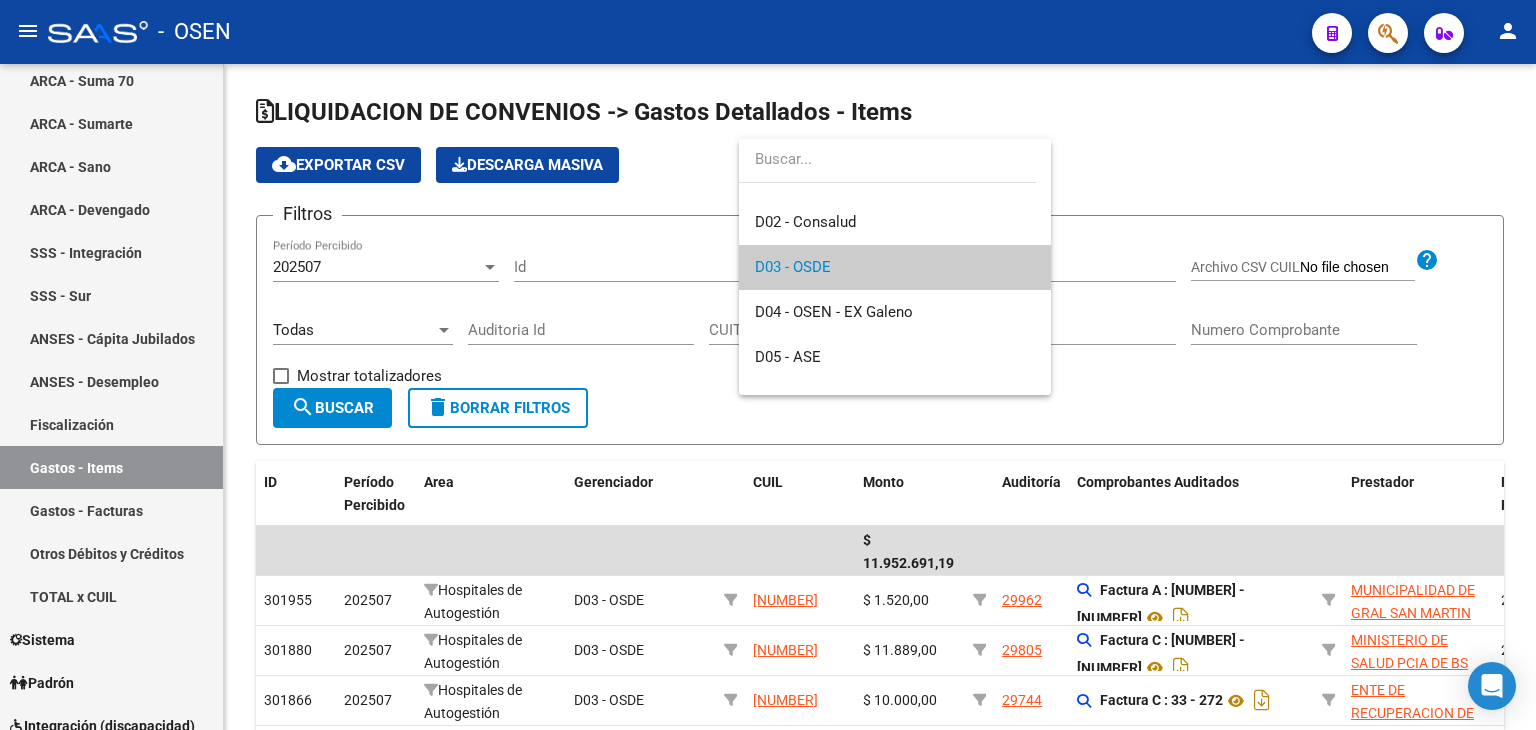 click at bounding box center (768, 365) 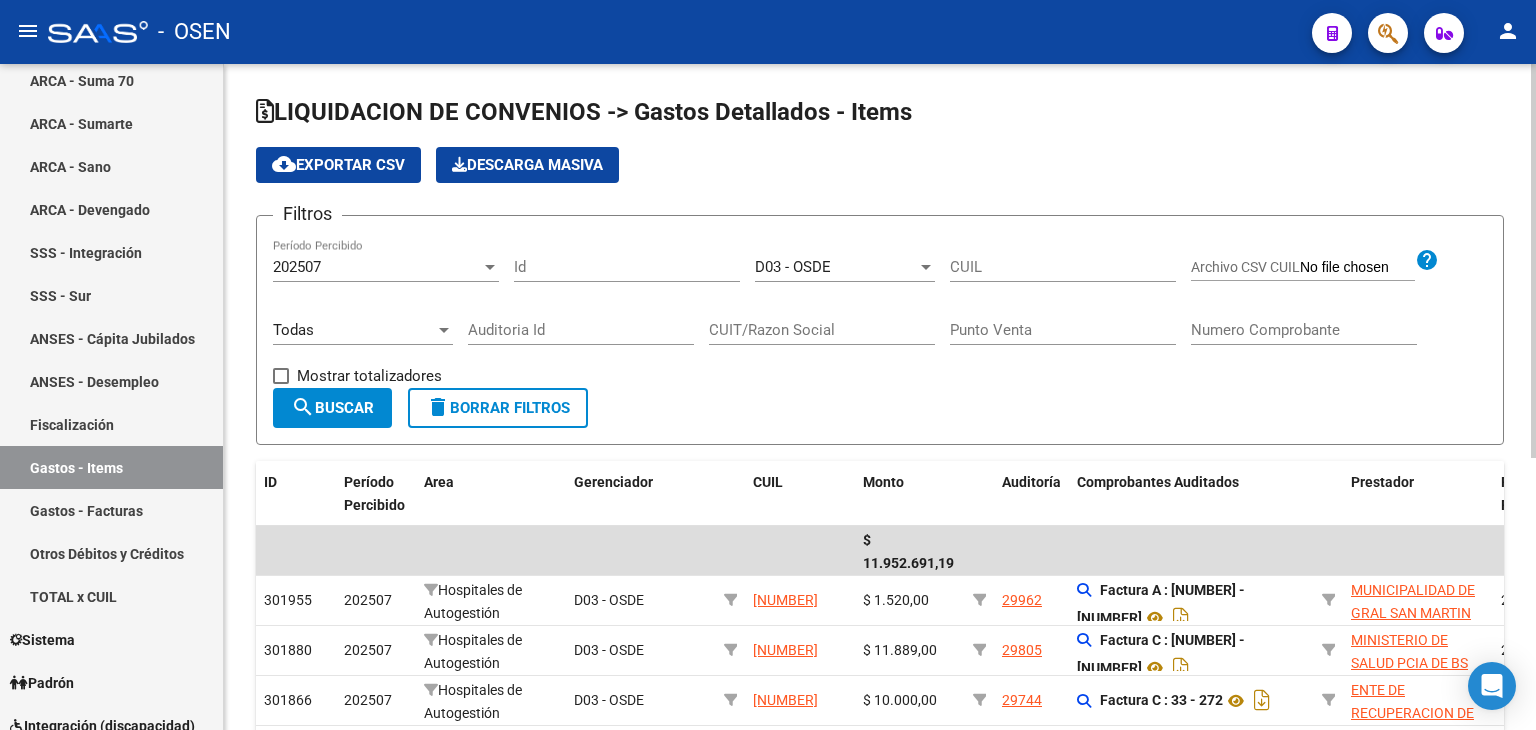 click on "D03 - OSDE" at bounding box center [793, 267] 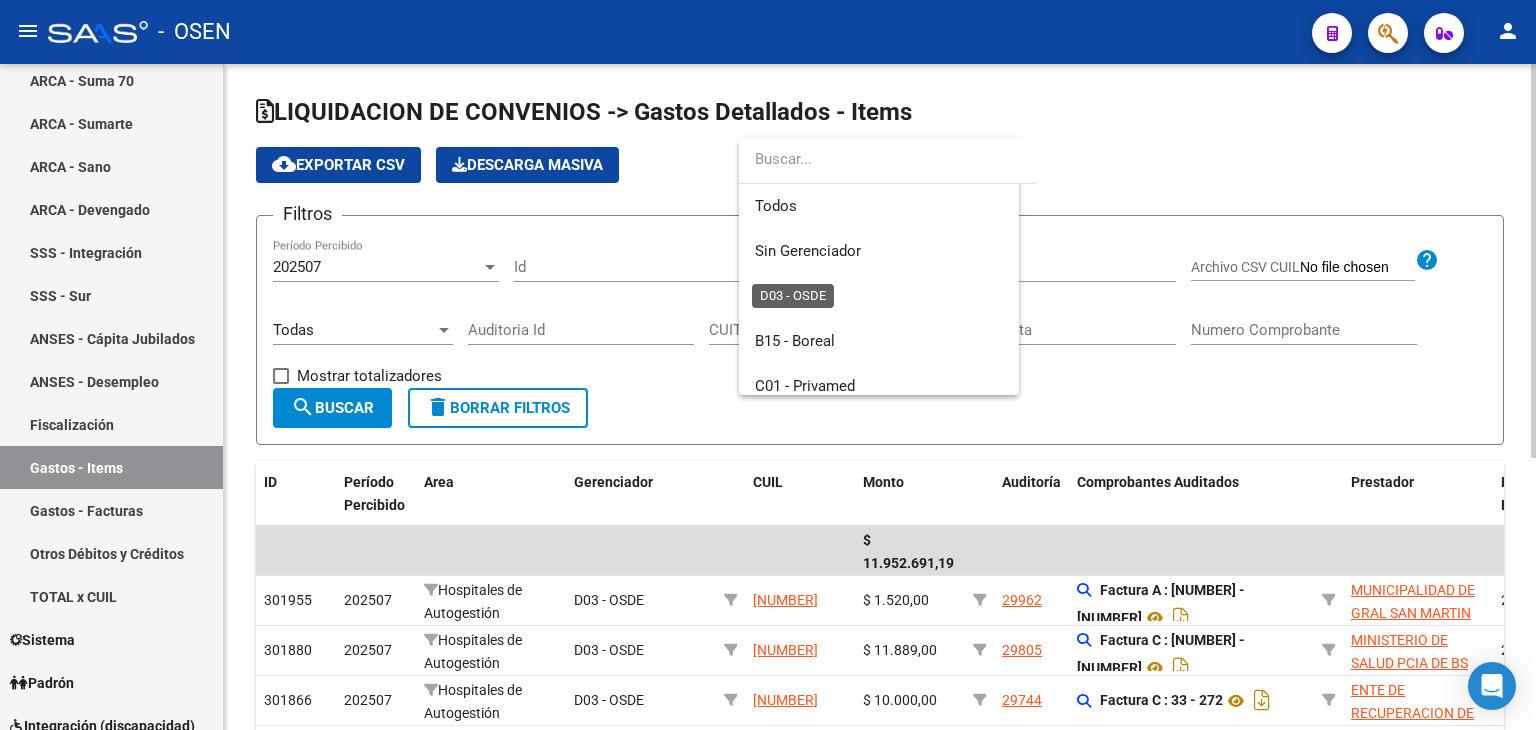 scroll, scrollTop: 299, scrollLeft: 0, axis: vertical 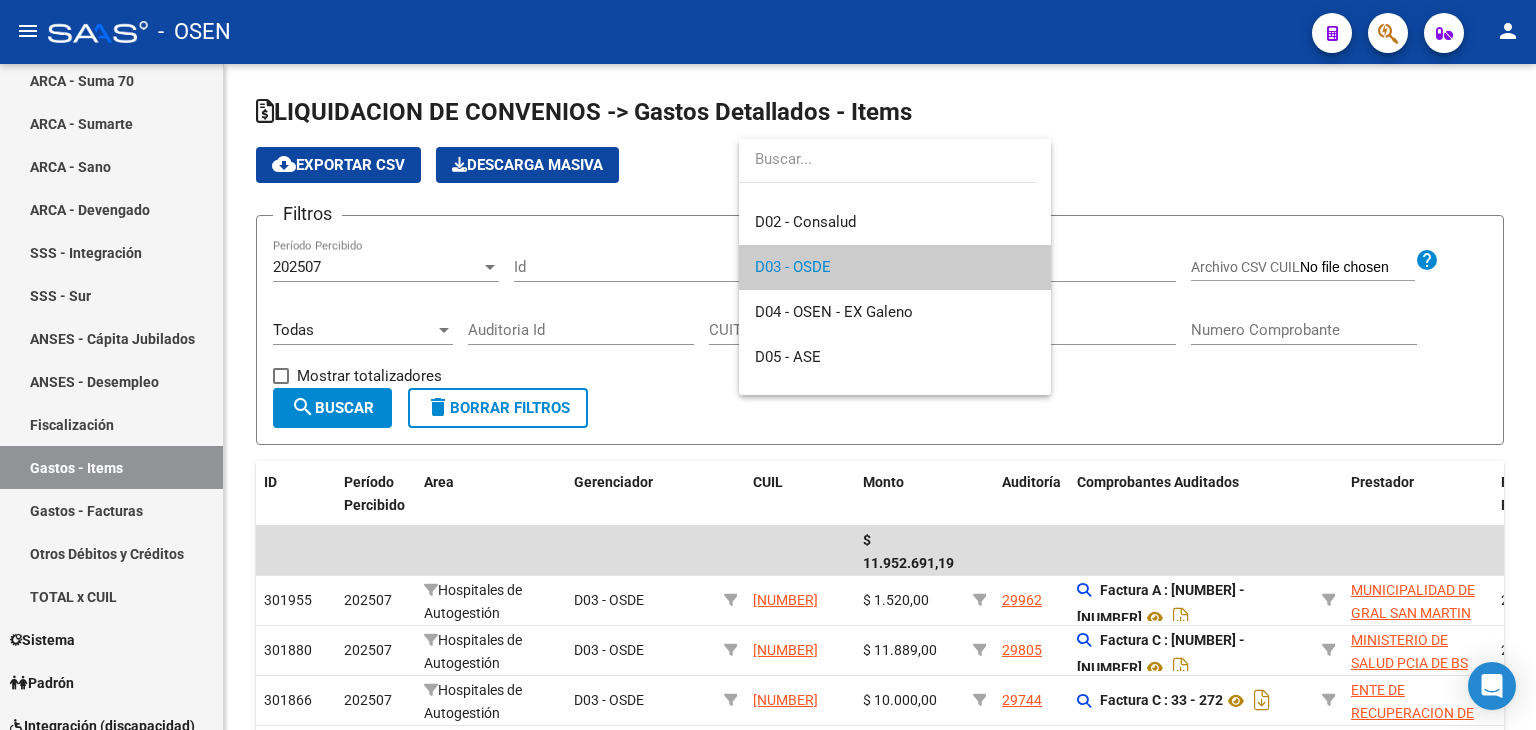 click at bounding box center [768, 365] 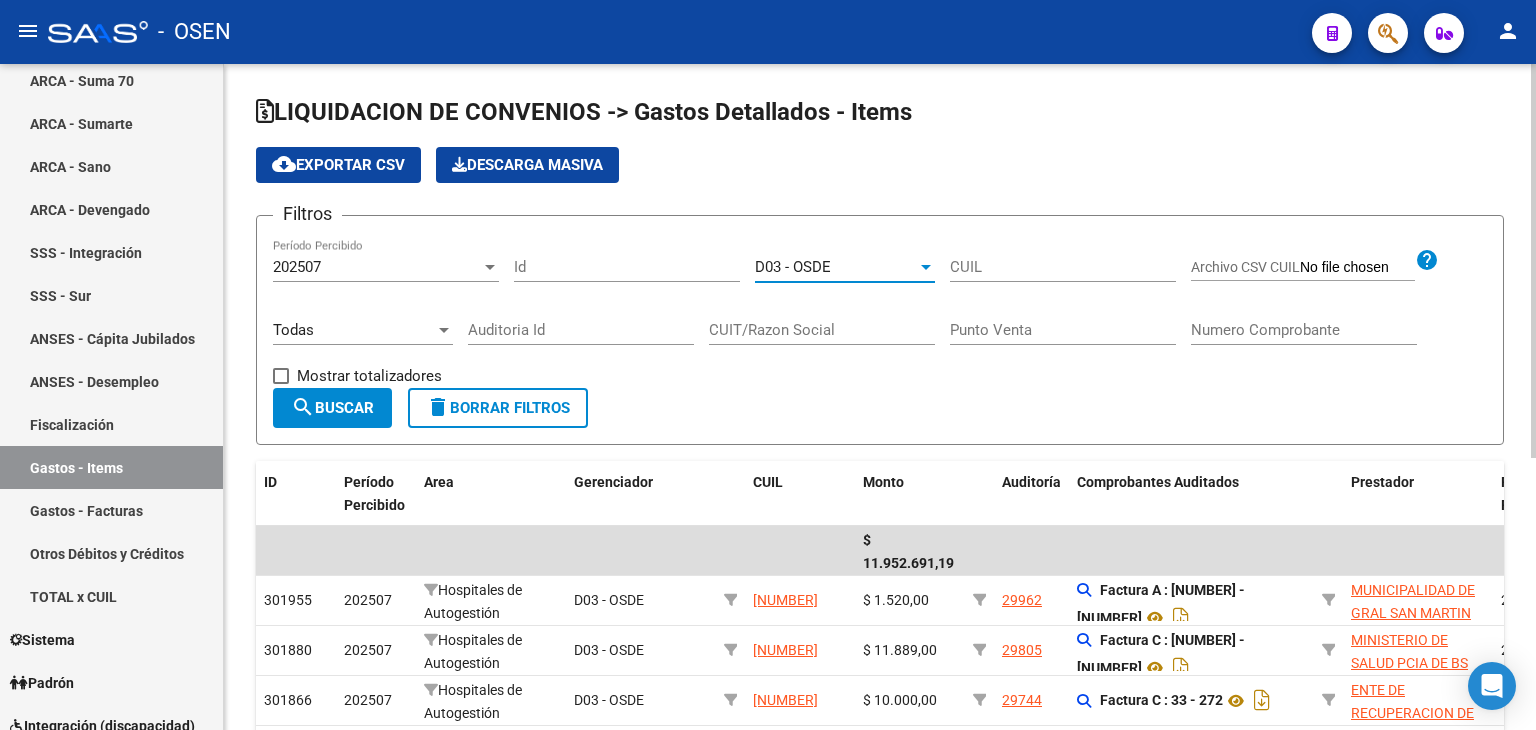 click on "D03 - OSDE" at bounding box center (836, 267) 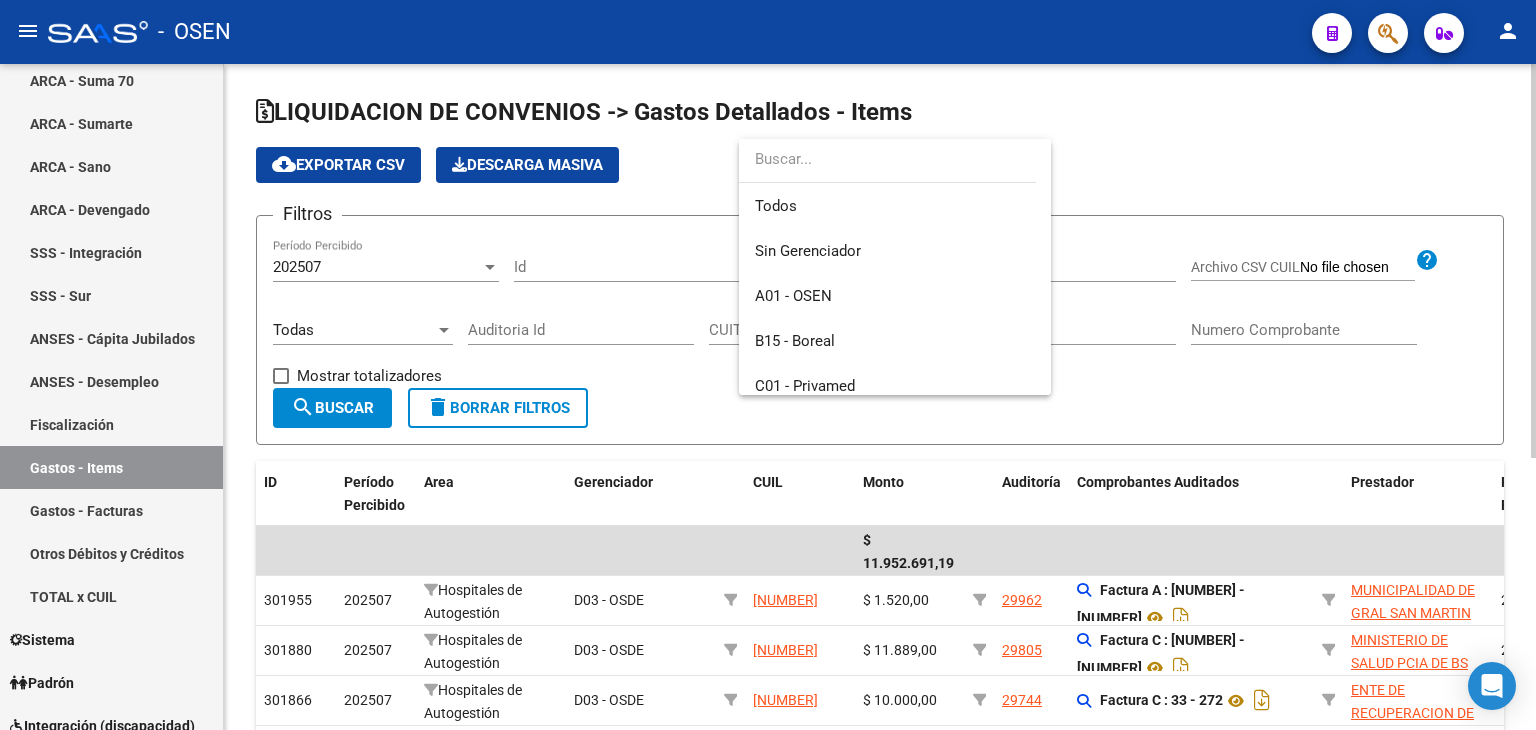 scroll, scrollTop: 299, scrollLeft: 0, axis: vertical 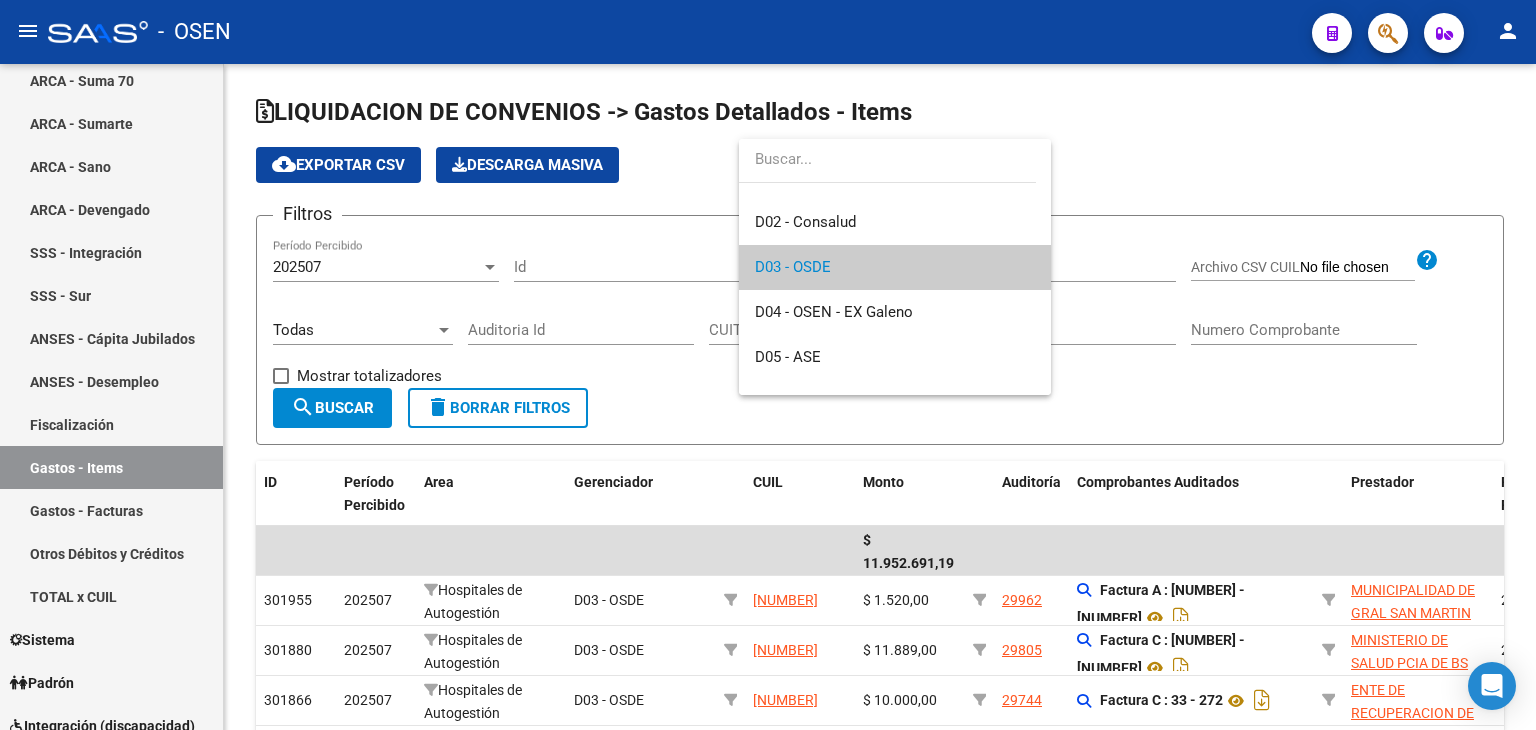 click at bounding box center (768, 365) 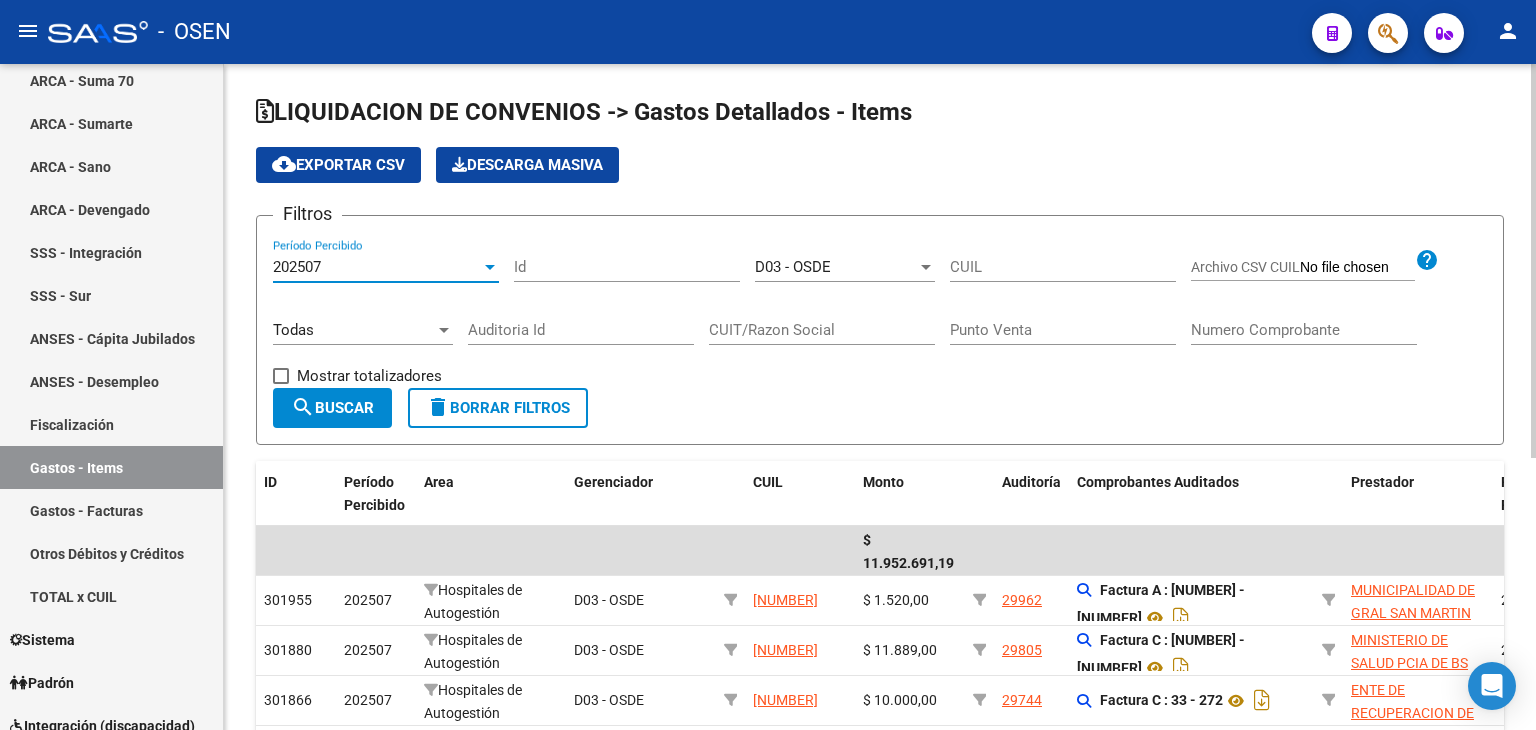 click on "202507" at bounding box center (377, 267) 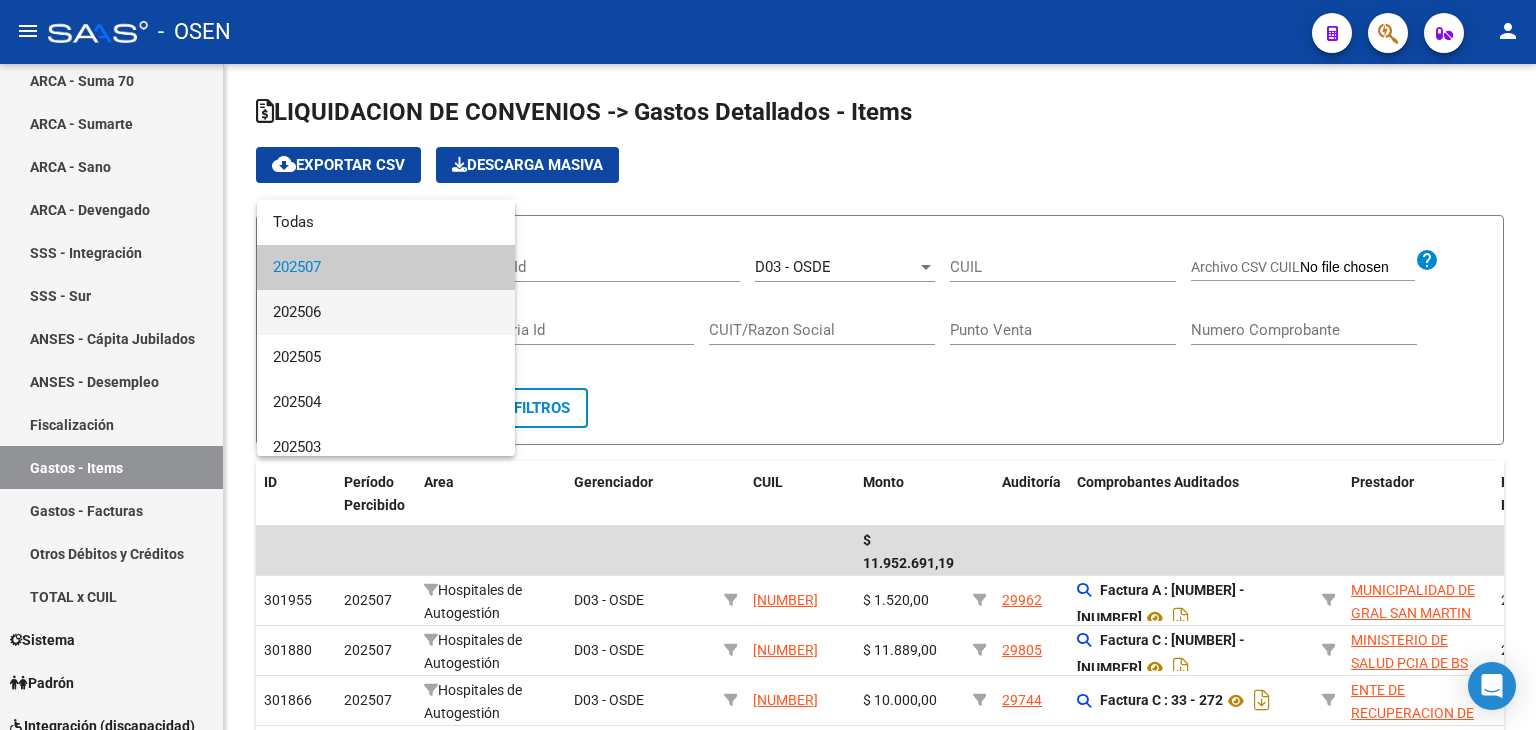 click on "202506" at bounding box center (386, 312) 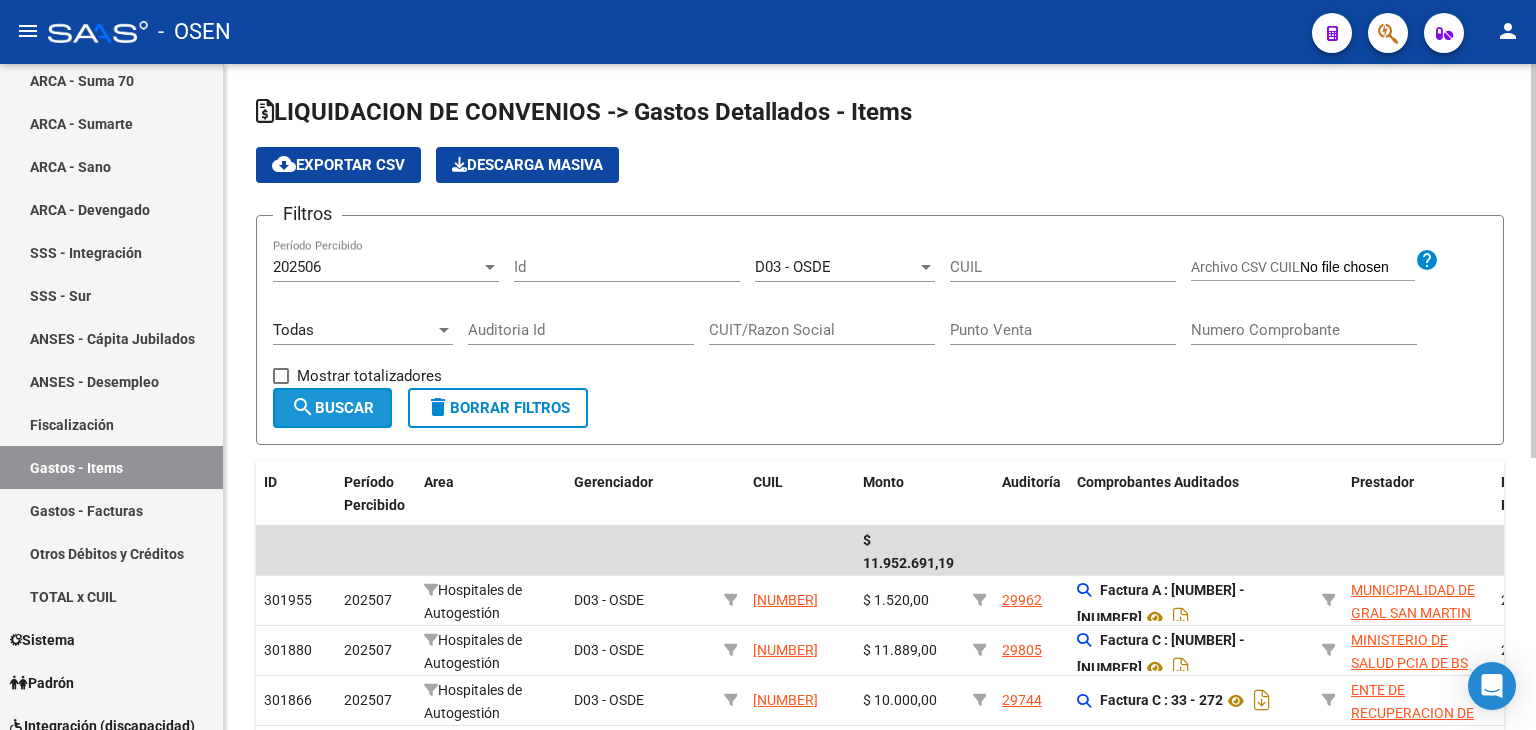 click on "search  Buscar" 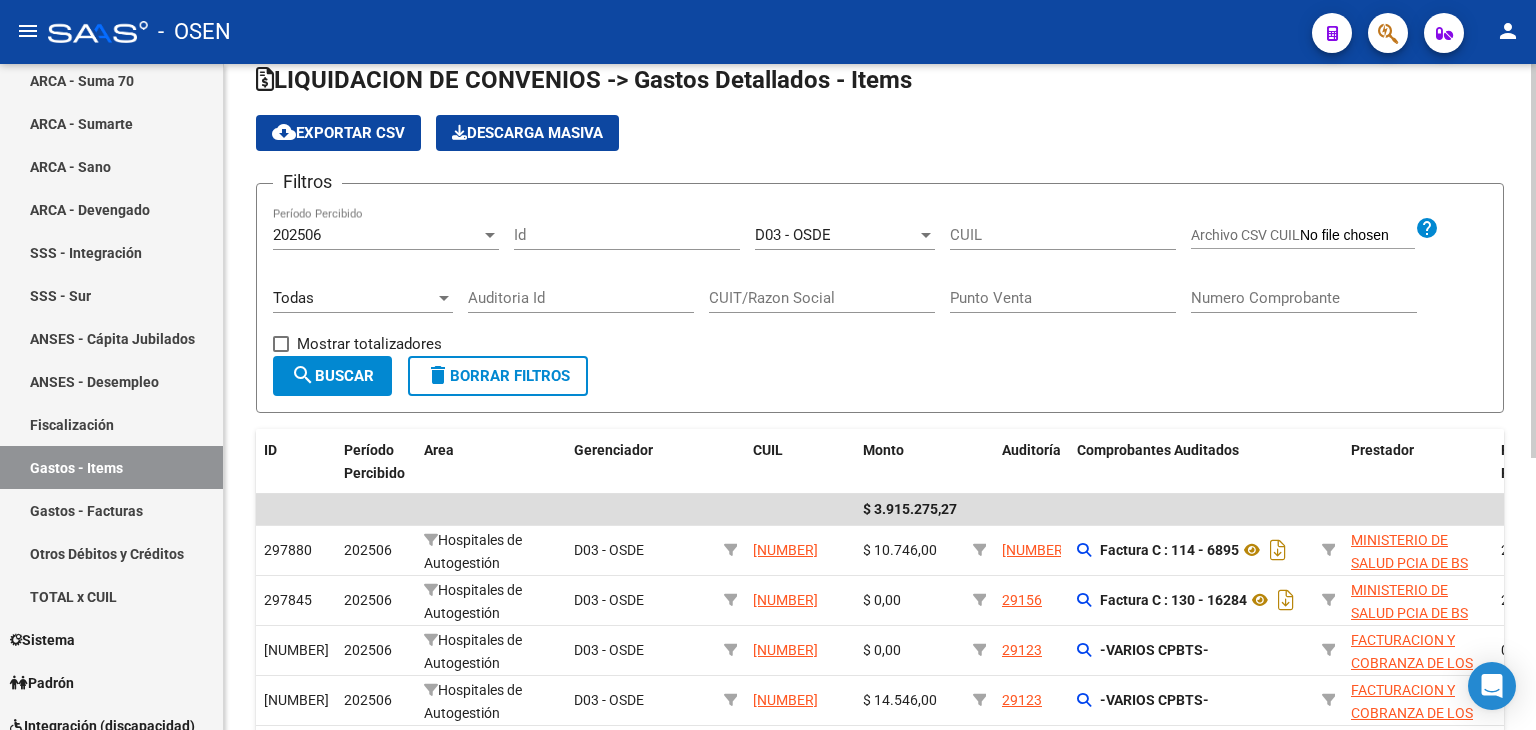 scroll, scrollTop: 0, scrollLeft: 0, axis: both 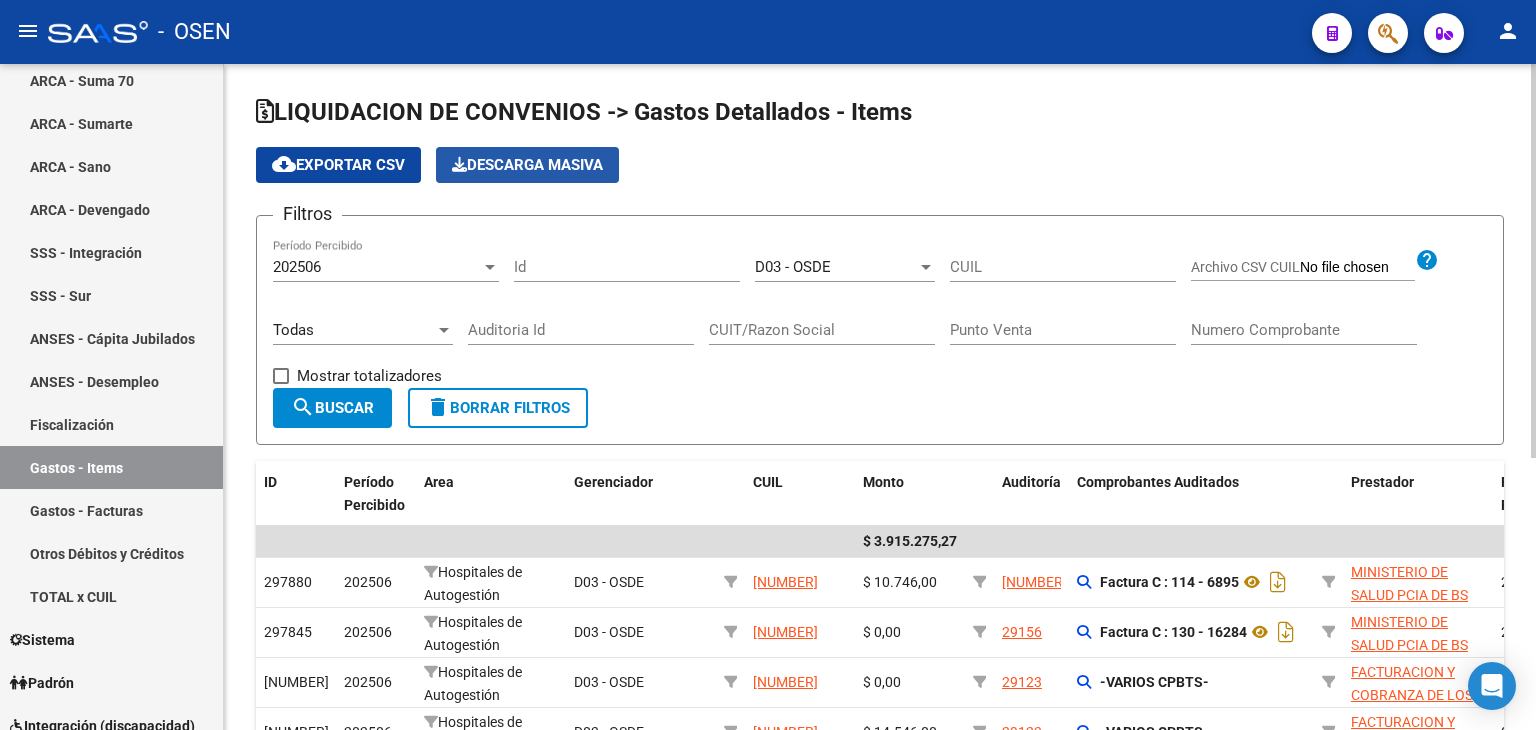 click on "Descarga Masiva" 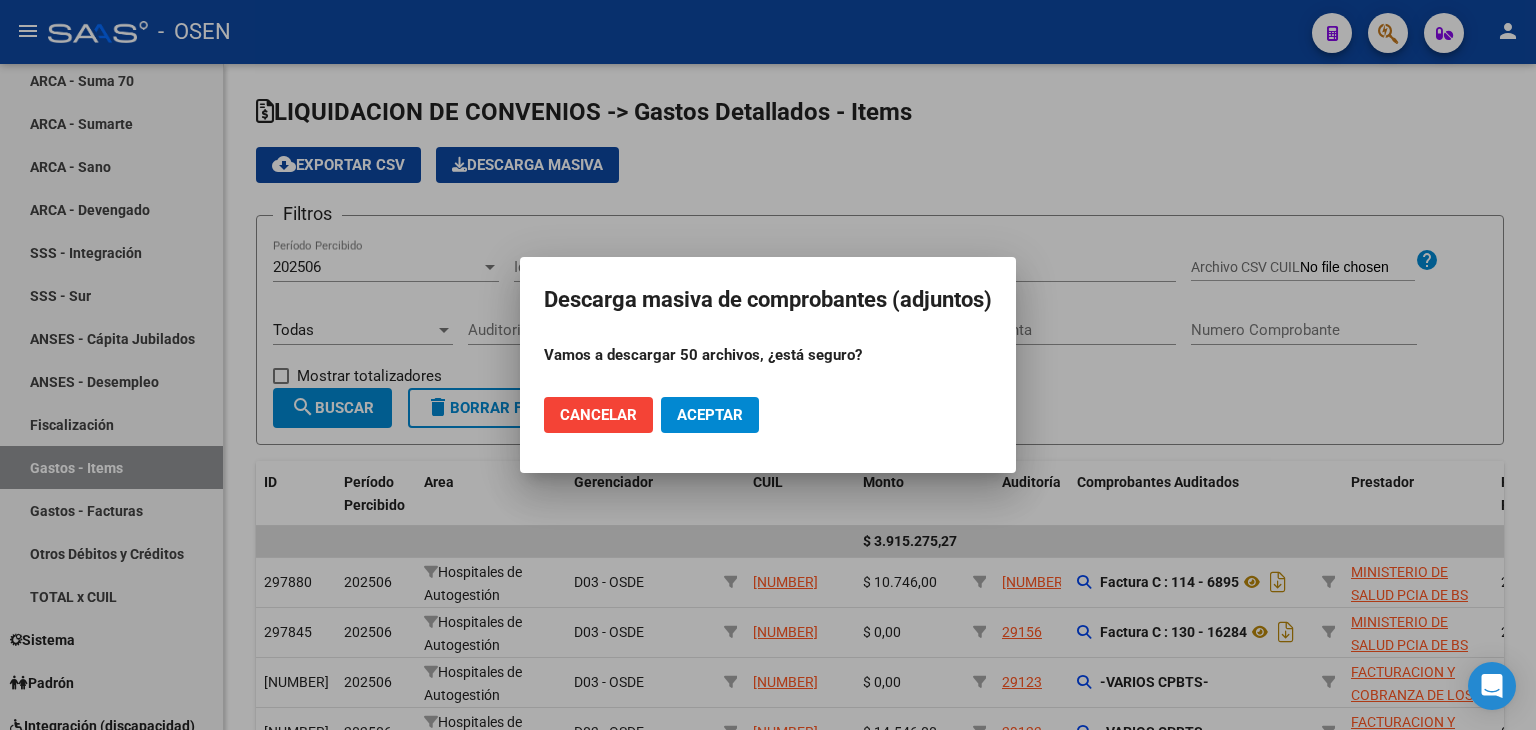 click on "Cancelar" 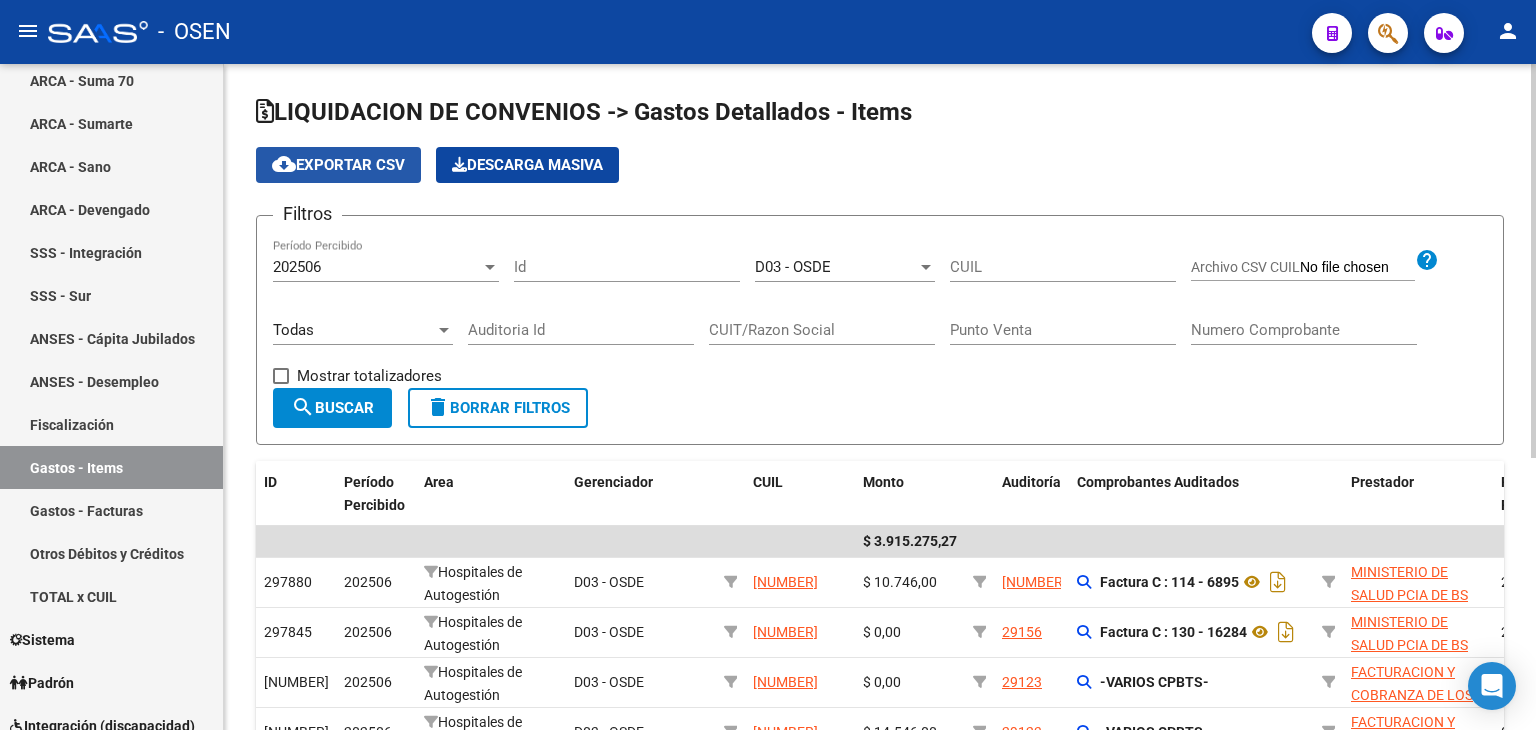 click on "cloud_download  Exportar CSV" 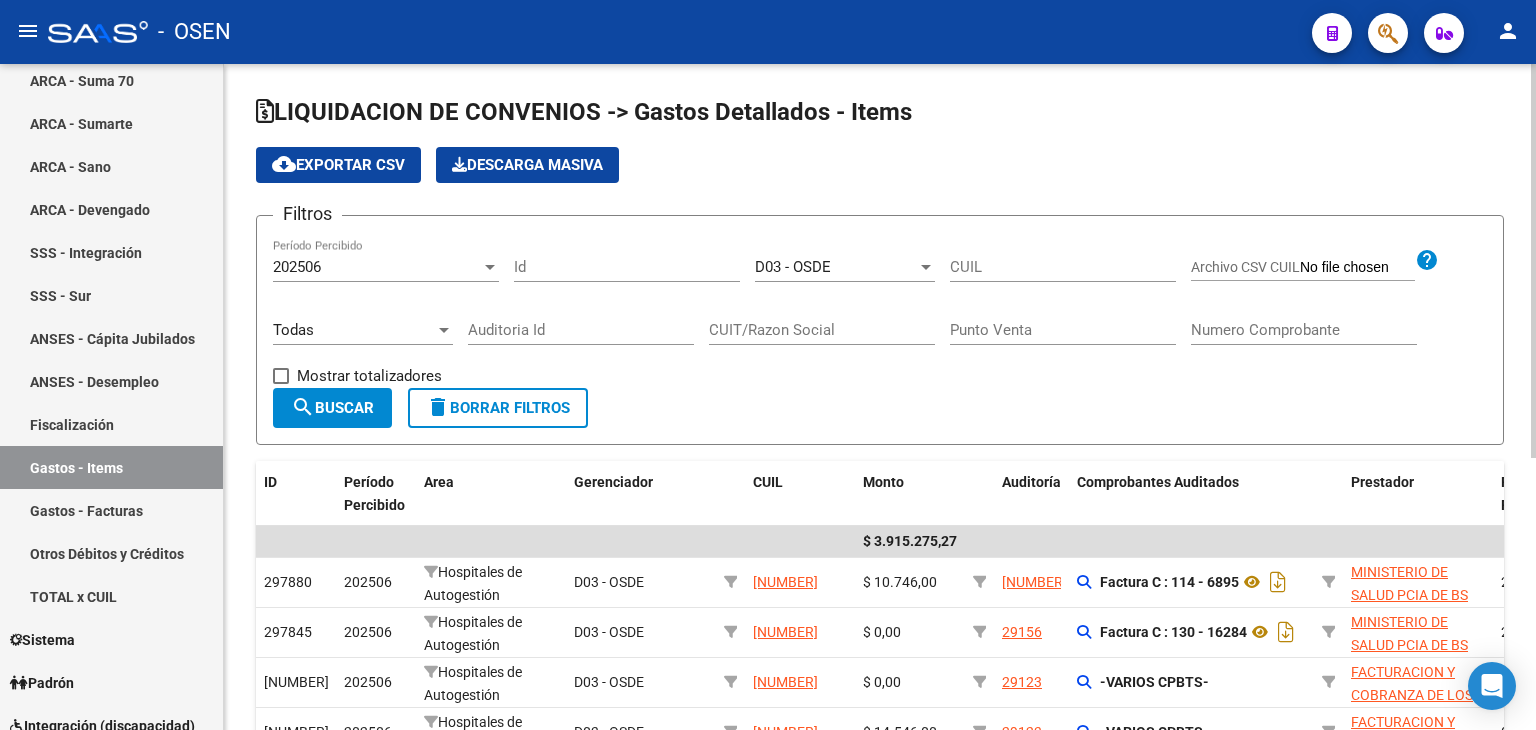 click on "202506 Período Percibido" 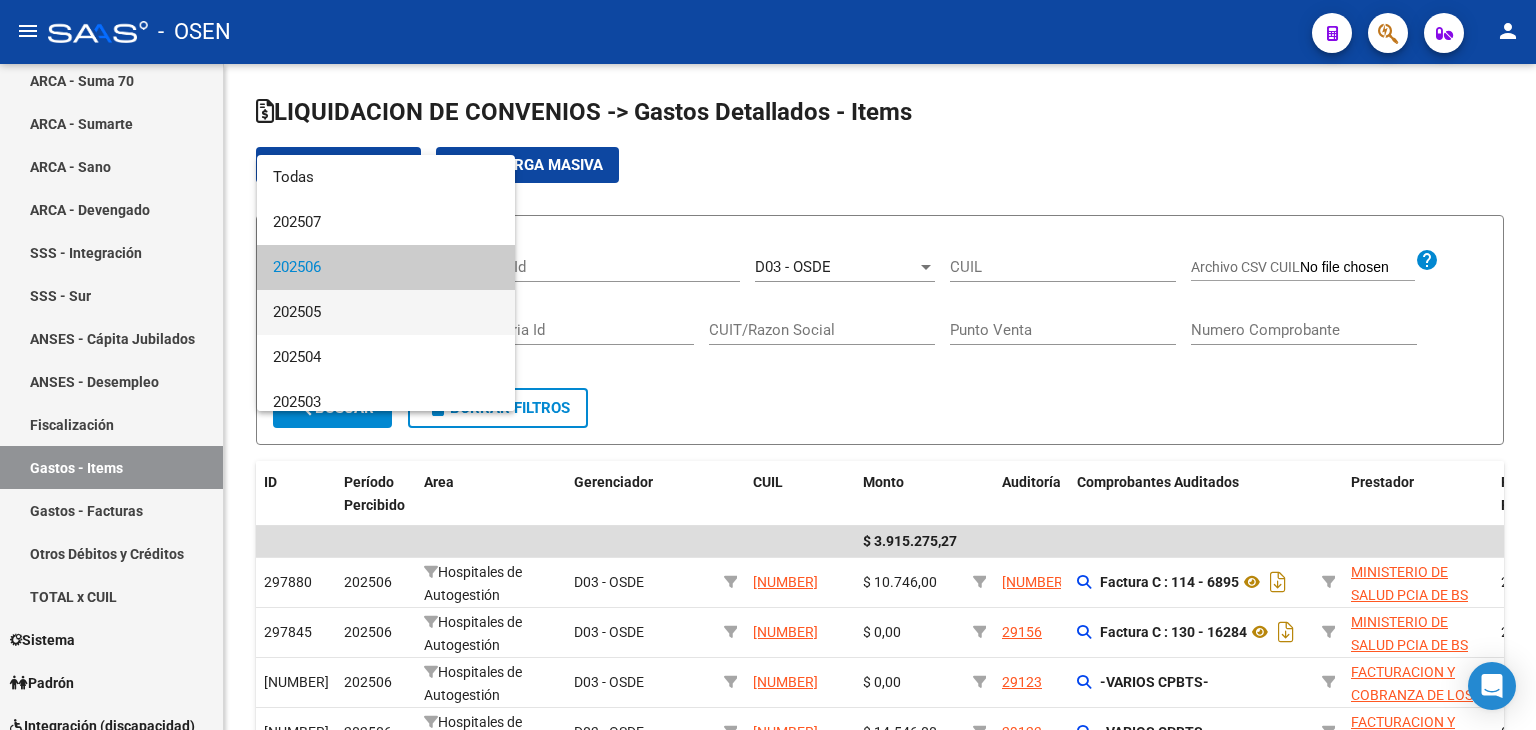 click on "202505" at bounding box center [386, 312] 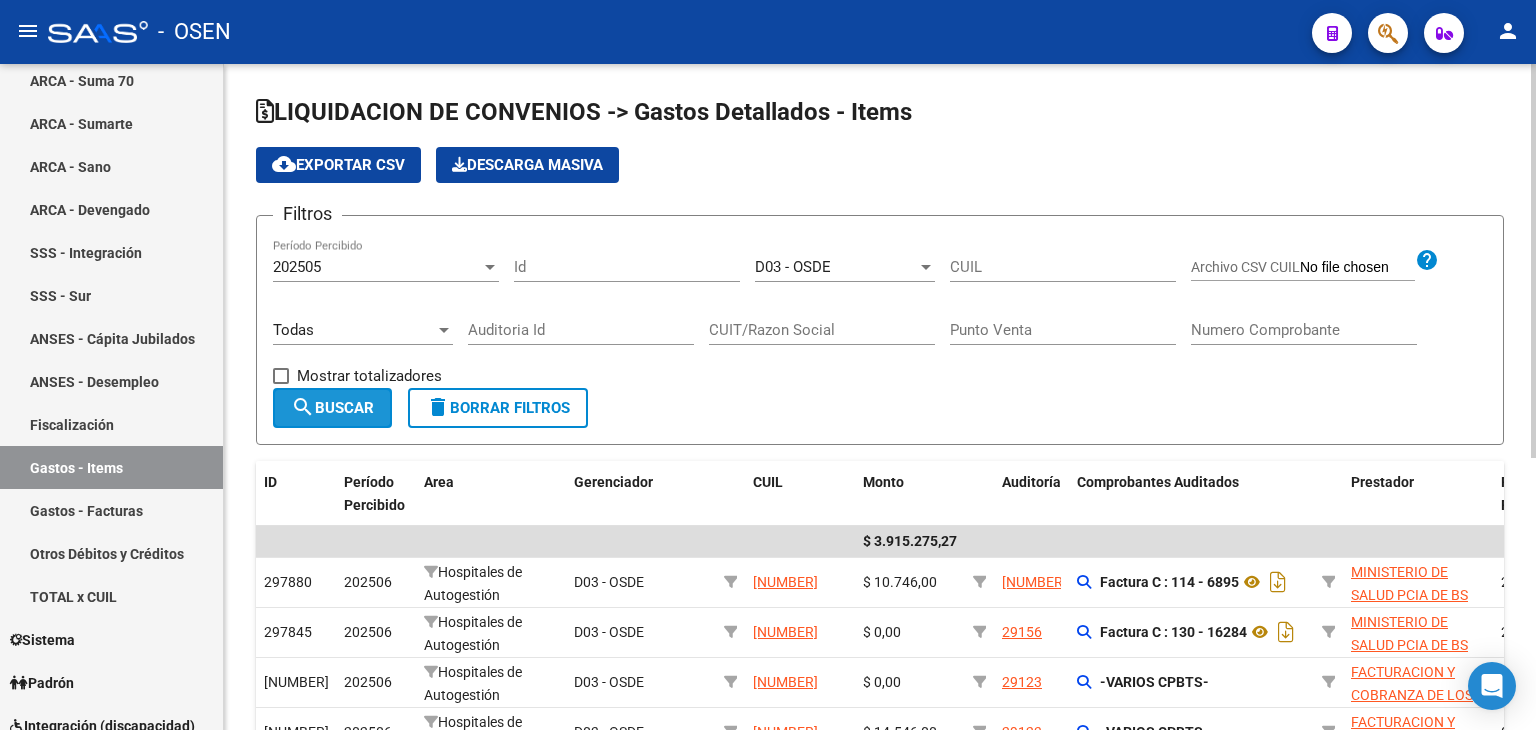 click on "search  Buscar" 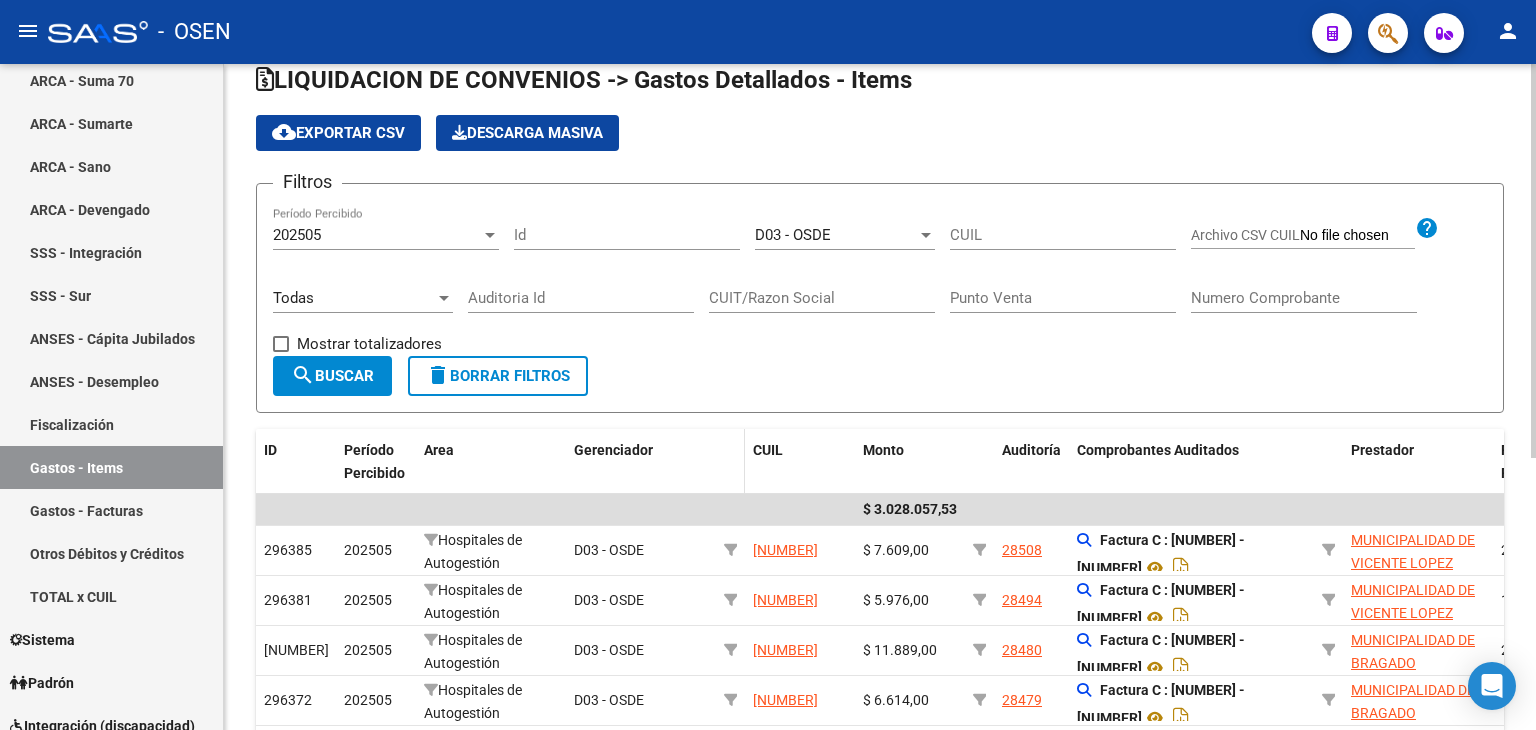 scroll, scrollTop: 0, scrollLeft: 0, axis: both 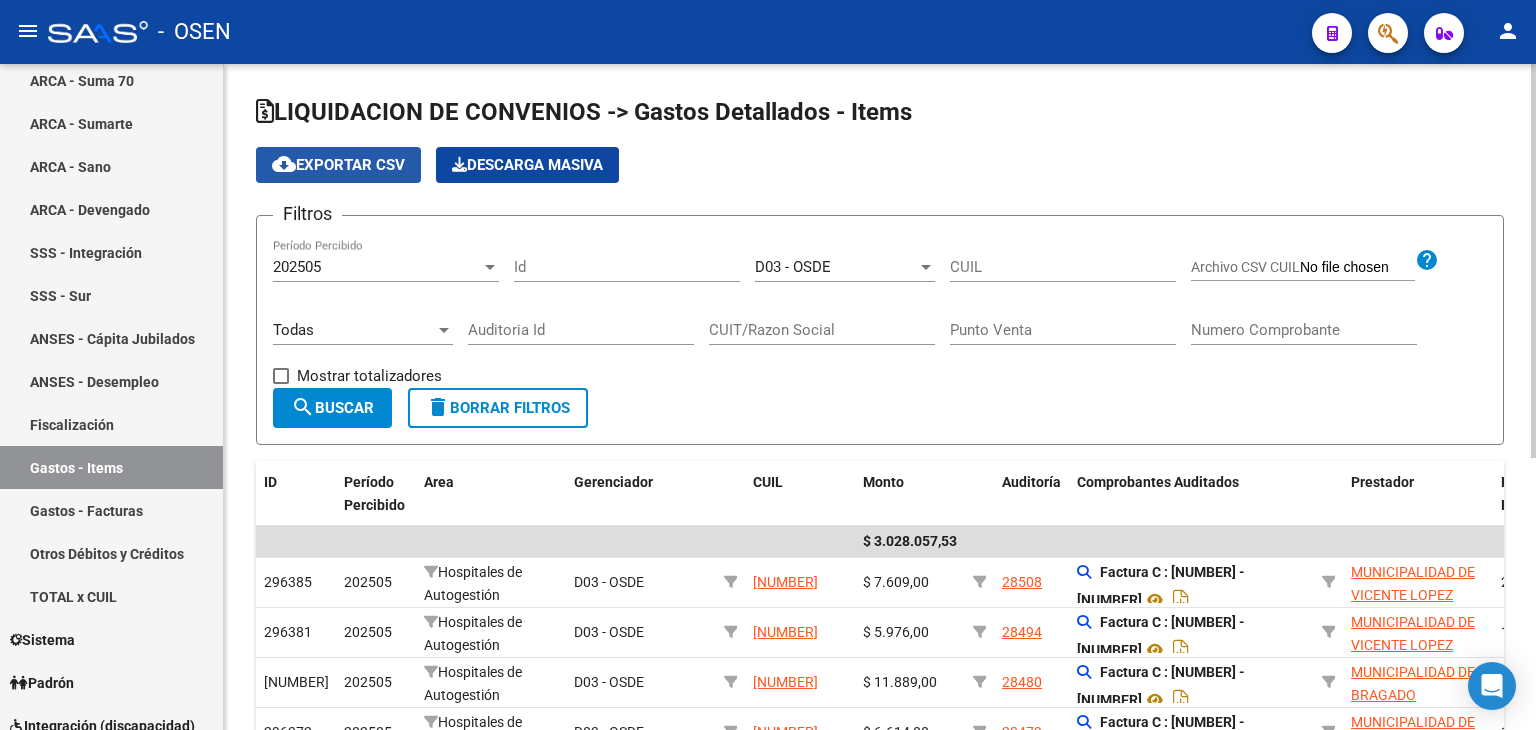 click on "cloud_download  Exportar CSV" 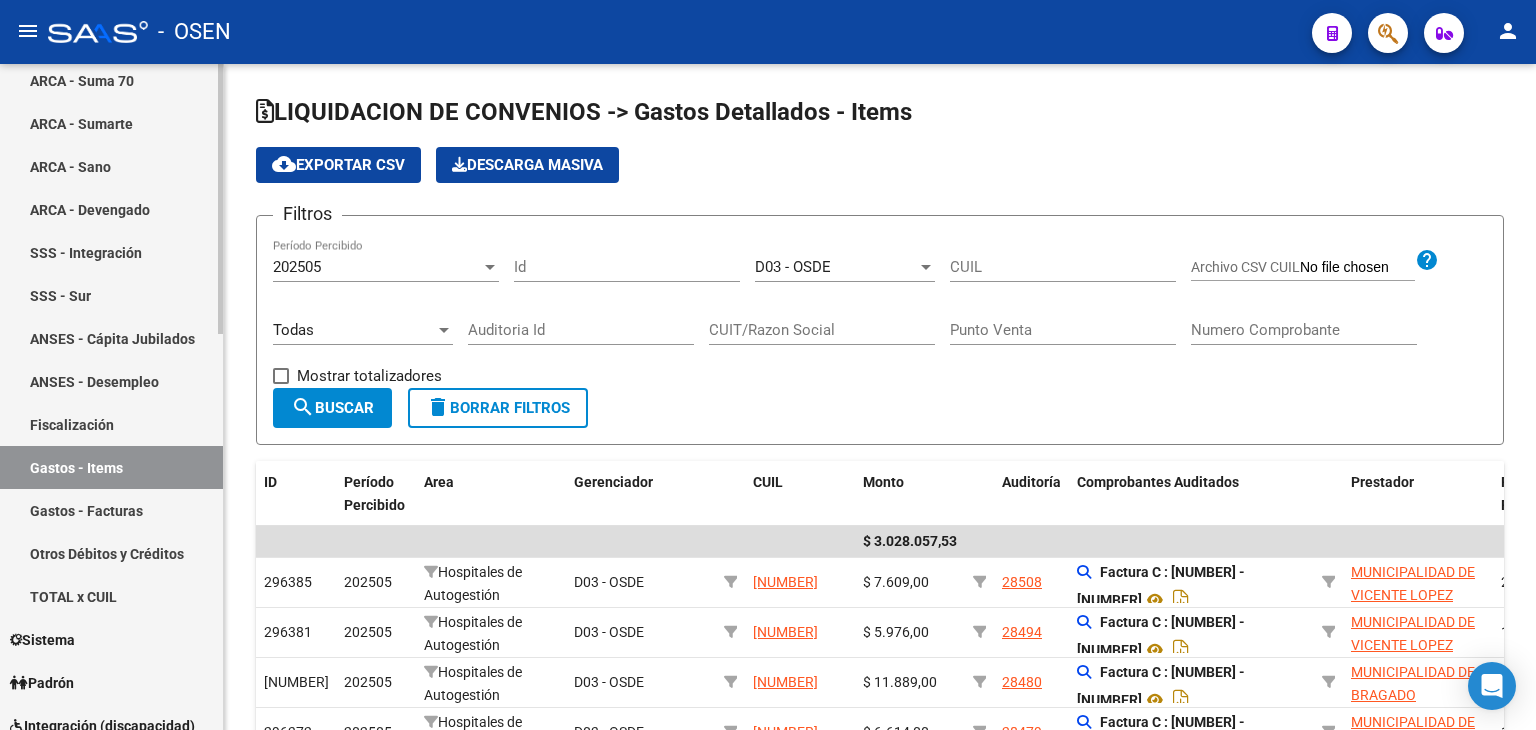 scroll, scrollTop: 0, scrollLeft: 0, axis: both 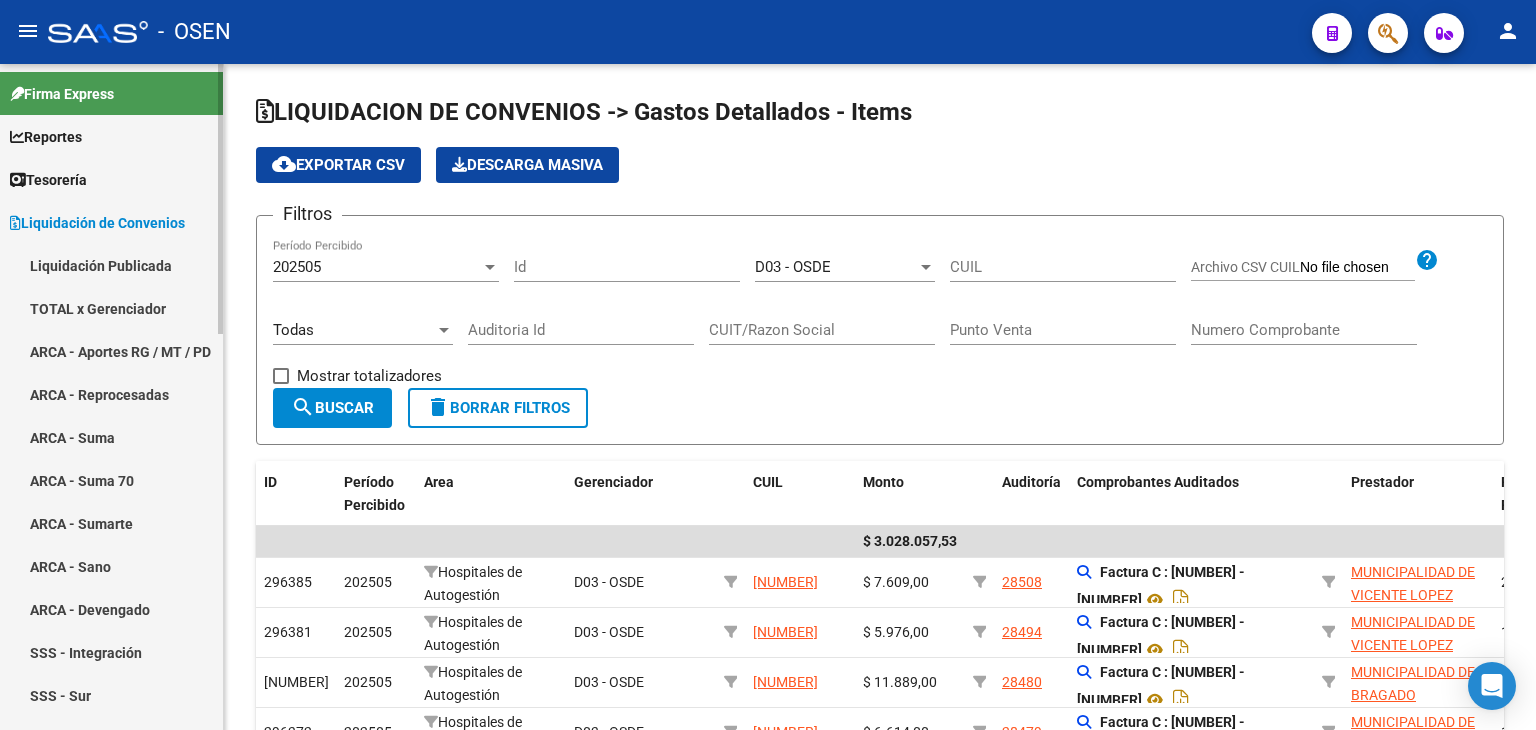 click on "Tesorería" at bounding box center [111, 179] 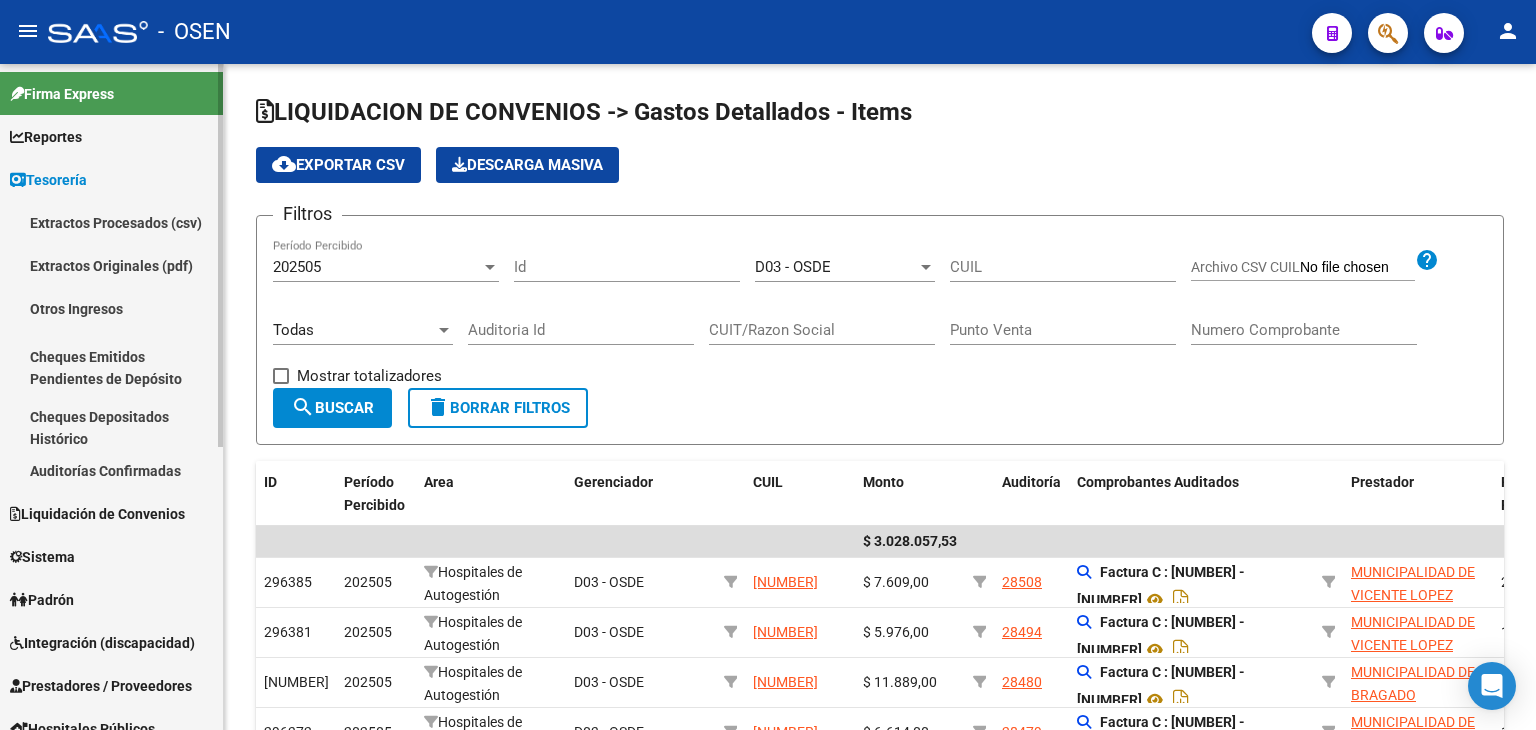 click on "Auditorías Confirmadas" at bounding box center (111, 470) 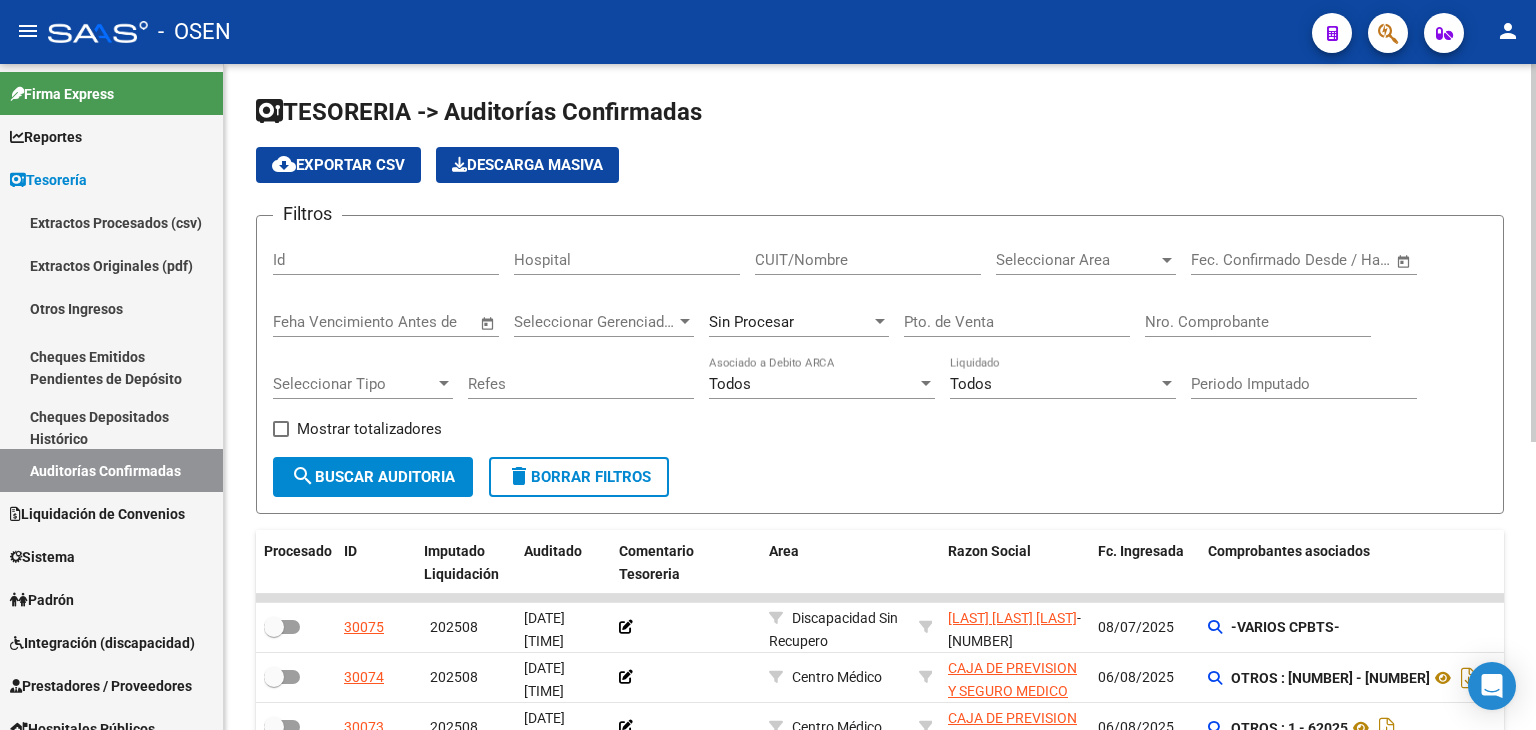 click 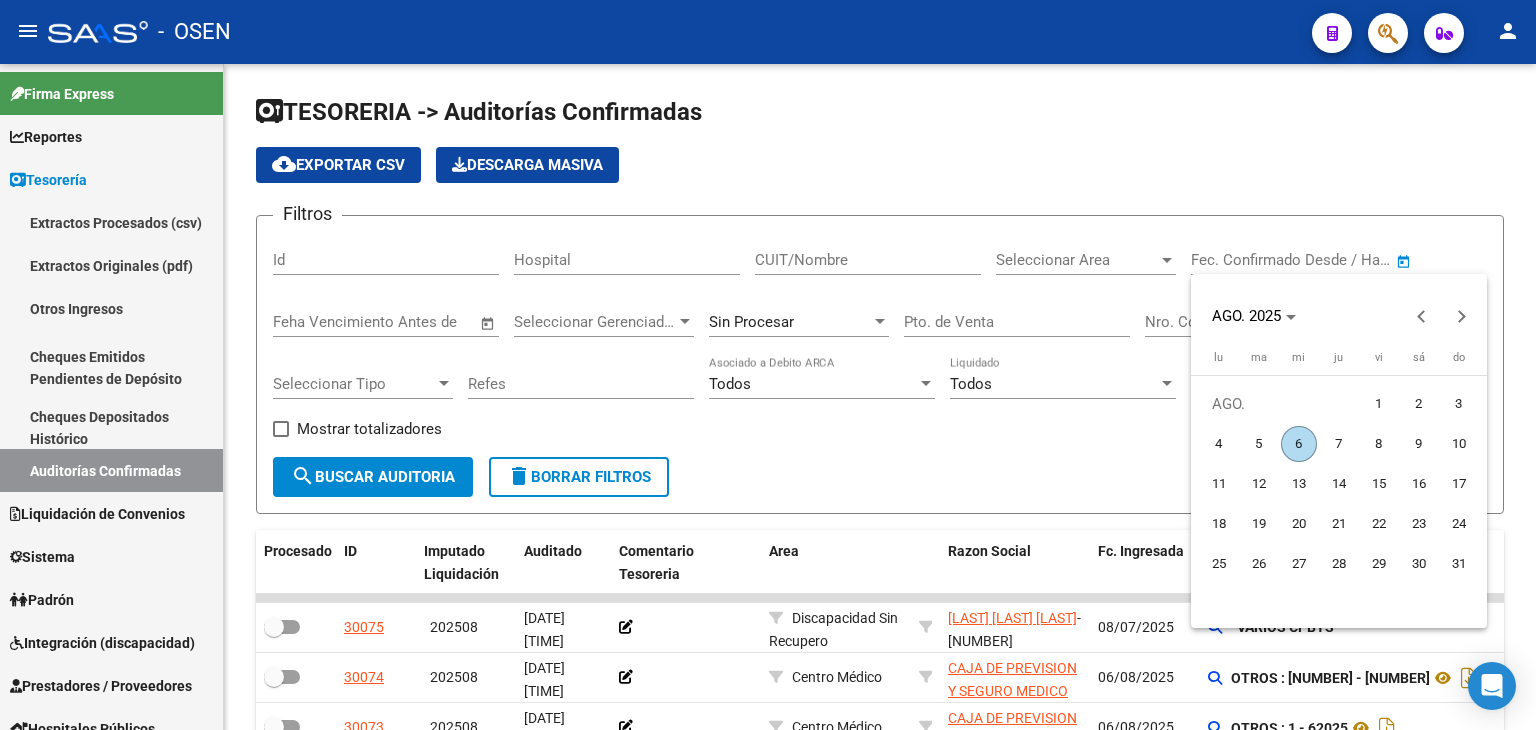click at bounding box center (768, 365) 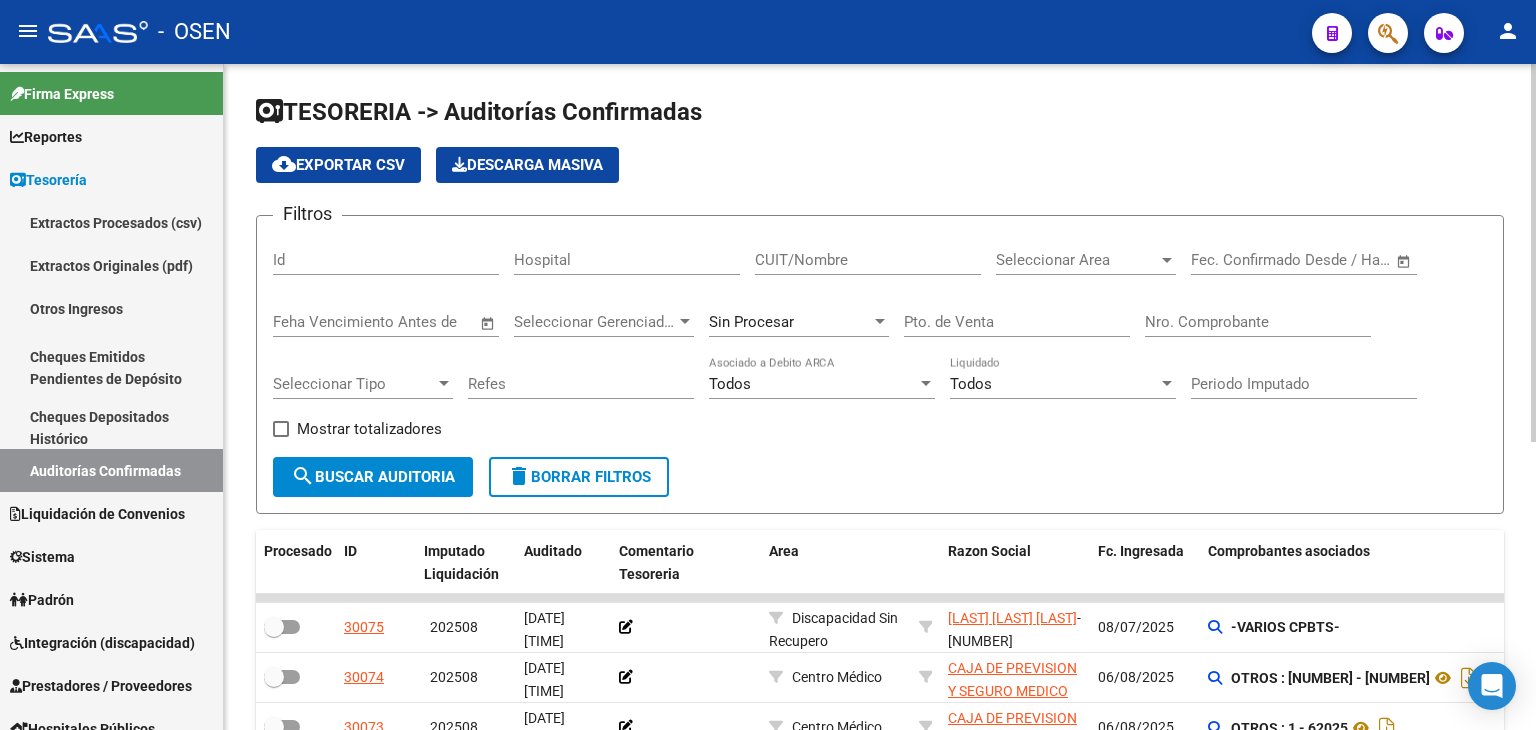 click on "Nro. Comprobante" at bounding box center [1258, 322] 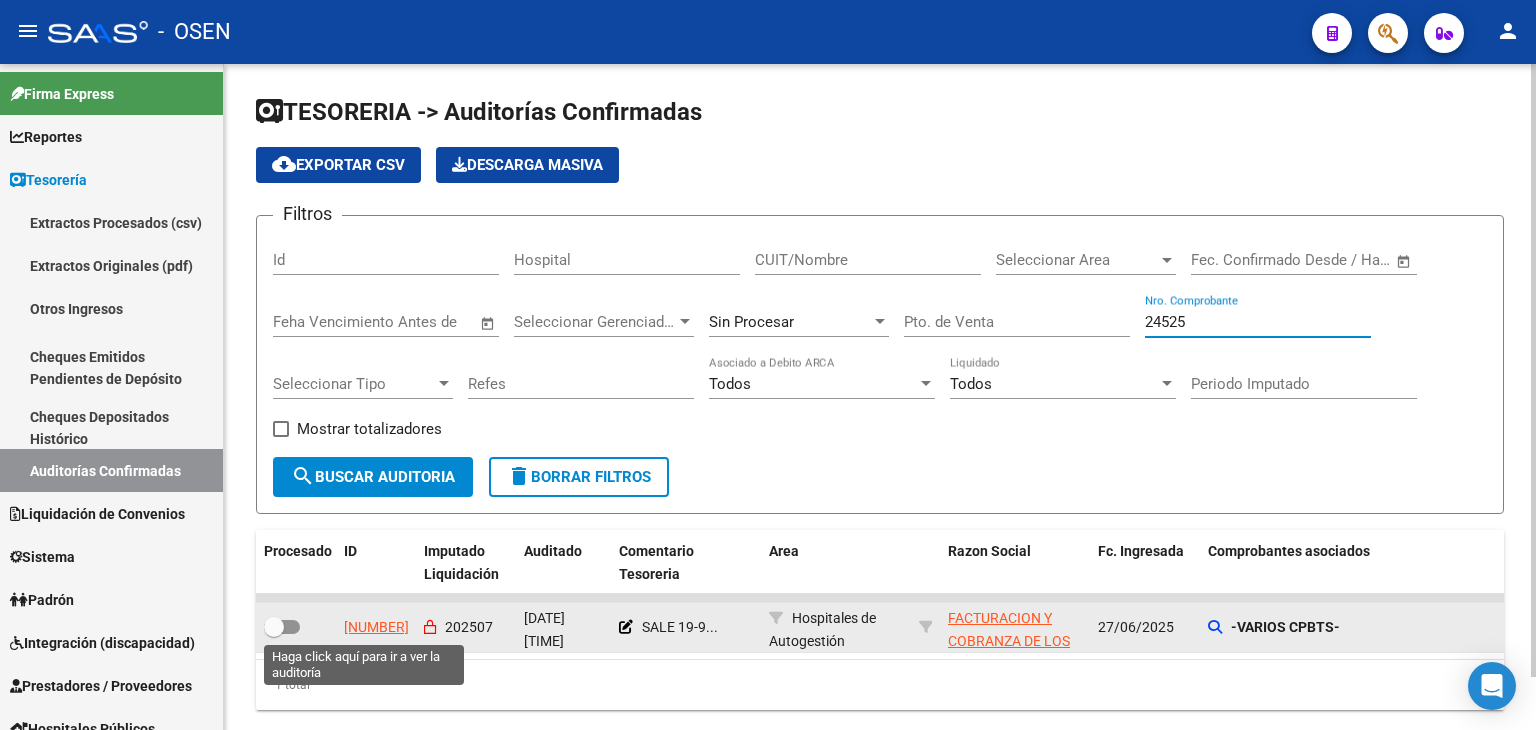 type on "[NUMBER]" 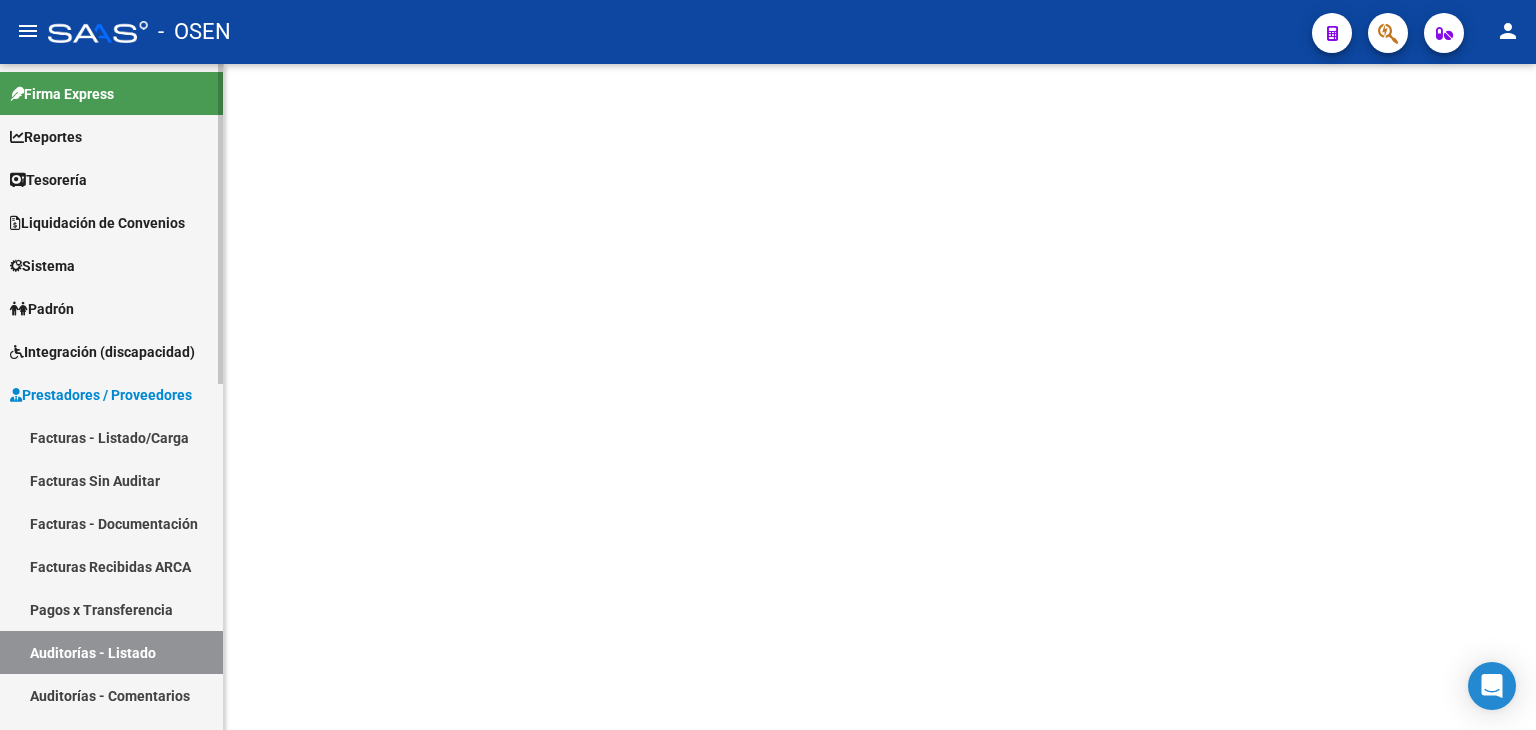 click on "Tesorería" at bounding box center (48, 180) 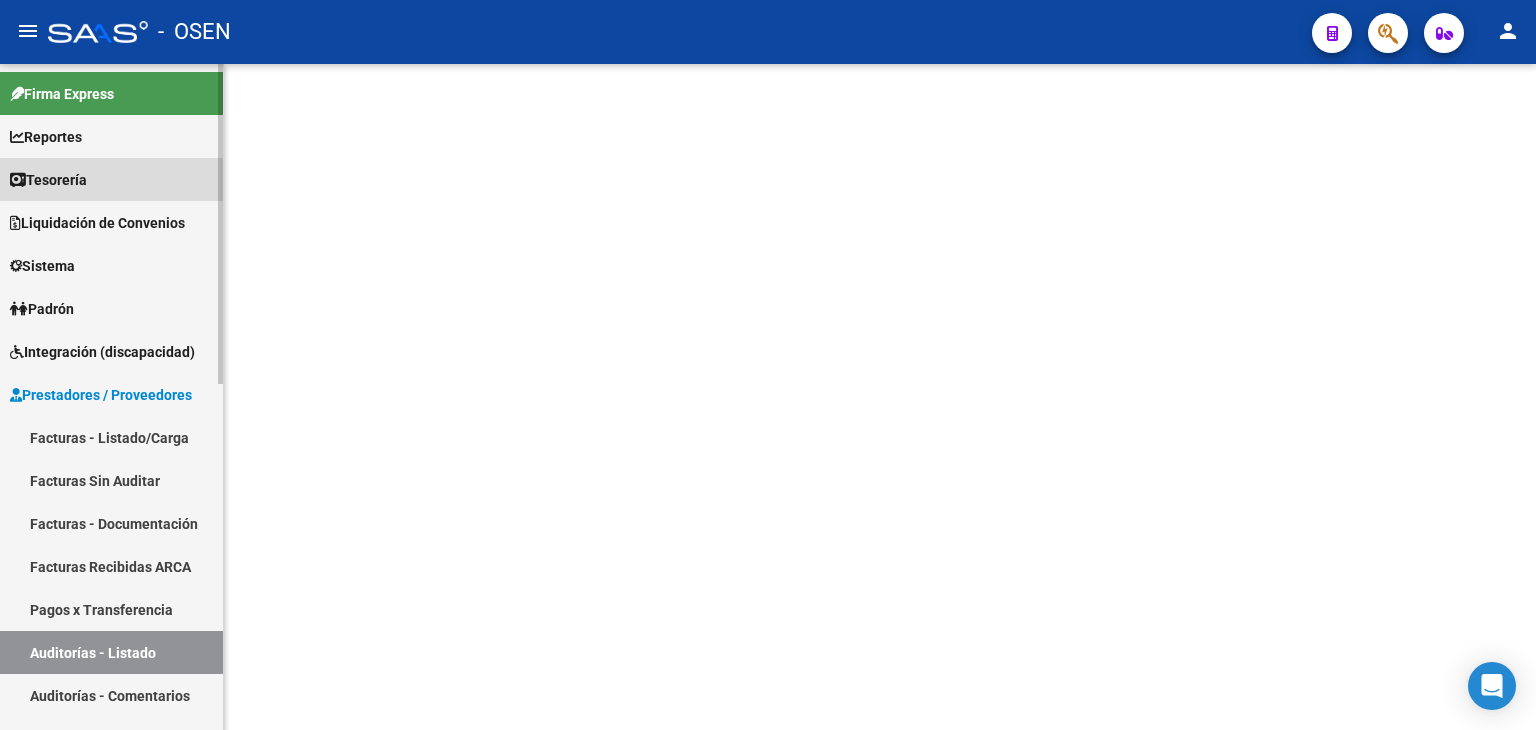 click on "Tesorería" at bounding box center (48, 180) 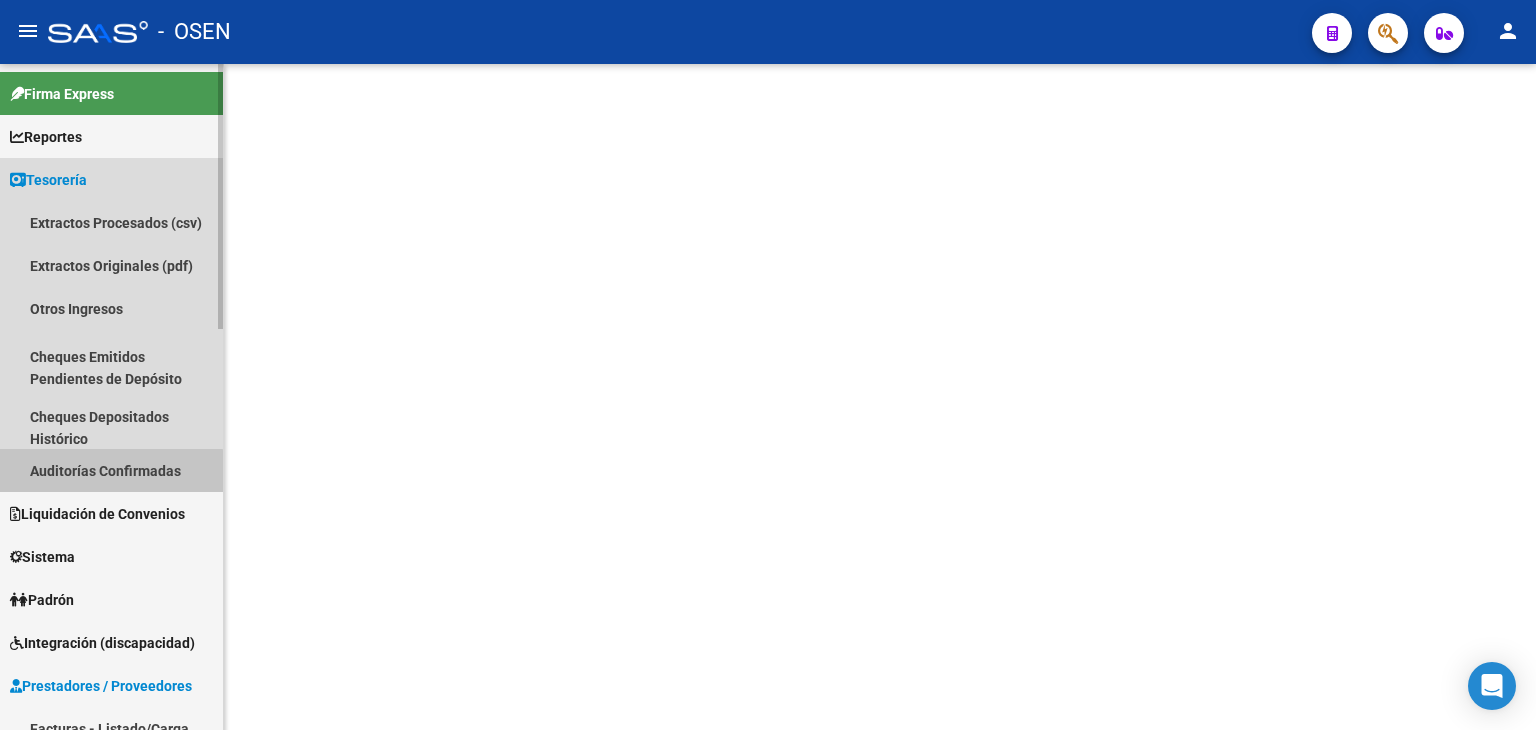 click on "Auditorías Confirmadas" at bounding box center (111, 470) 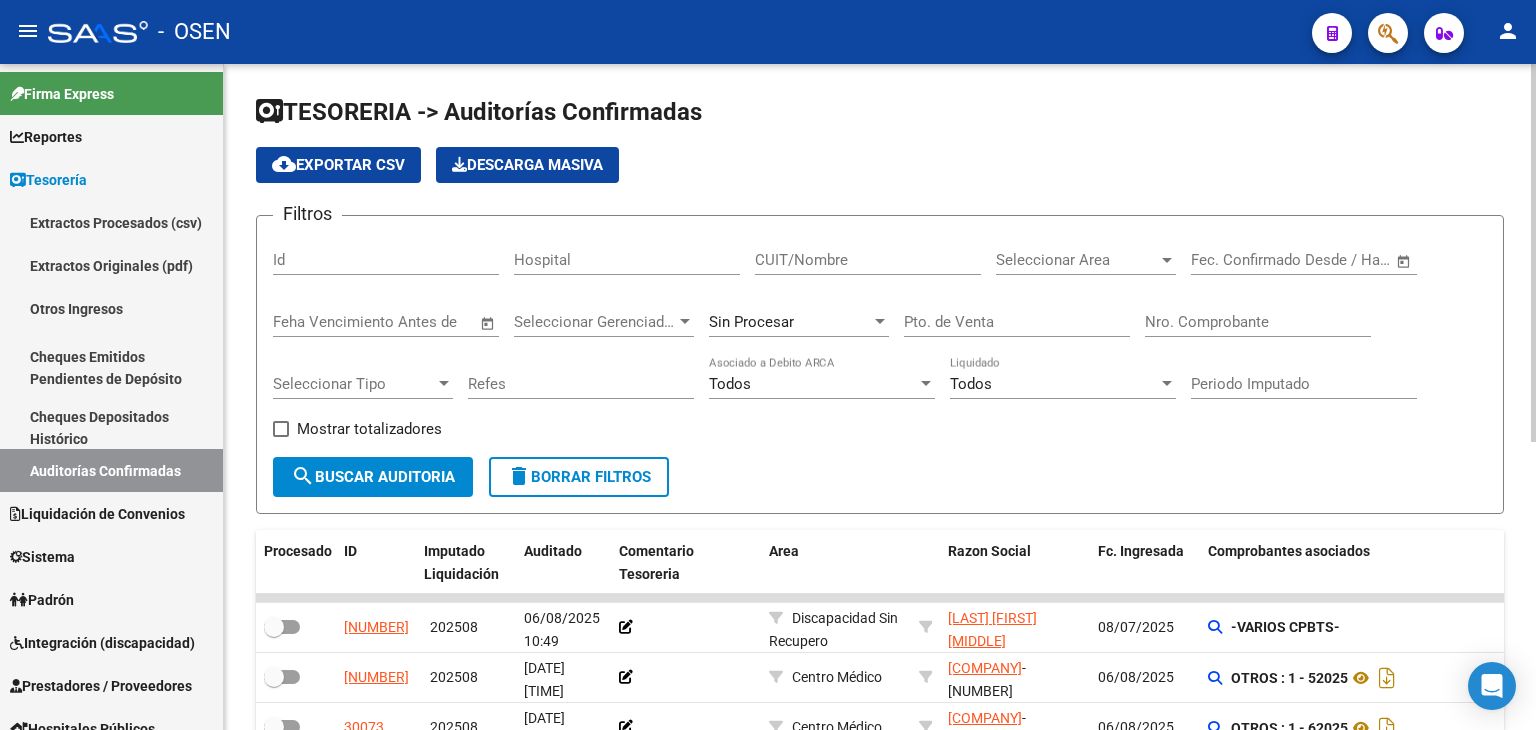 scroll, scrollTop: 0, scrollLeft: 0, axis: both 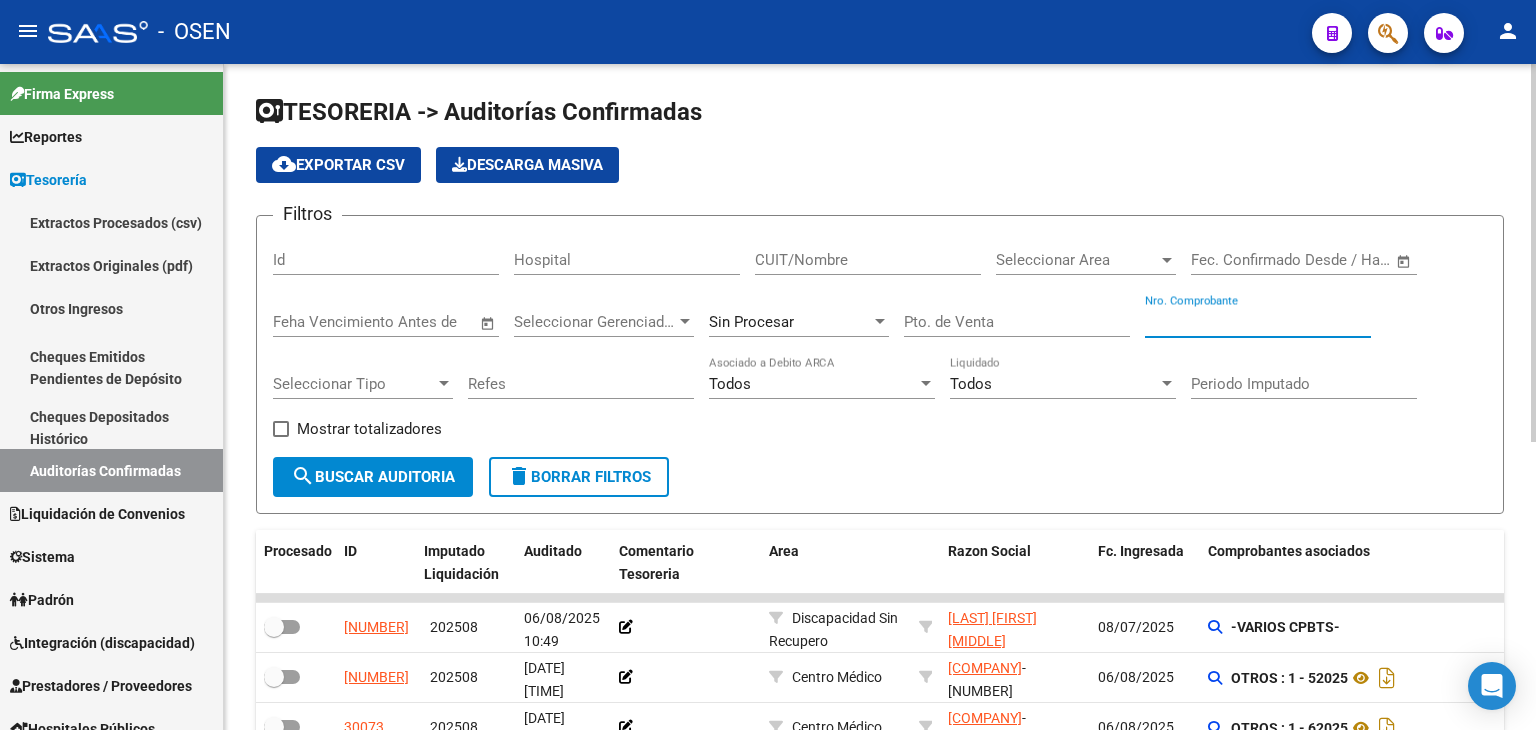 type on "[NUMBER]" 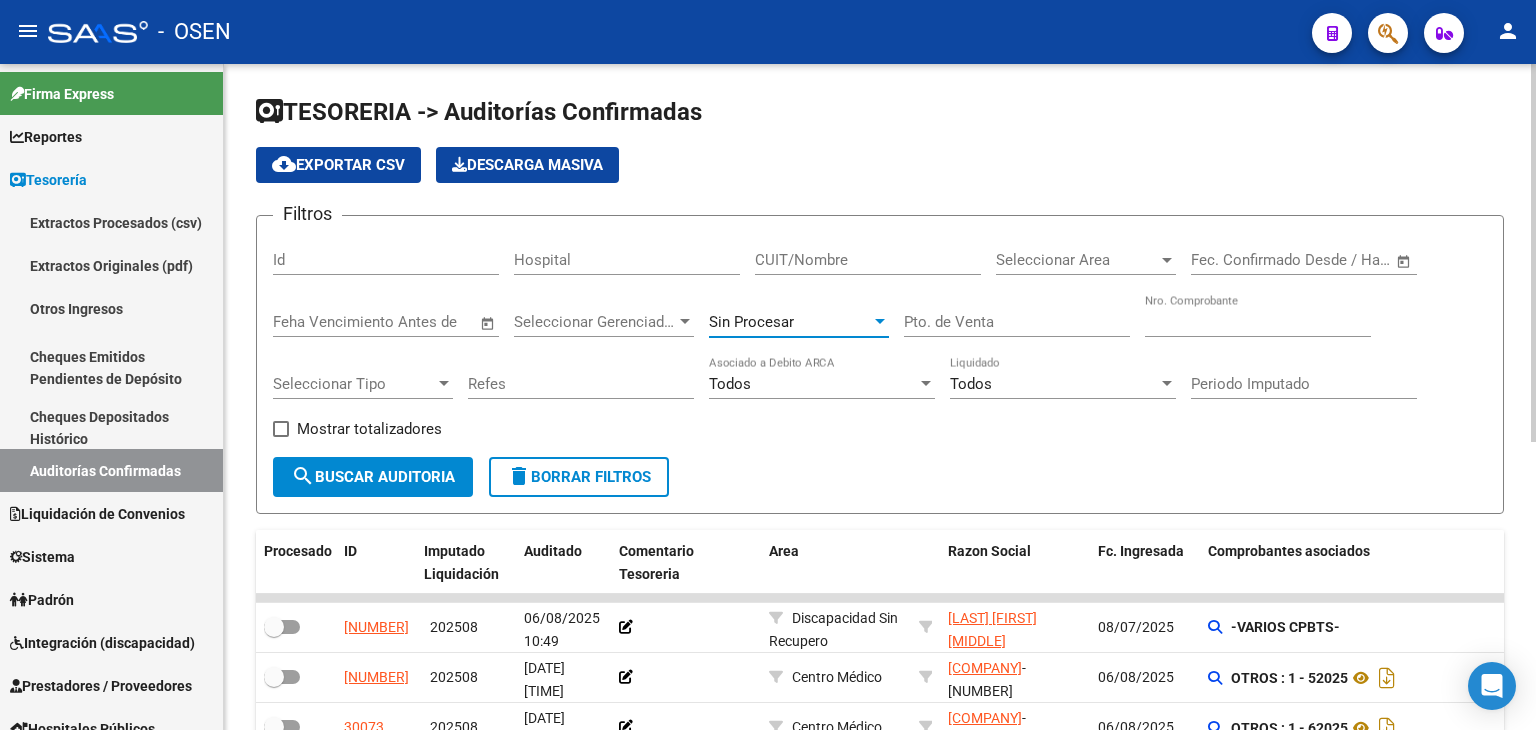 click on "Sin Procesar" at bounding box center (751, 322) 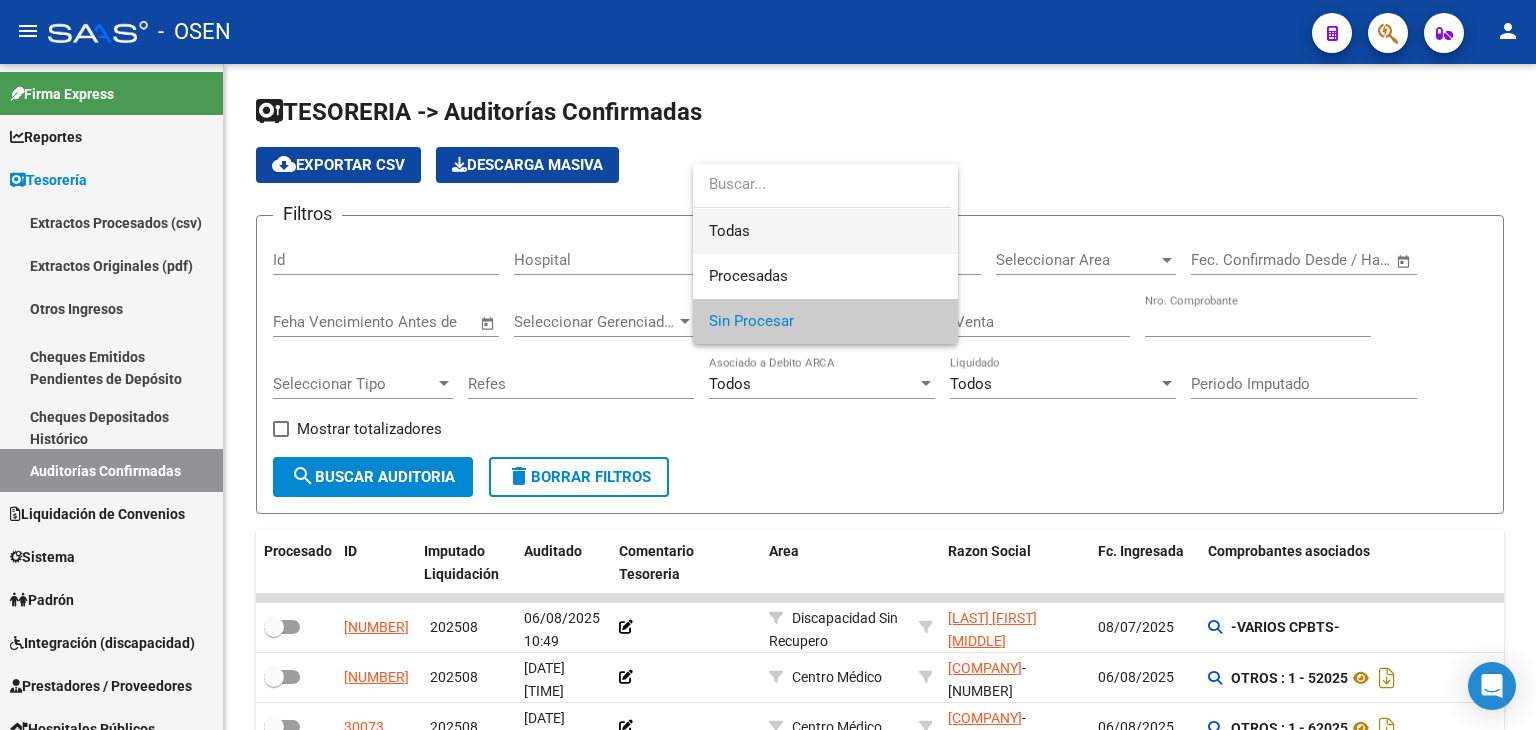 click on "Todas" at bounding box center (825, 231) 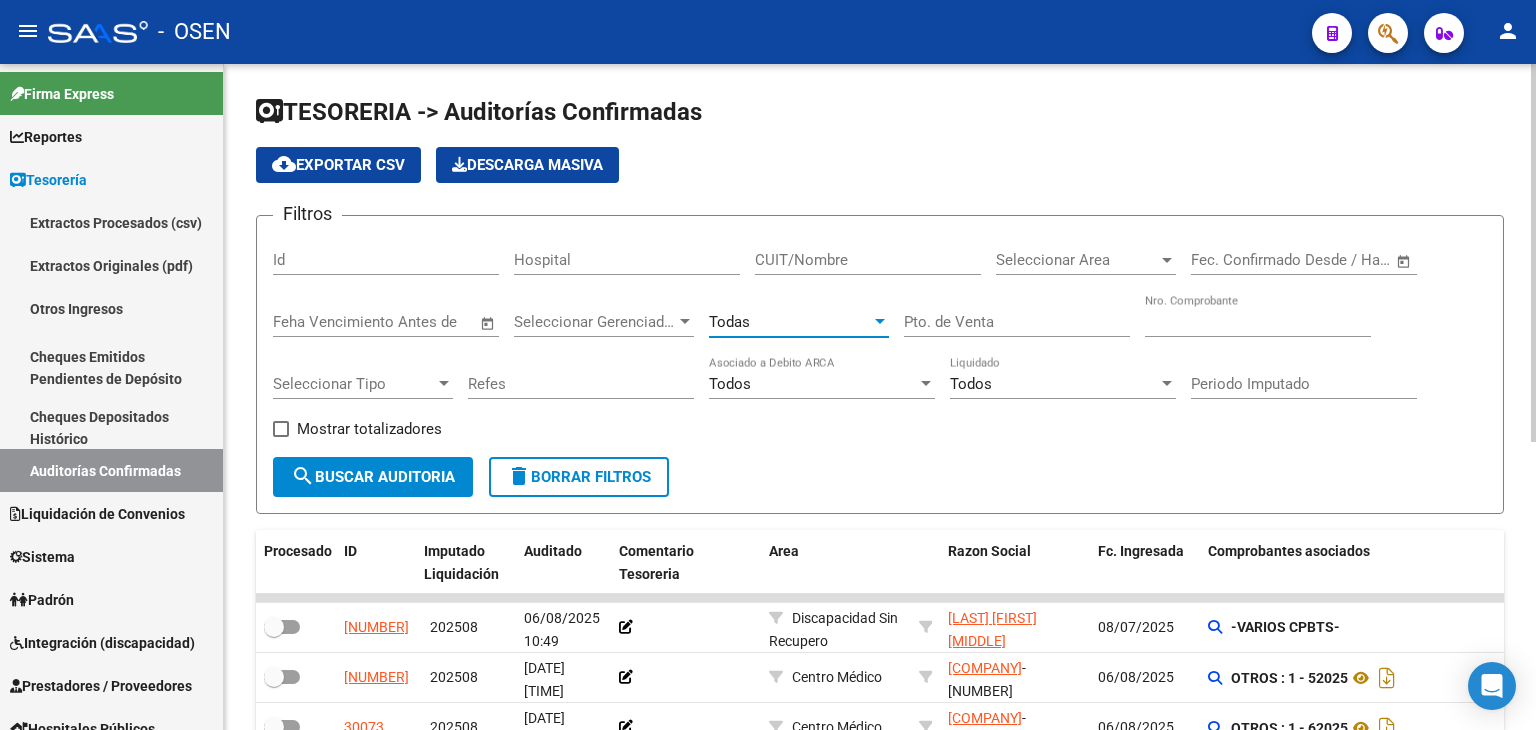 click on "search  Buscar Auditoria" 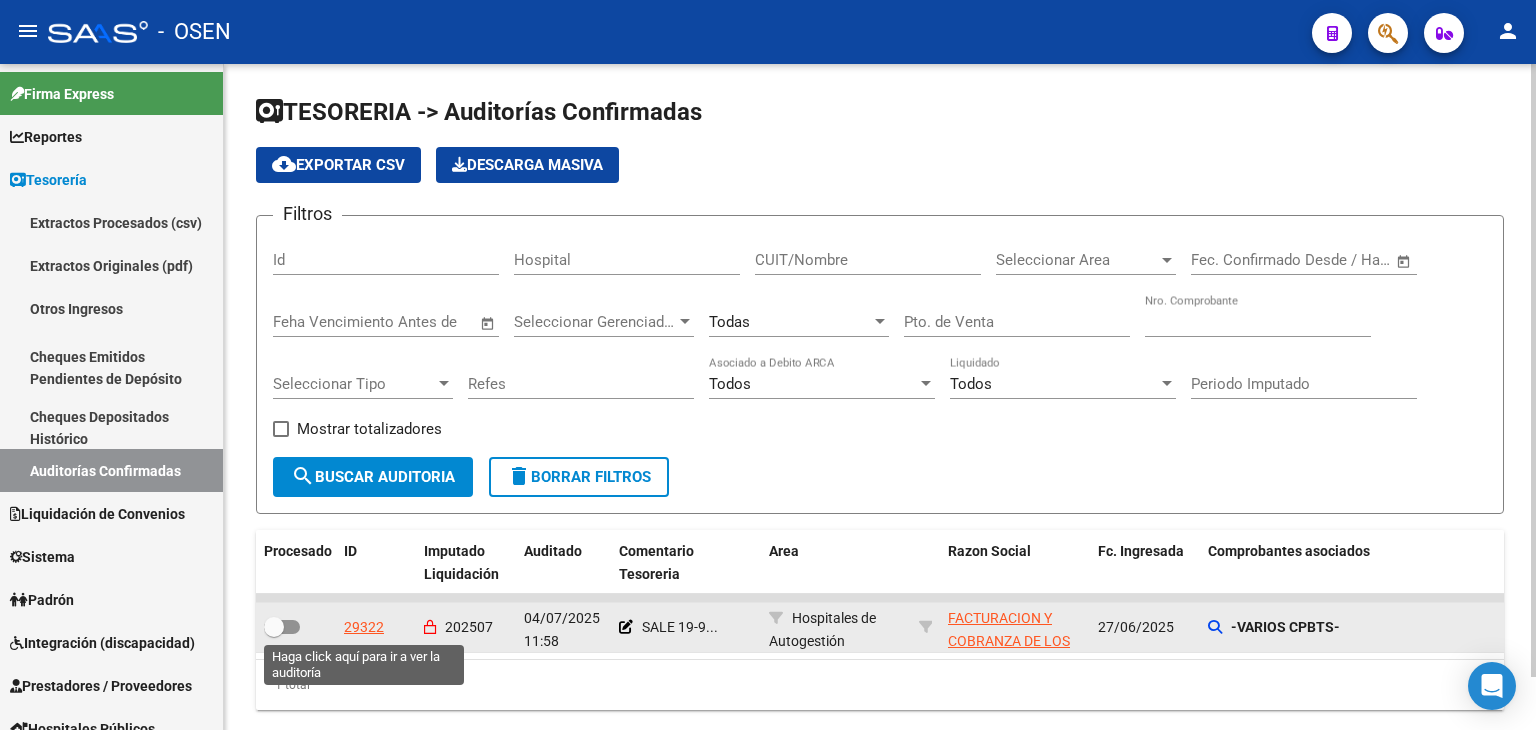 click on "29322" 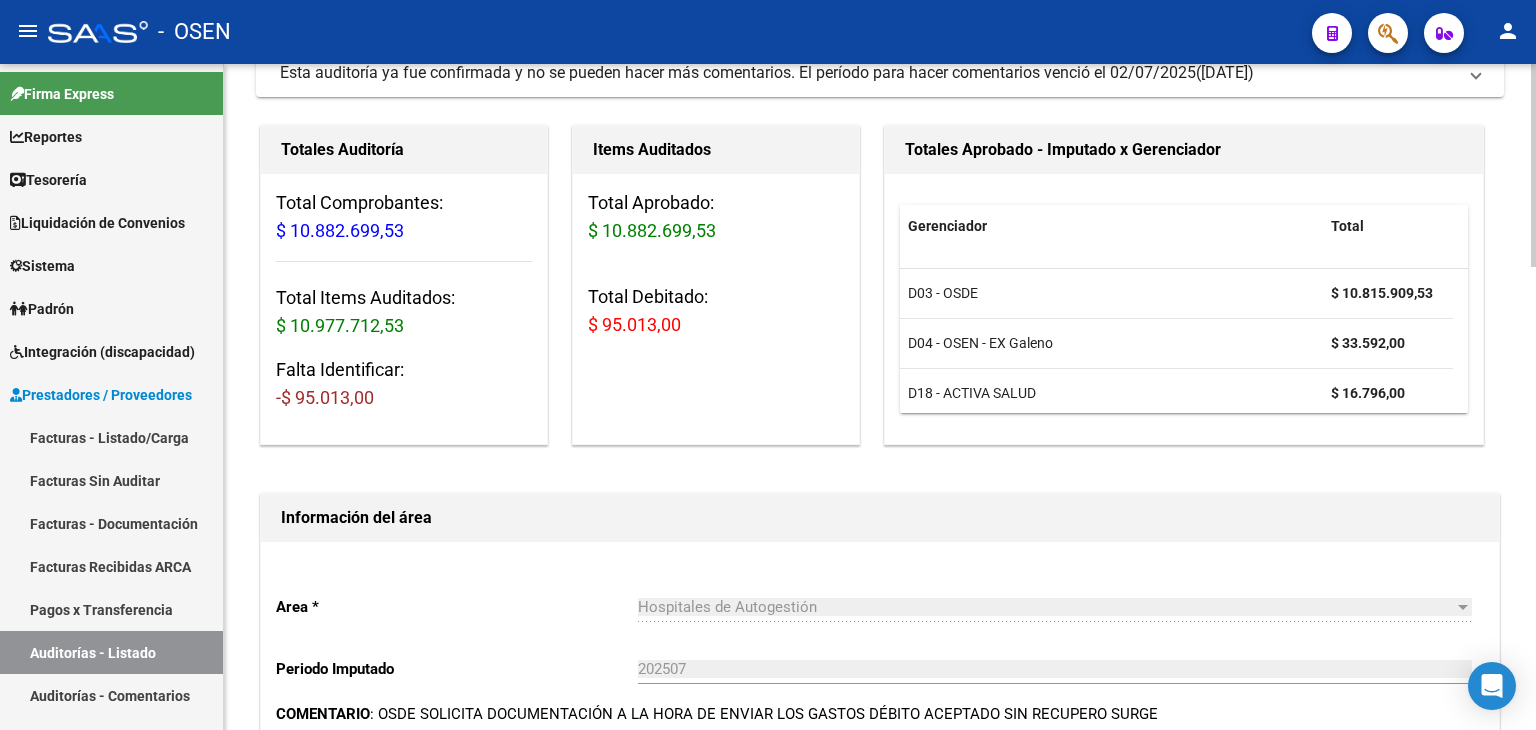 scroll, scrollTop: 600, scrollLeft: 0, axis: vertical 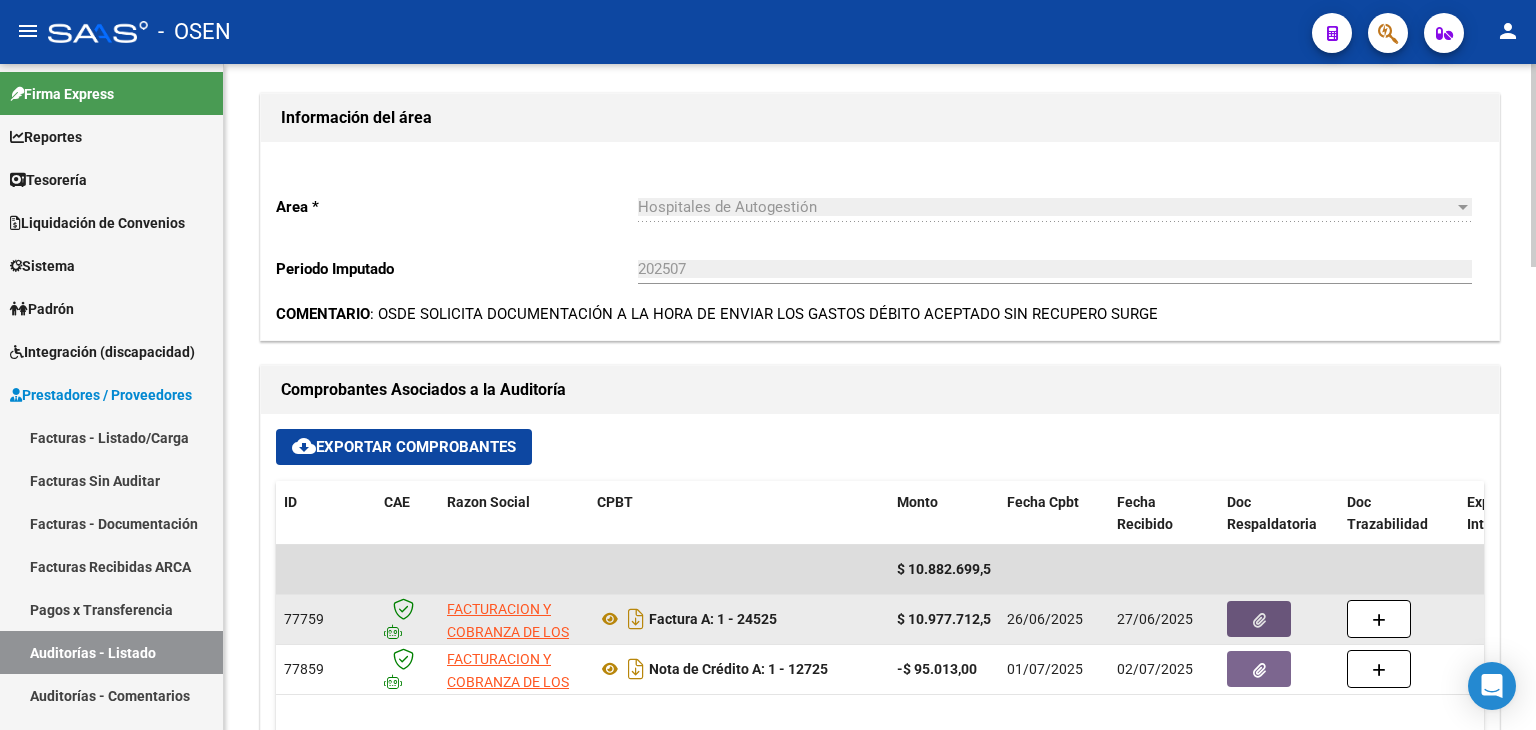 click 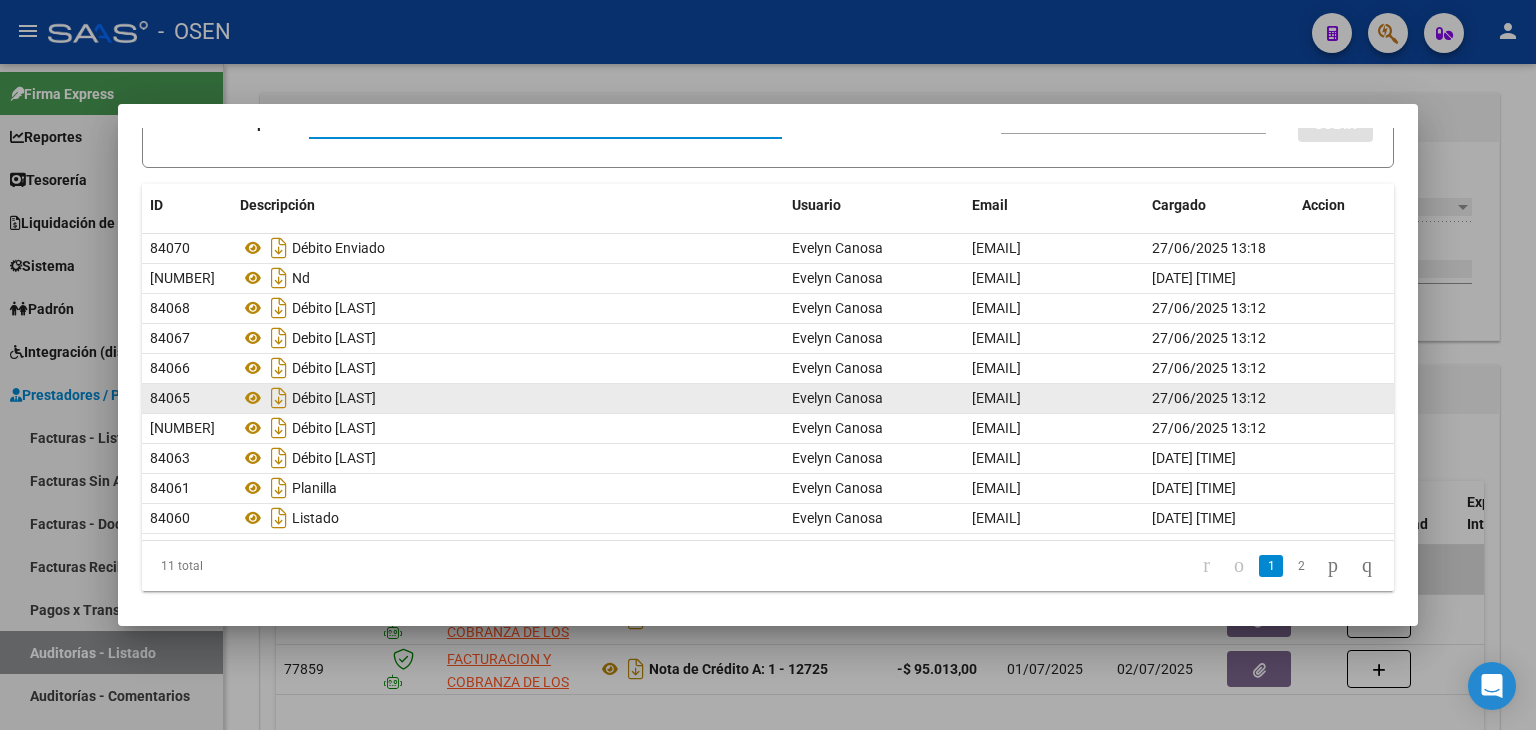 scroll, scrollTop: 119, scrollLeft: 0, axis: vertical 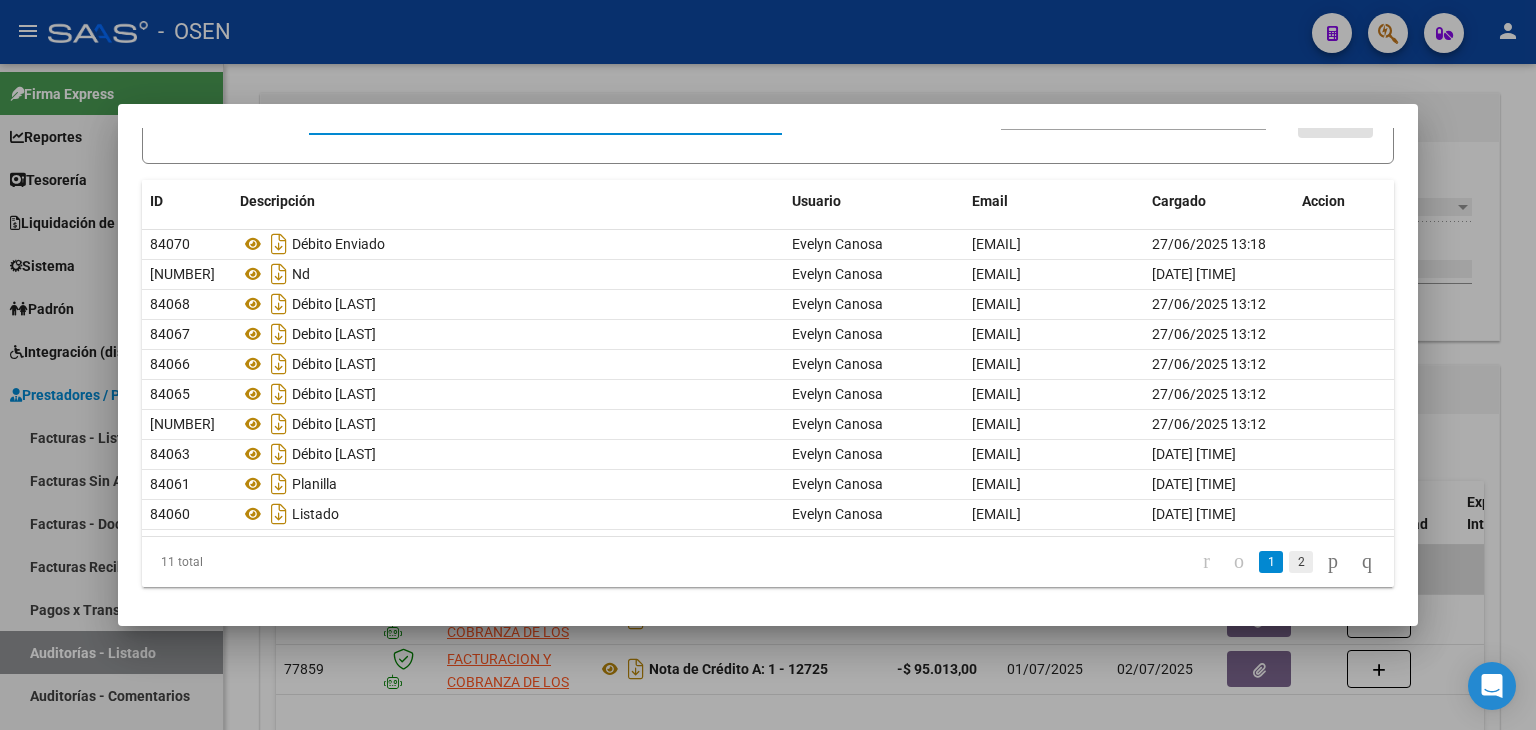 click on "2" 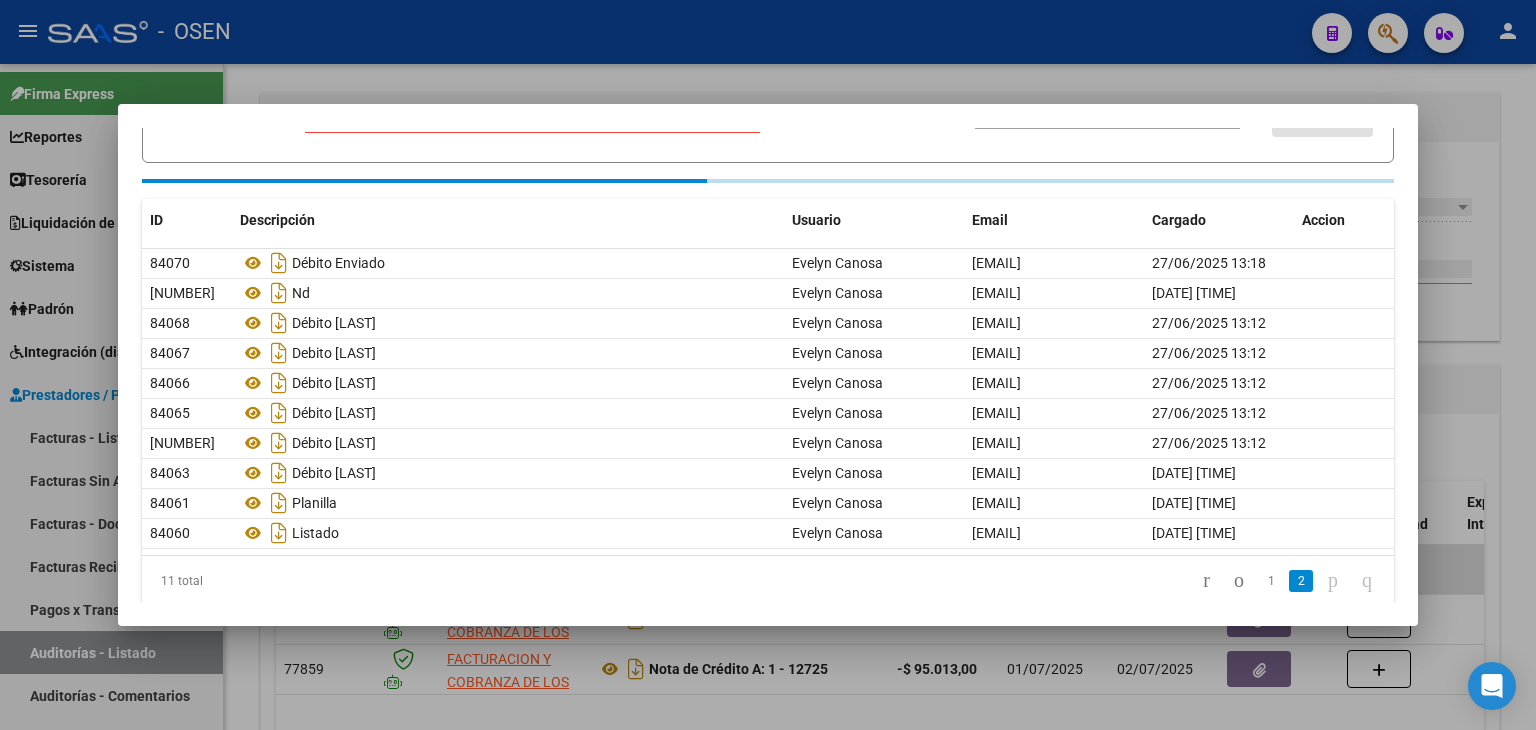 scroll, scrollTop: 0, scrollLeft: 0, axis: both 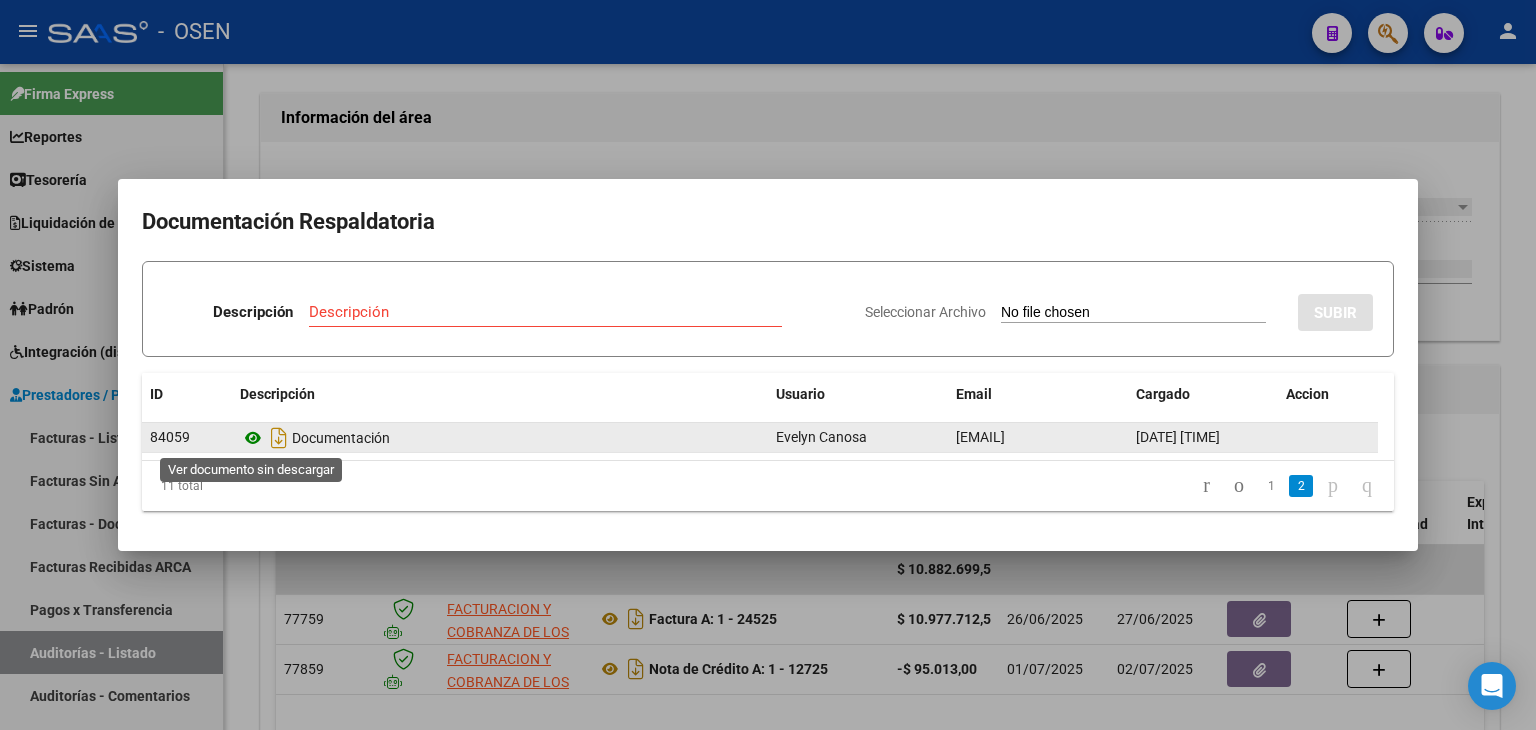 click 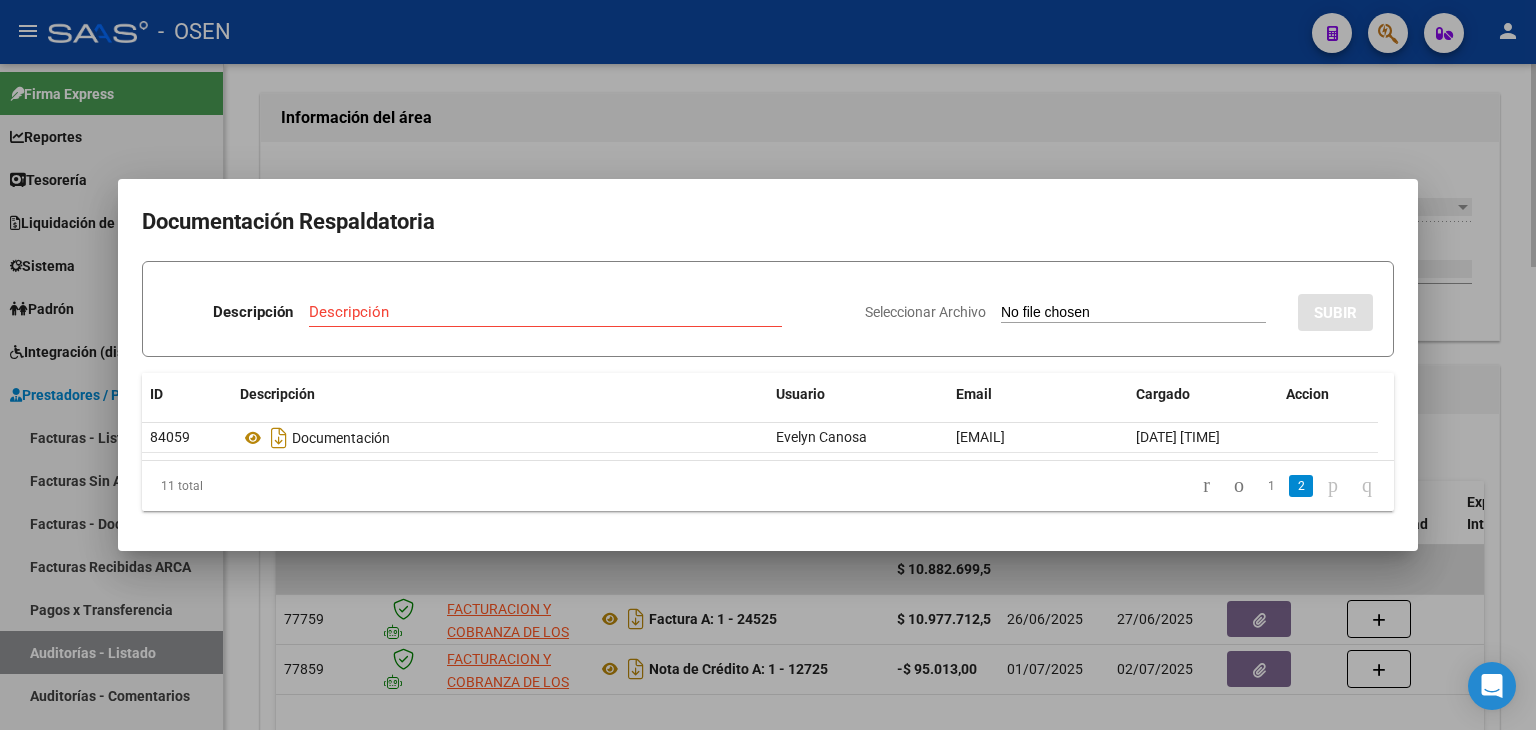 click at bounding box center (768, 365) 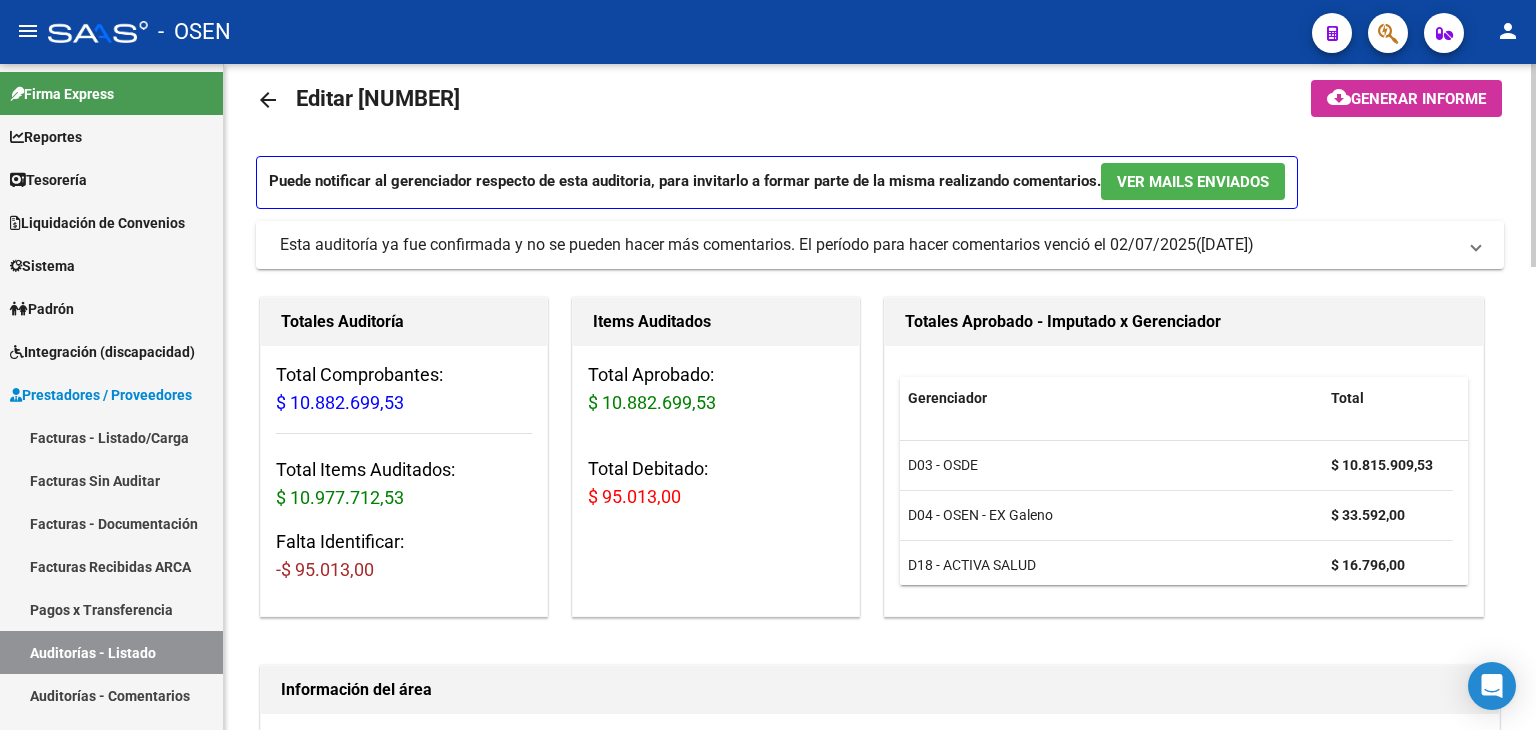 scroll, scrollTop: 0, scrollLeft: 0, axis: both 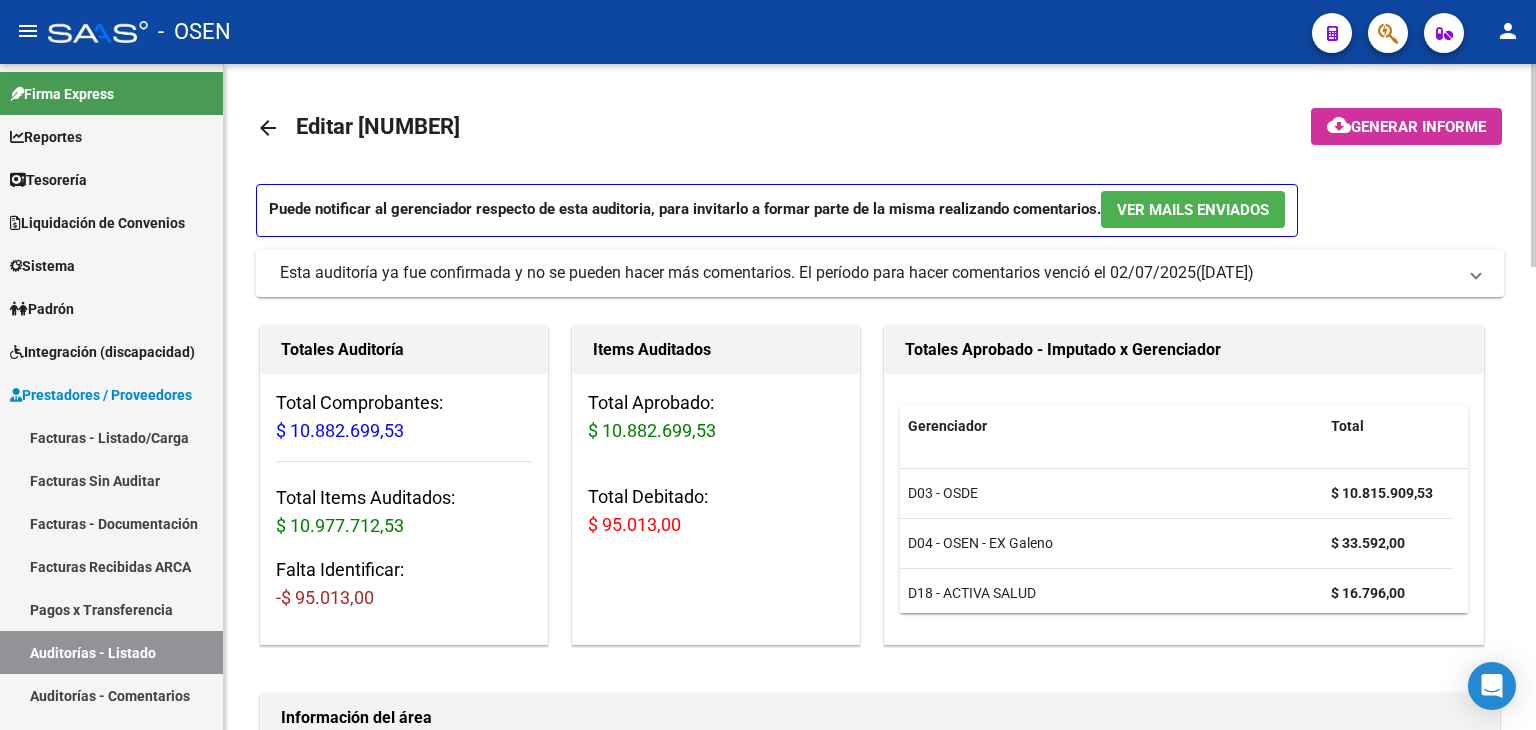 click on "arrow_back" 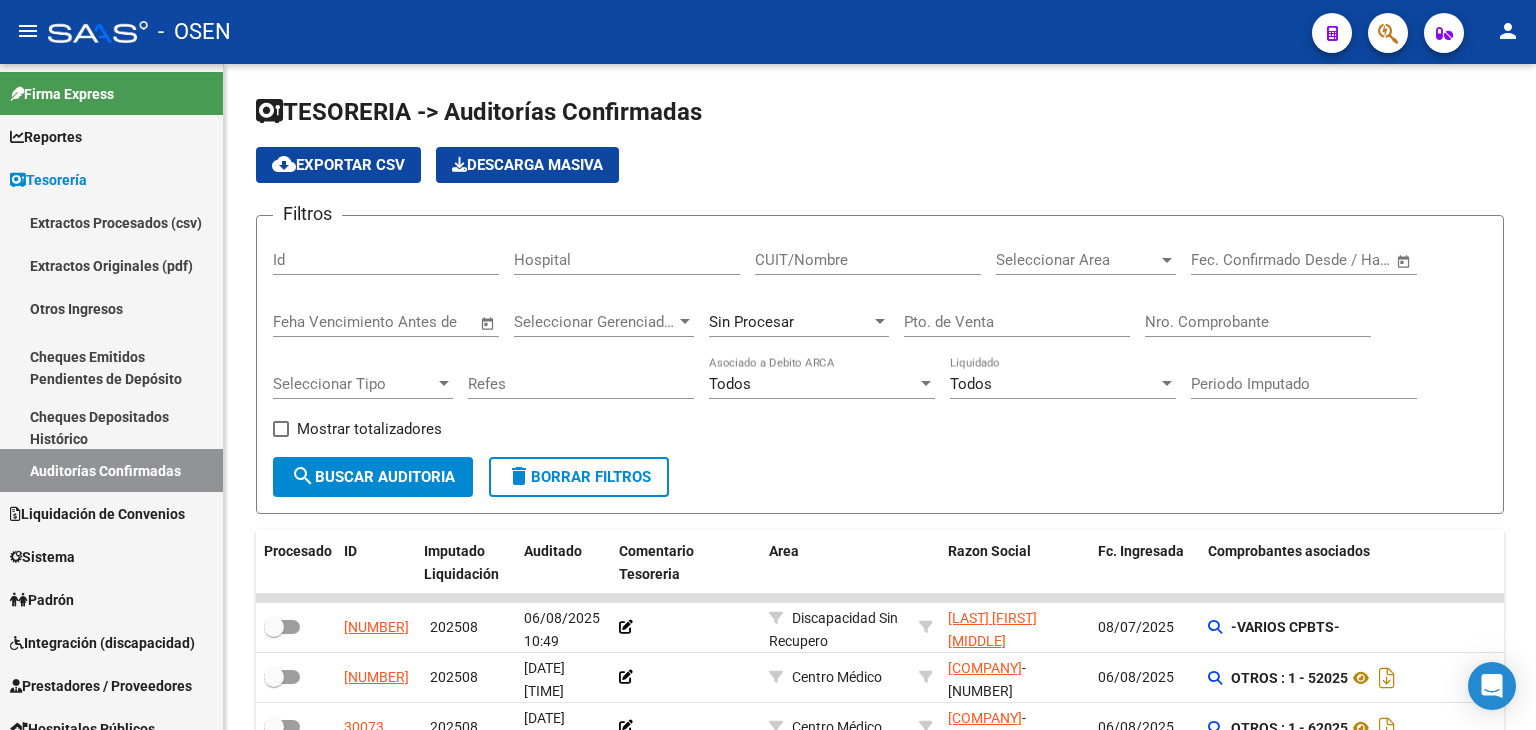 click on "Nro. Comprobante" at bounding box center [1258, 322] 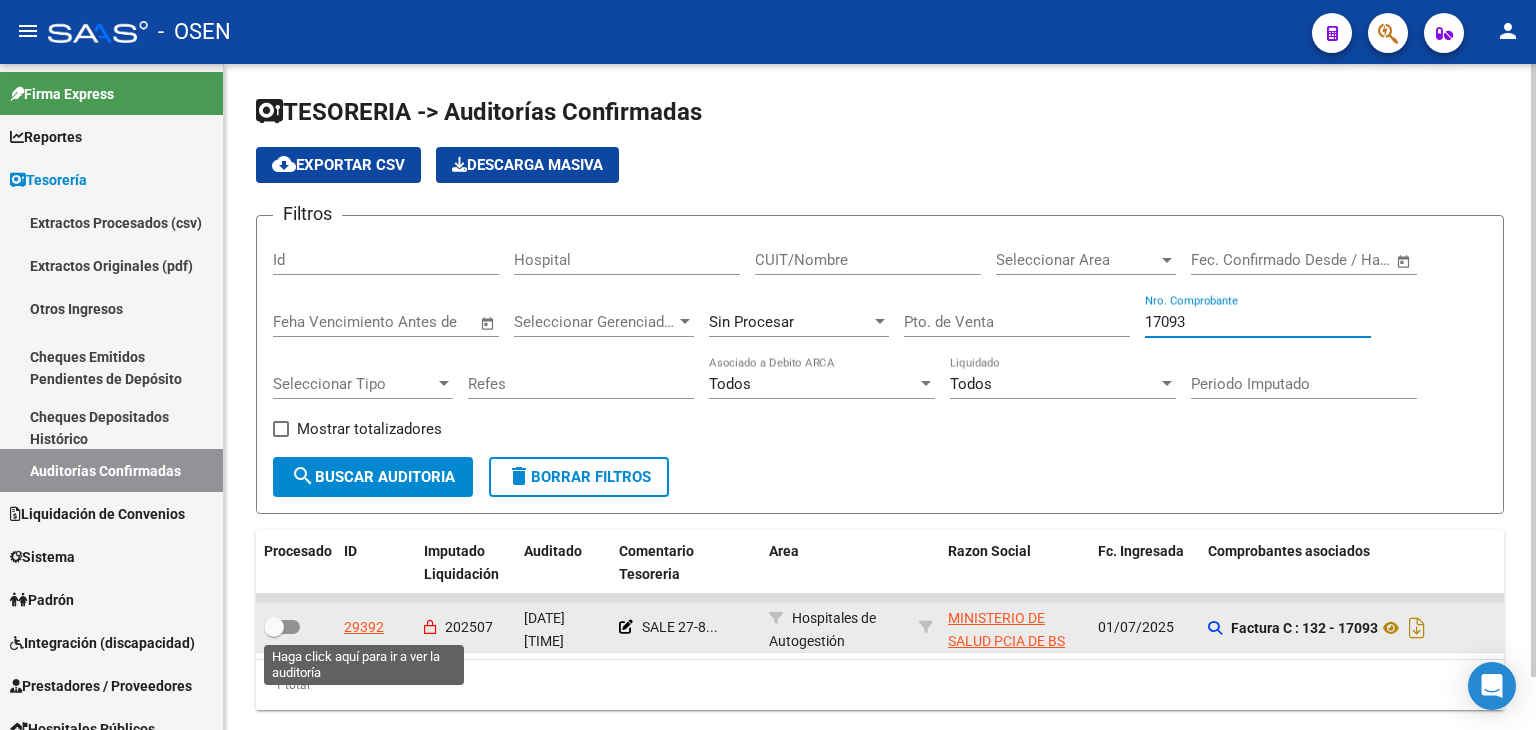 type on "17093" 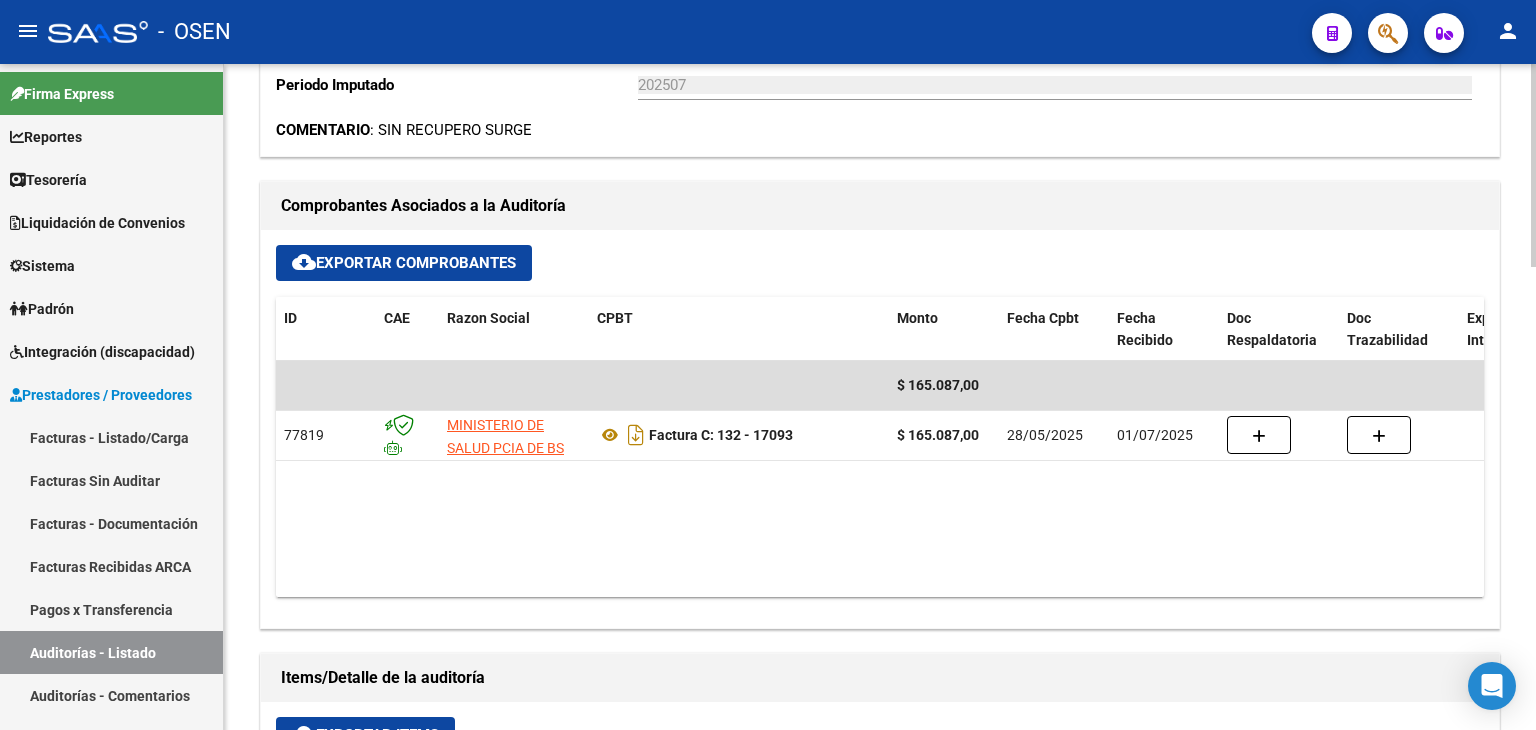 scroll, scrollTop: 900, scrollLeft: 0, axis: vertical 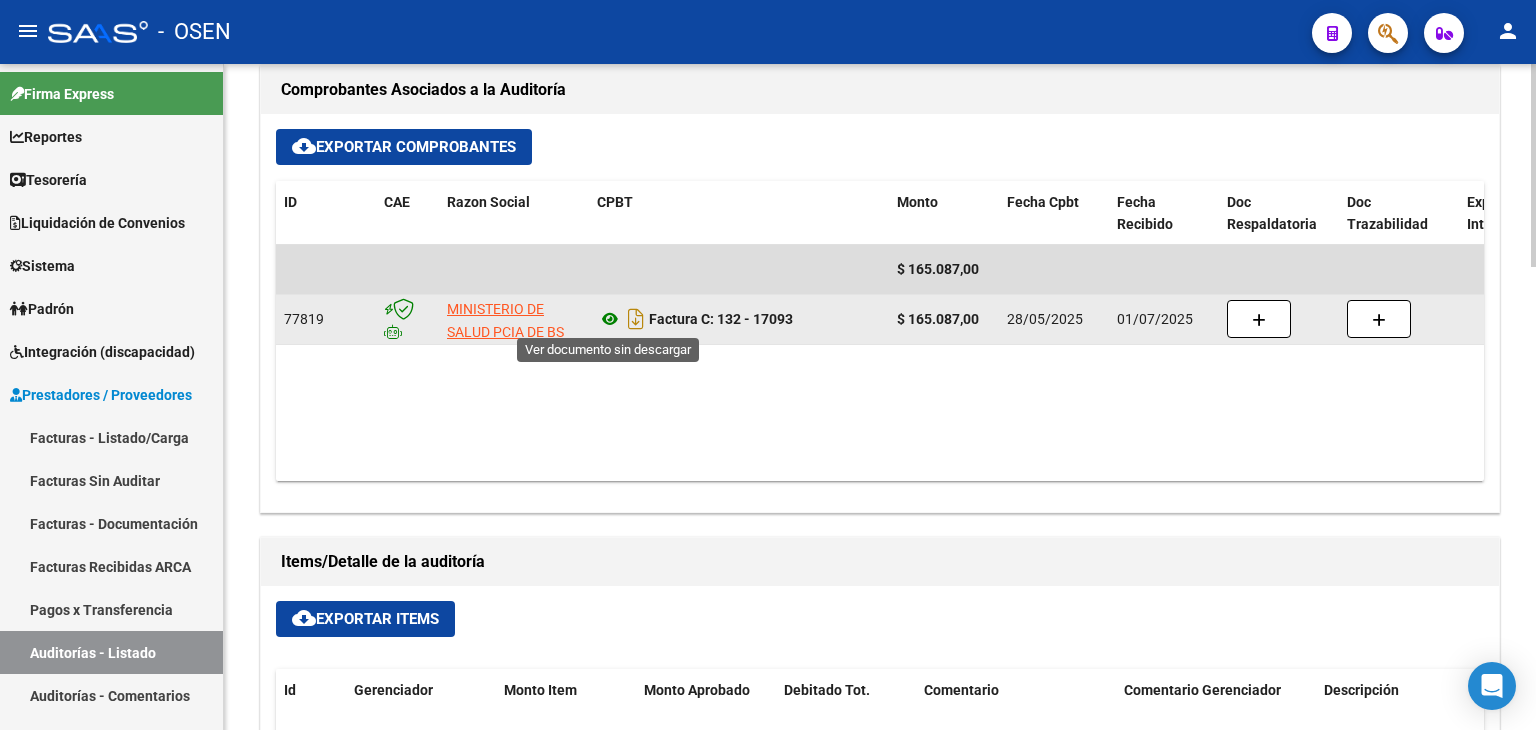 click 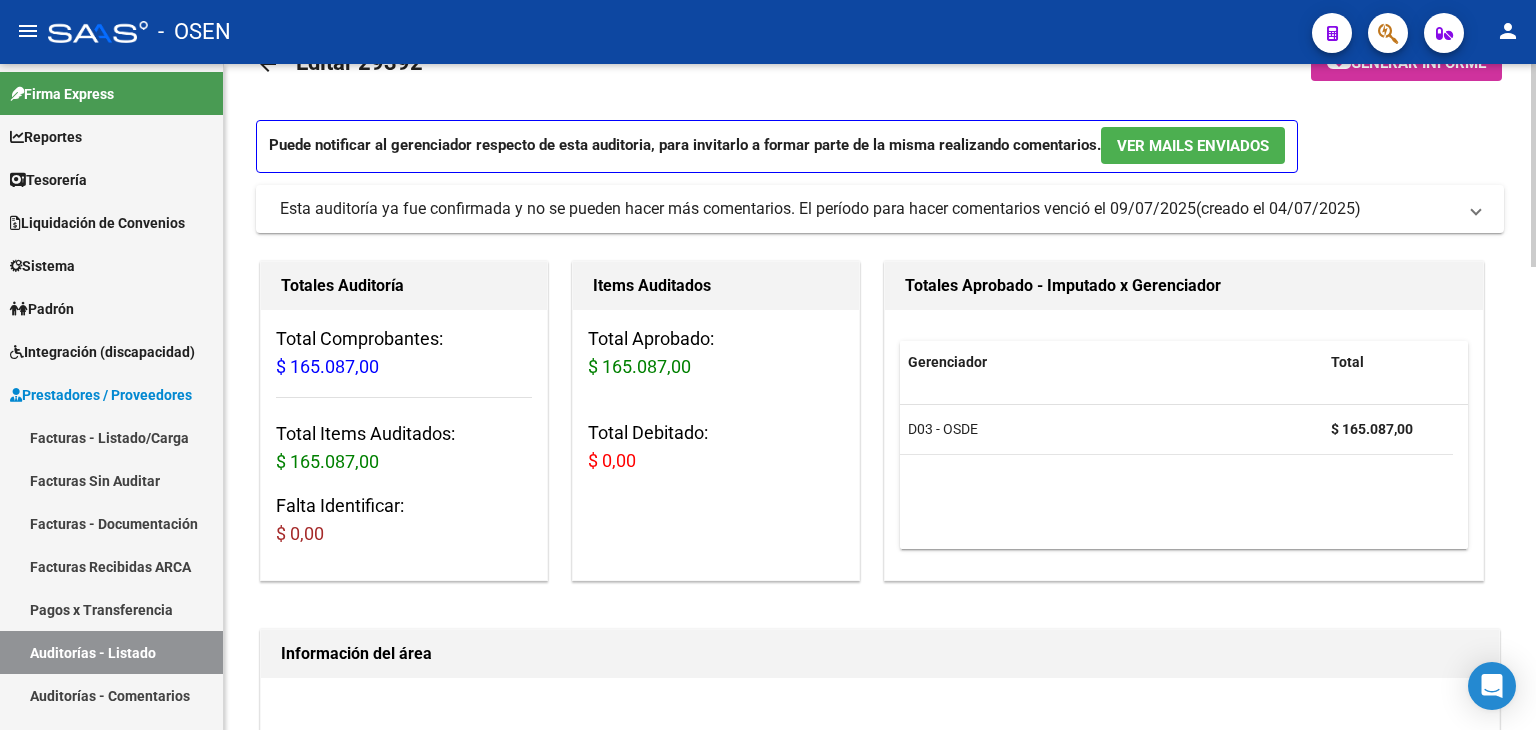 scroll, scrollTop: 0, scrollLeft: 0, axis: both 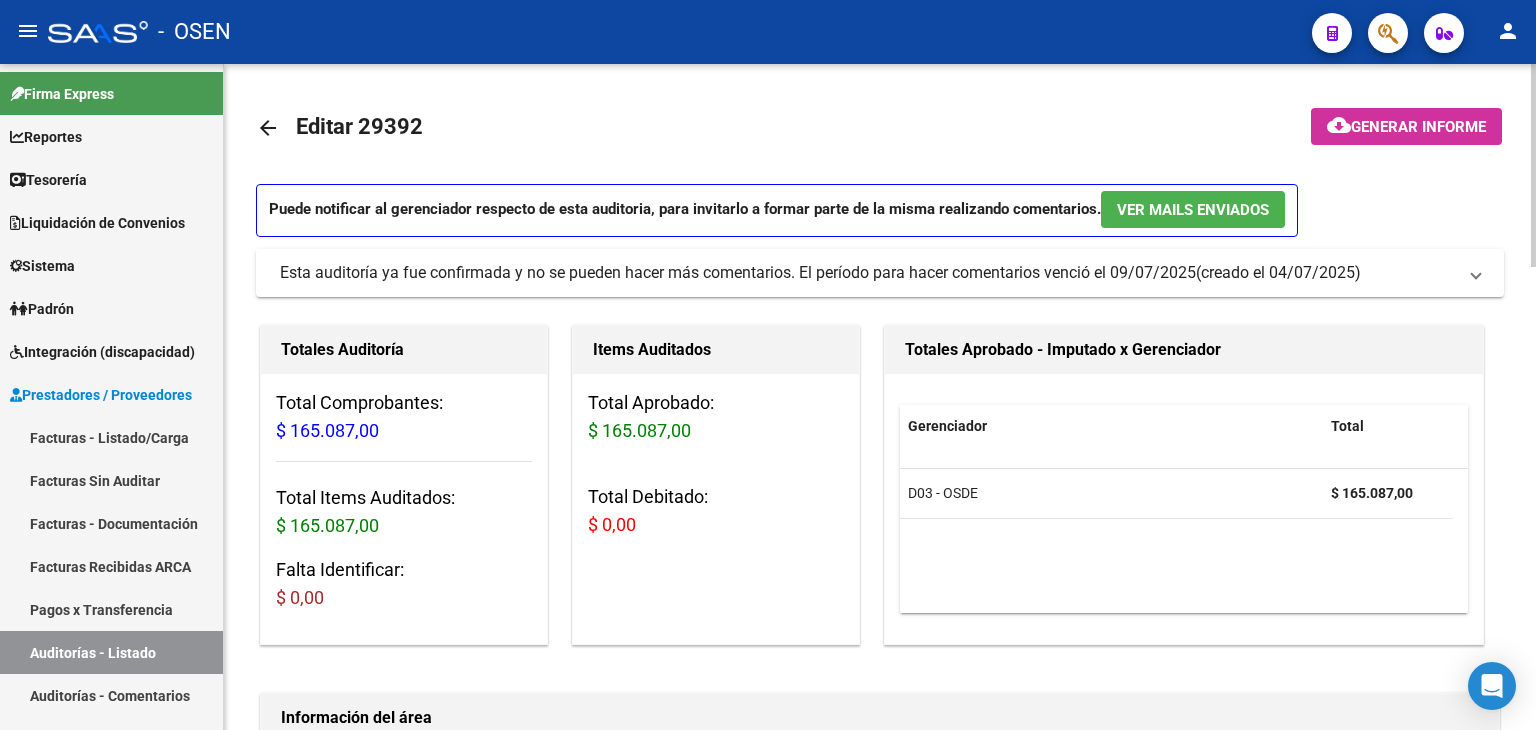 click on "arrow_back" 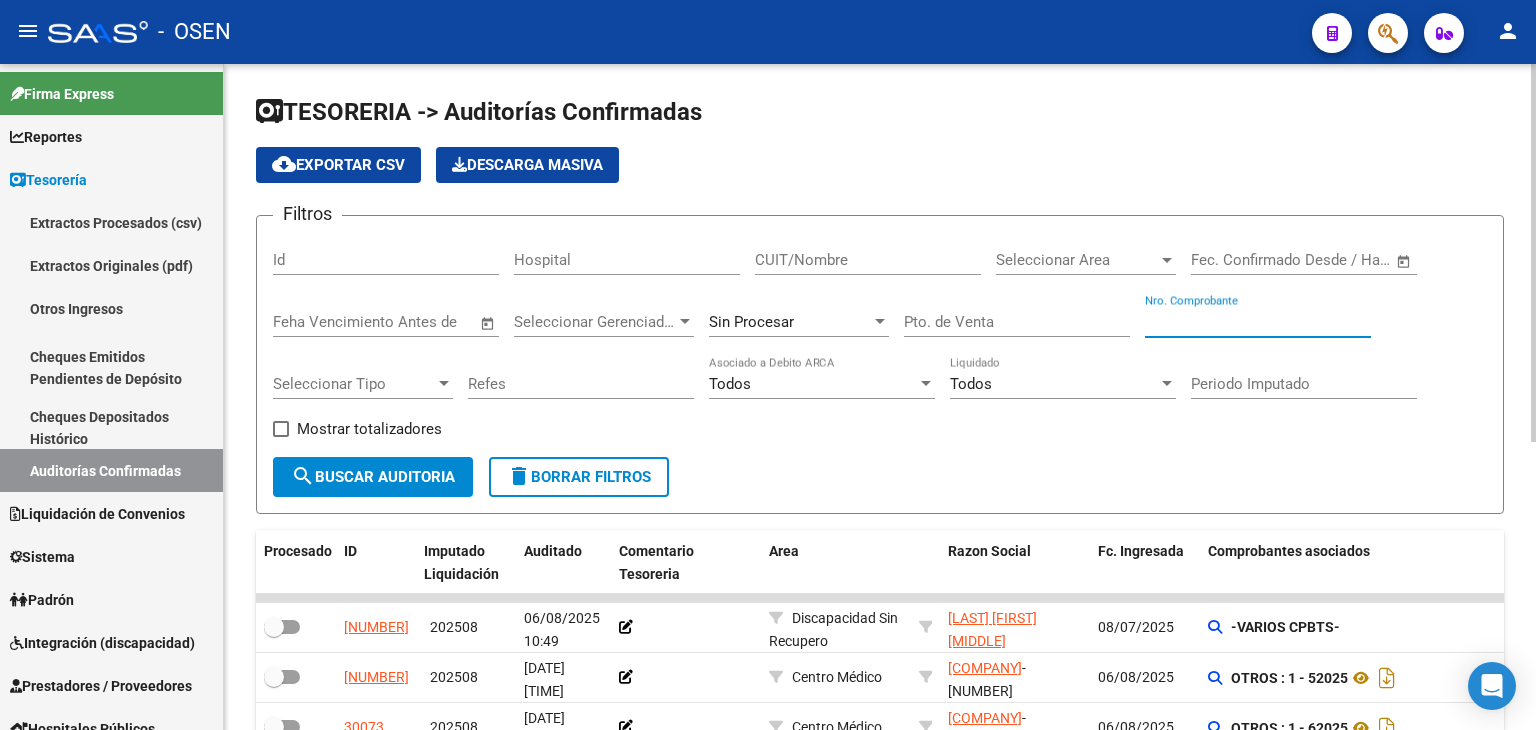 click on "Nro. Comprobante" at bounding box center (1258, 322) 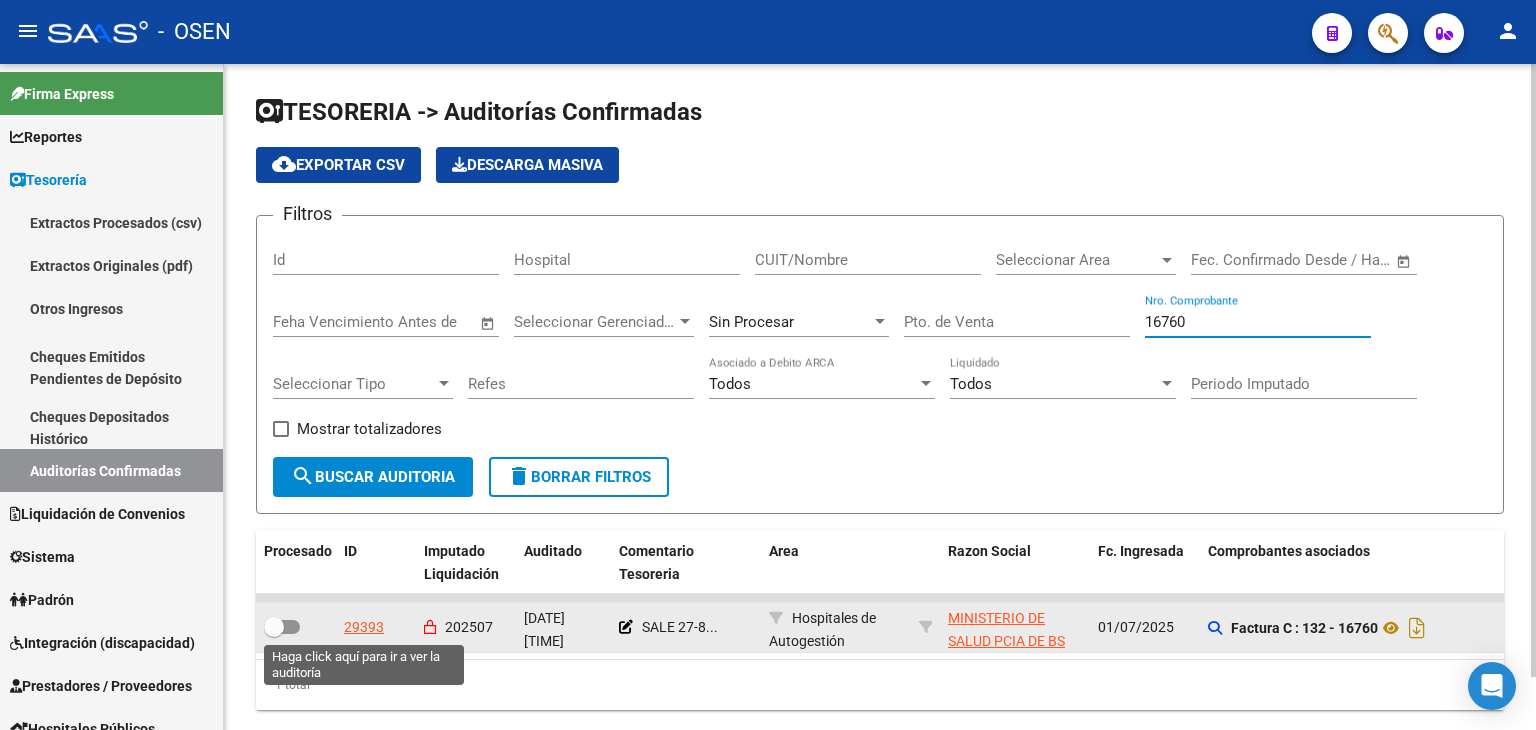 type on "16760" 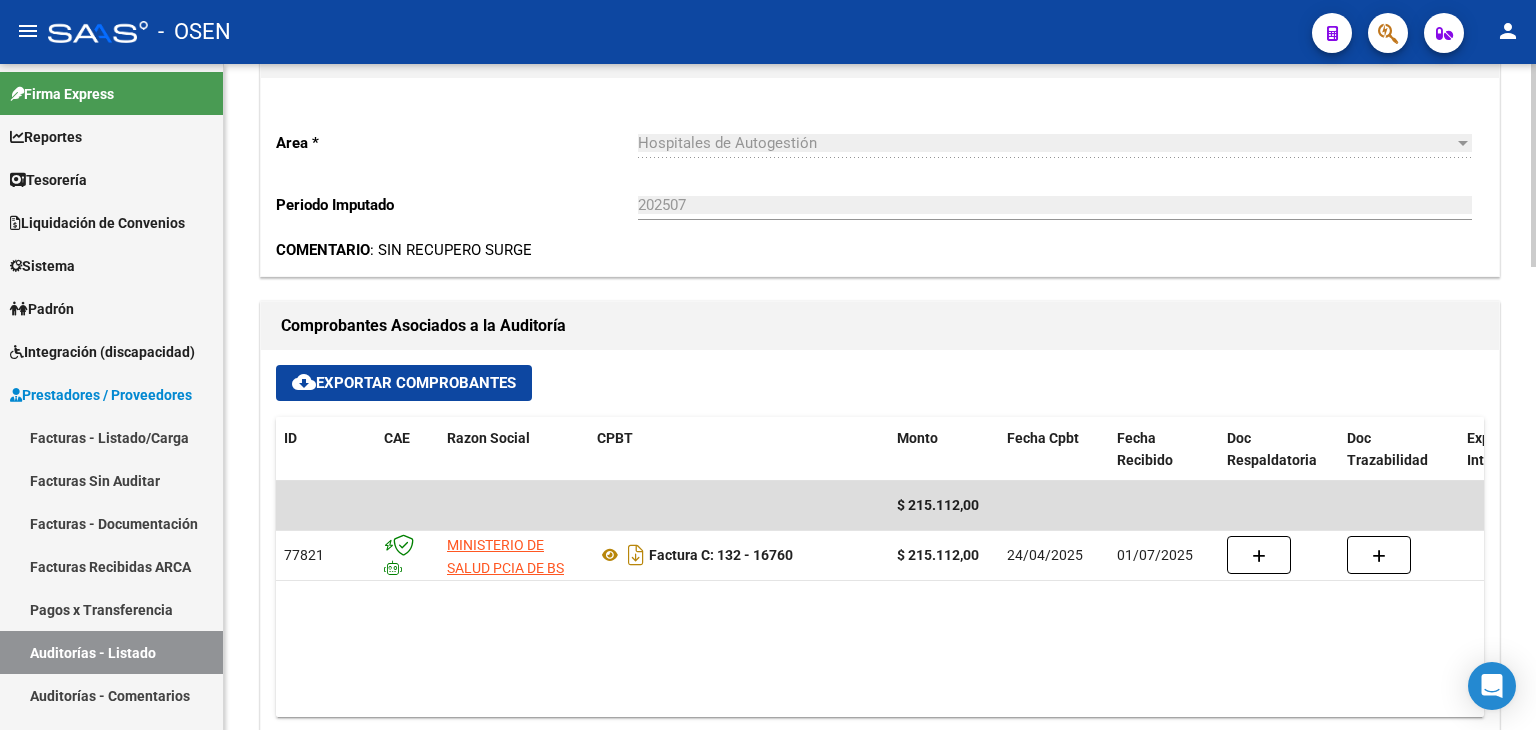 scroll, scrollTop: 800, scrollLeft: 0, axis: vertical 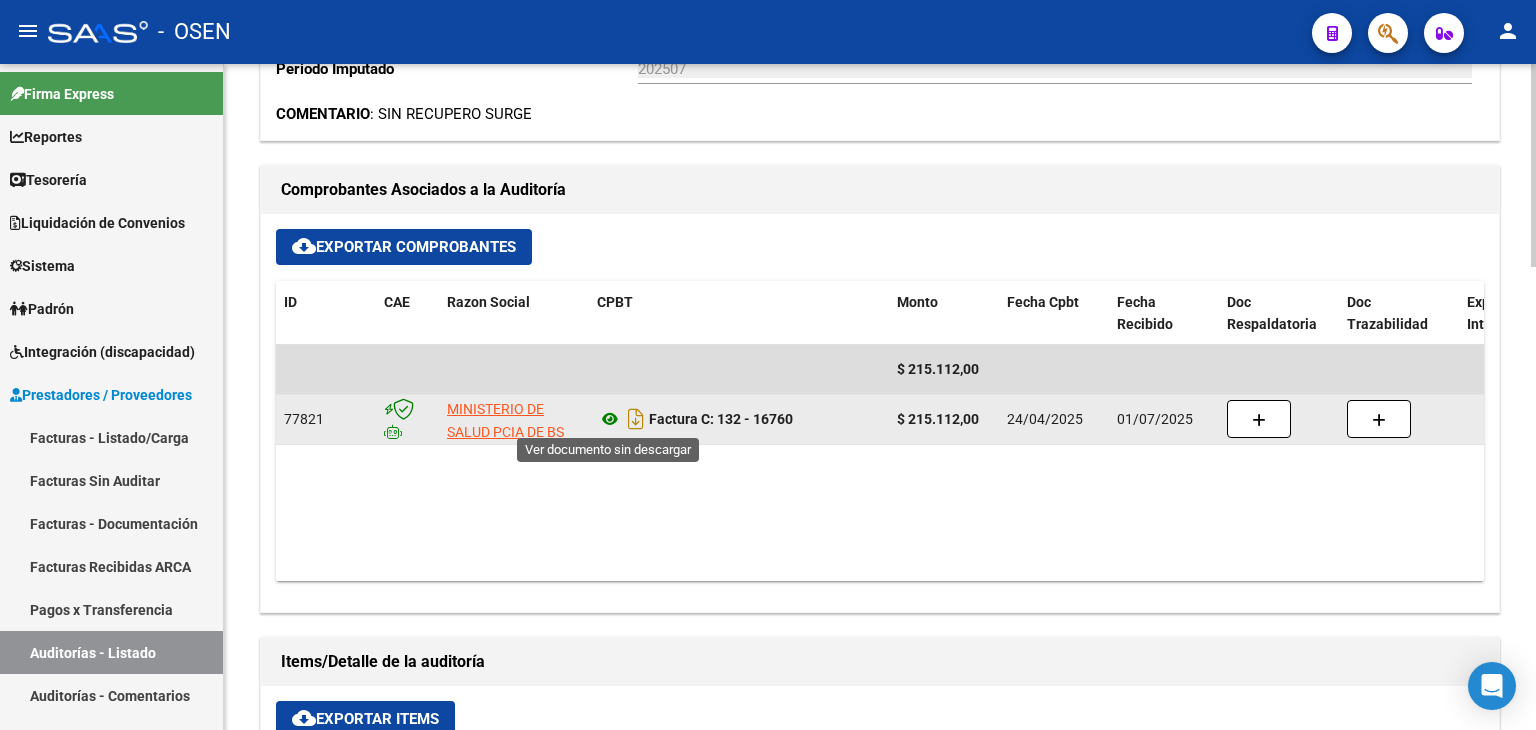 click 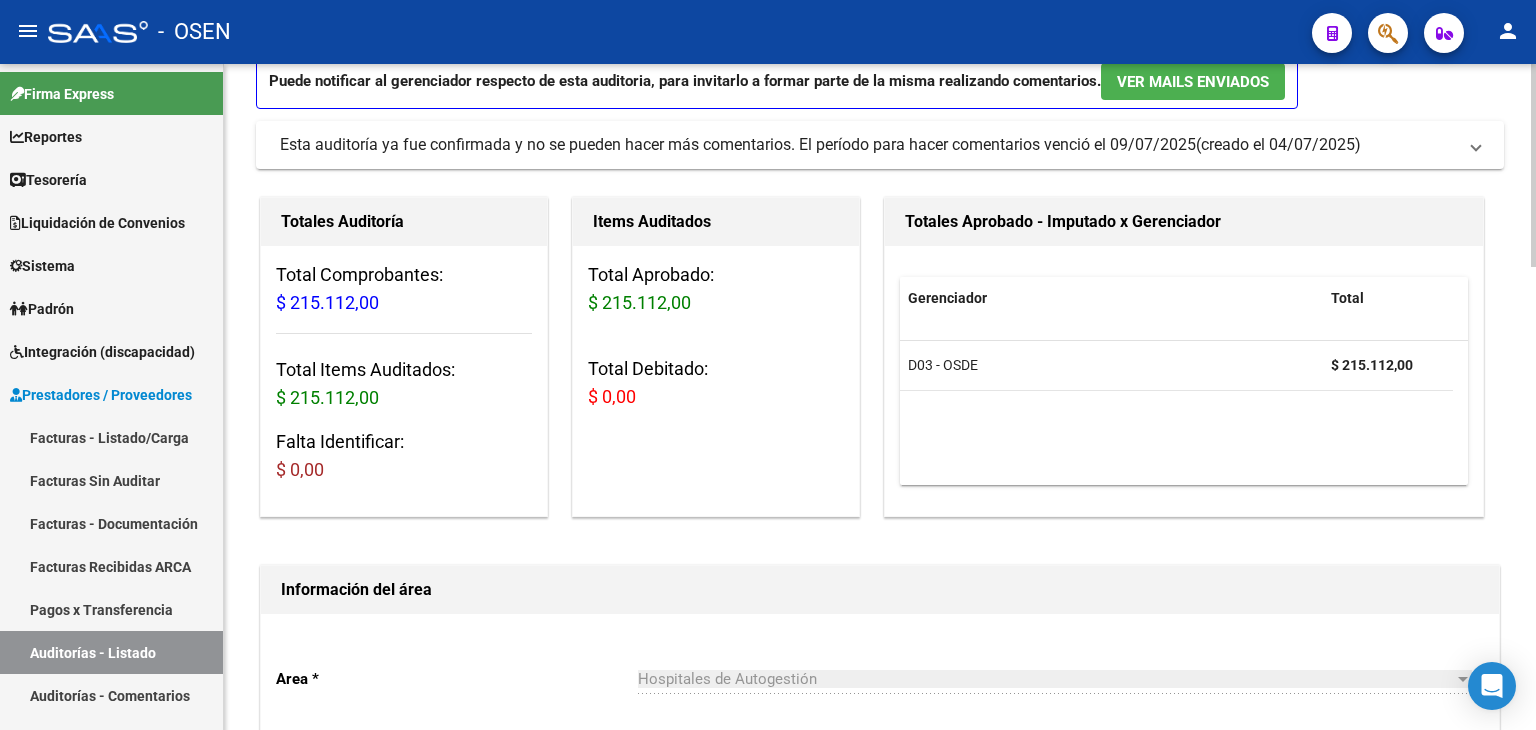 scroll, scrollTop: 0, scrollLeft: 0, axis: both 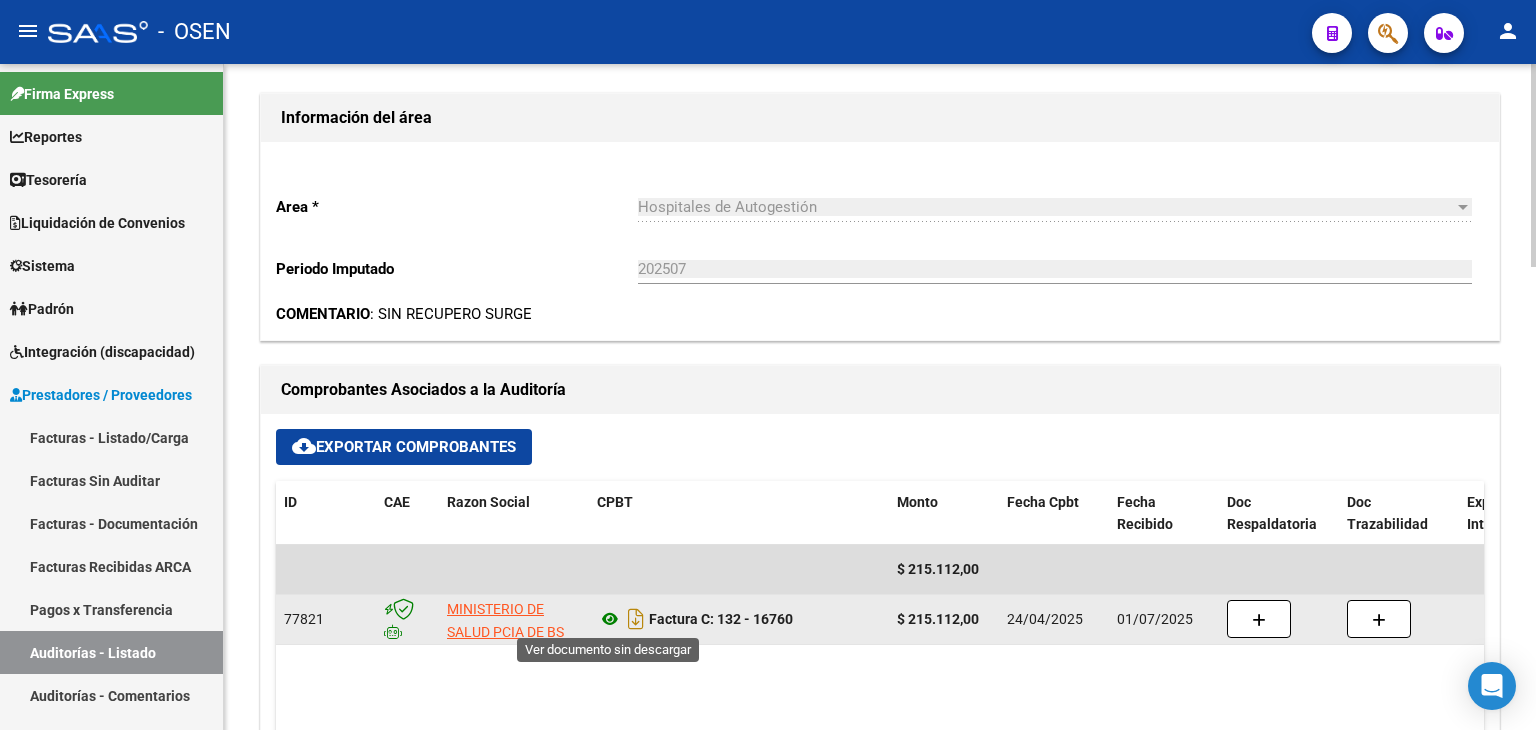 click 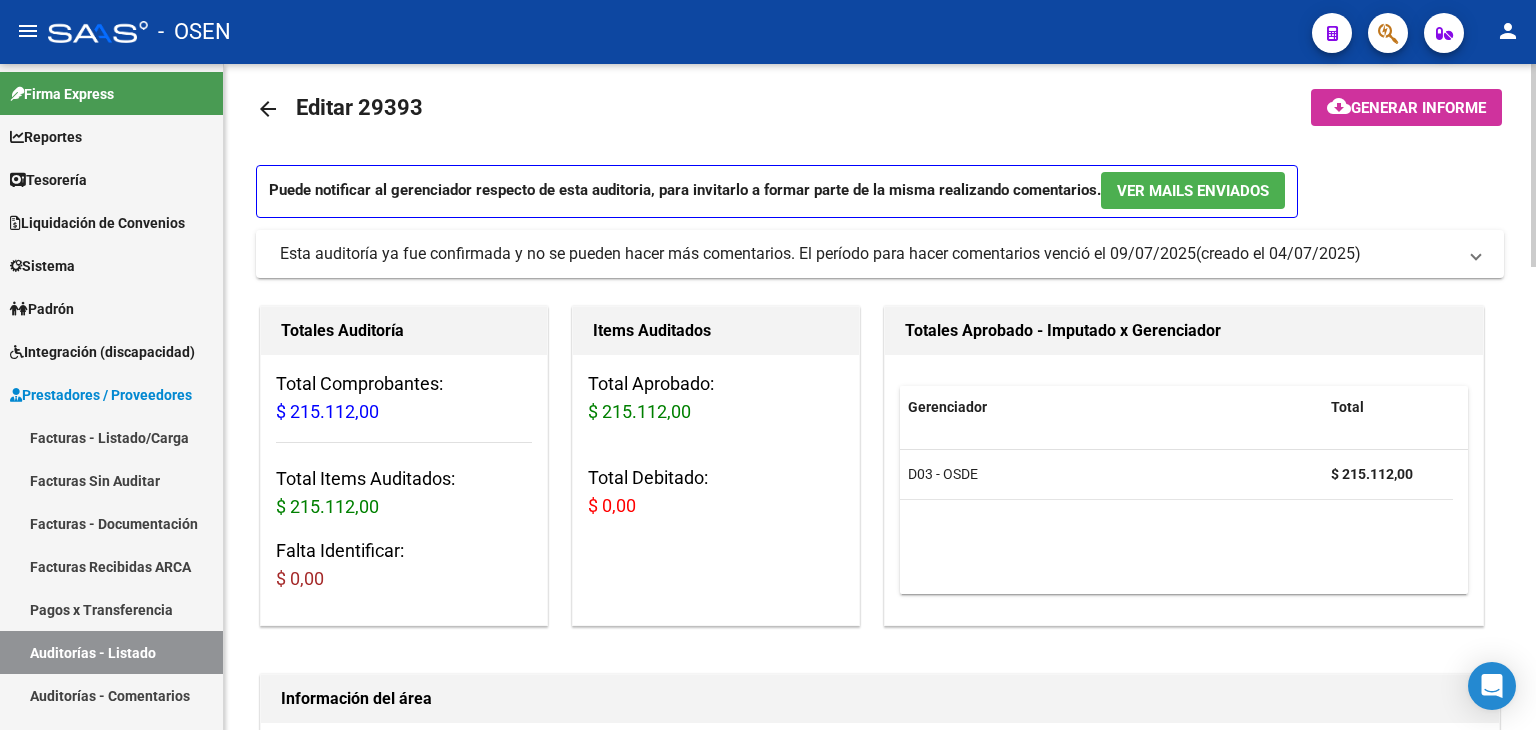 scroll, scrollTop: 0, scrollLeft: 0, axis: both 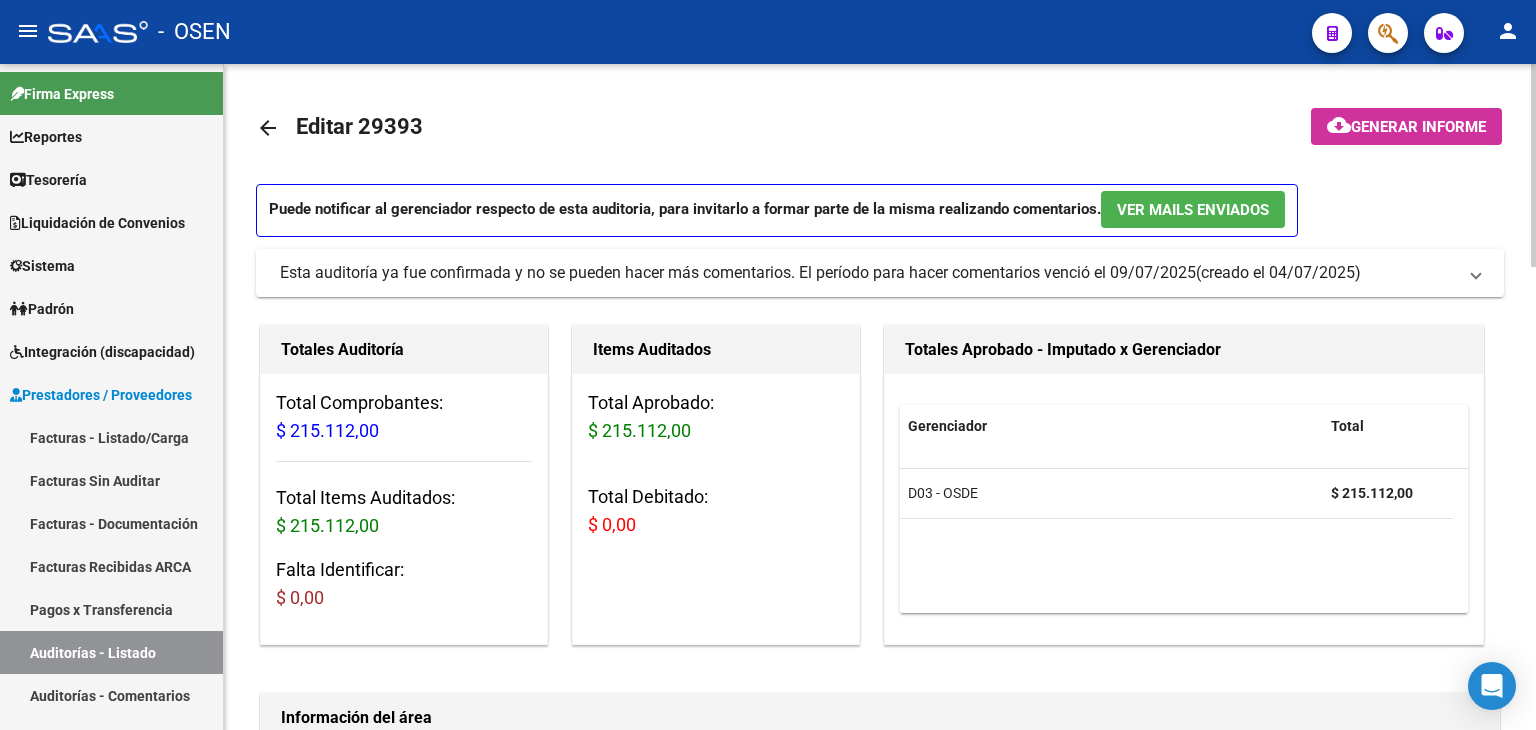 click on "arrow_back" 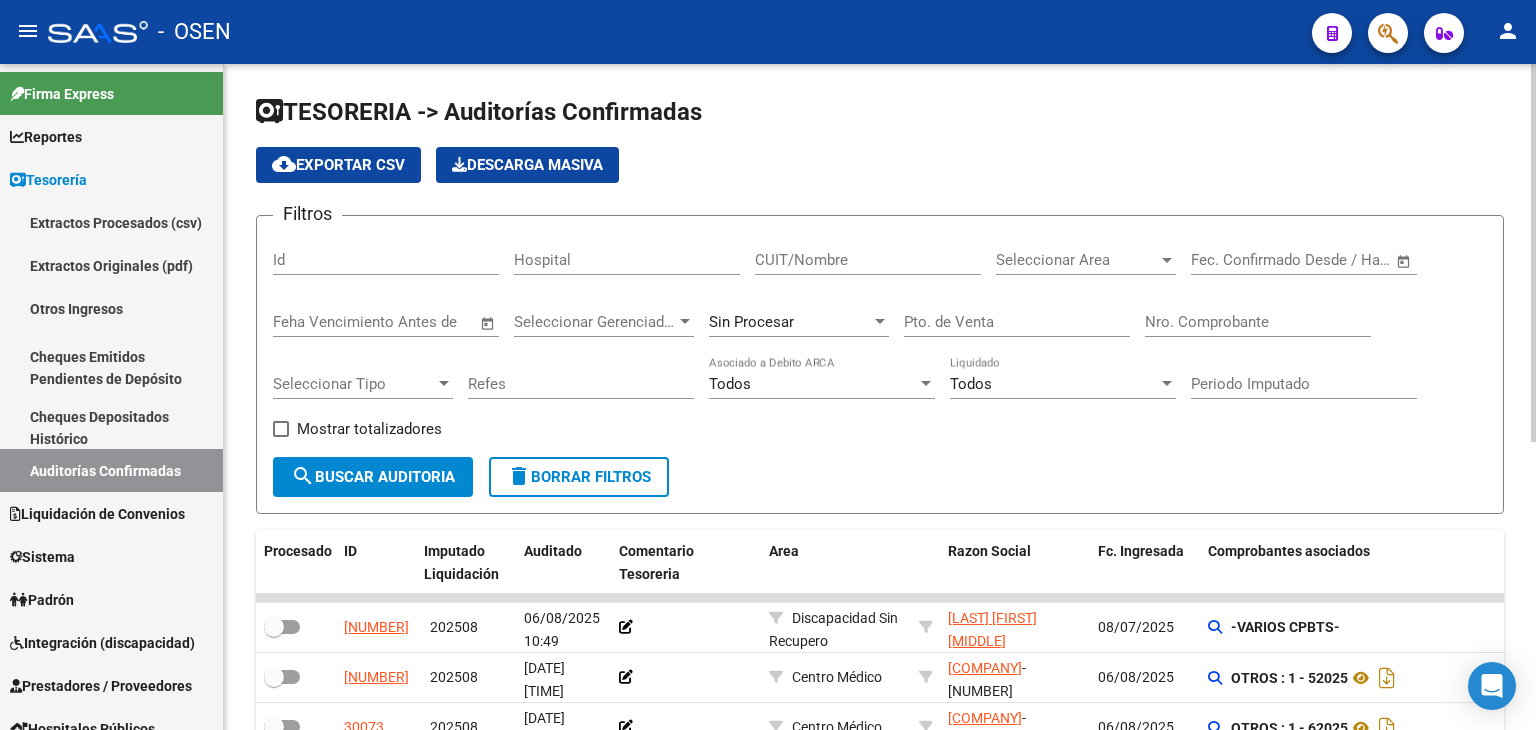 click on "Nro. Comprobante" at bounding box center (1258, 322) 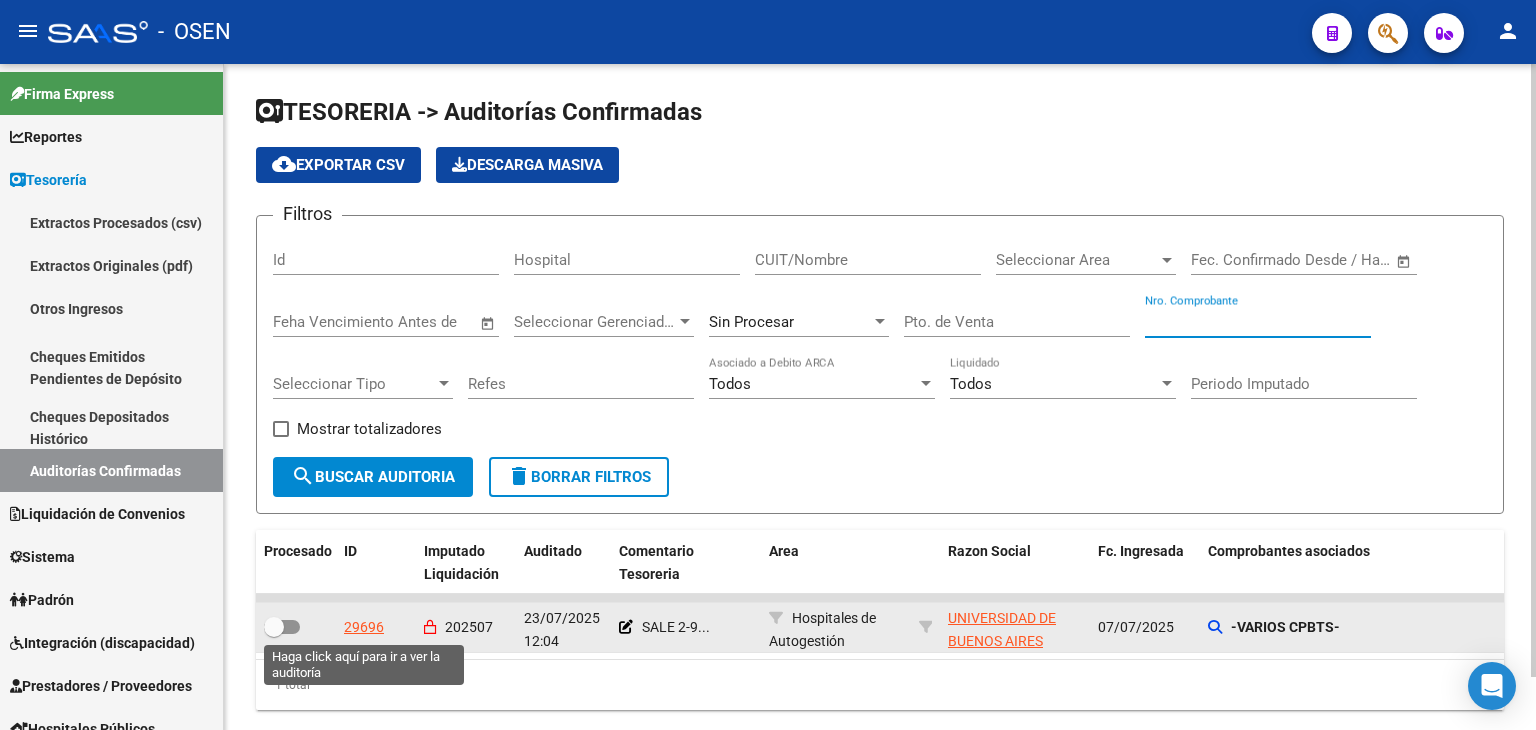 type on "[NUMBER]" 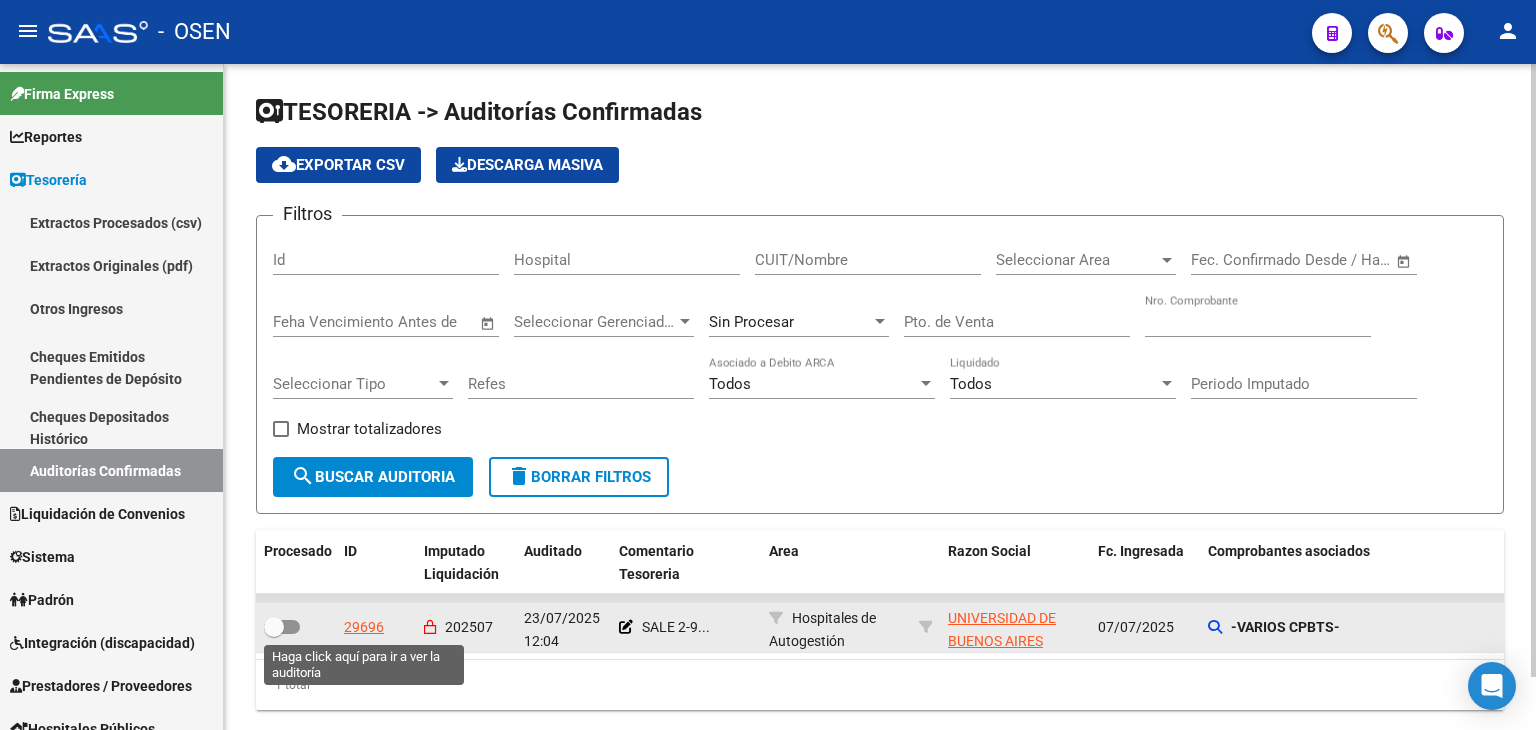 click on "29696" 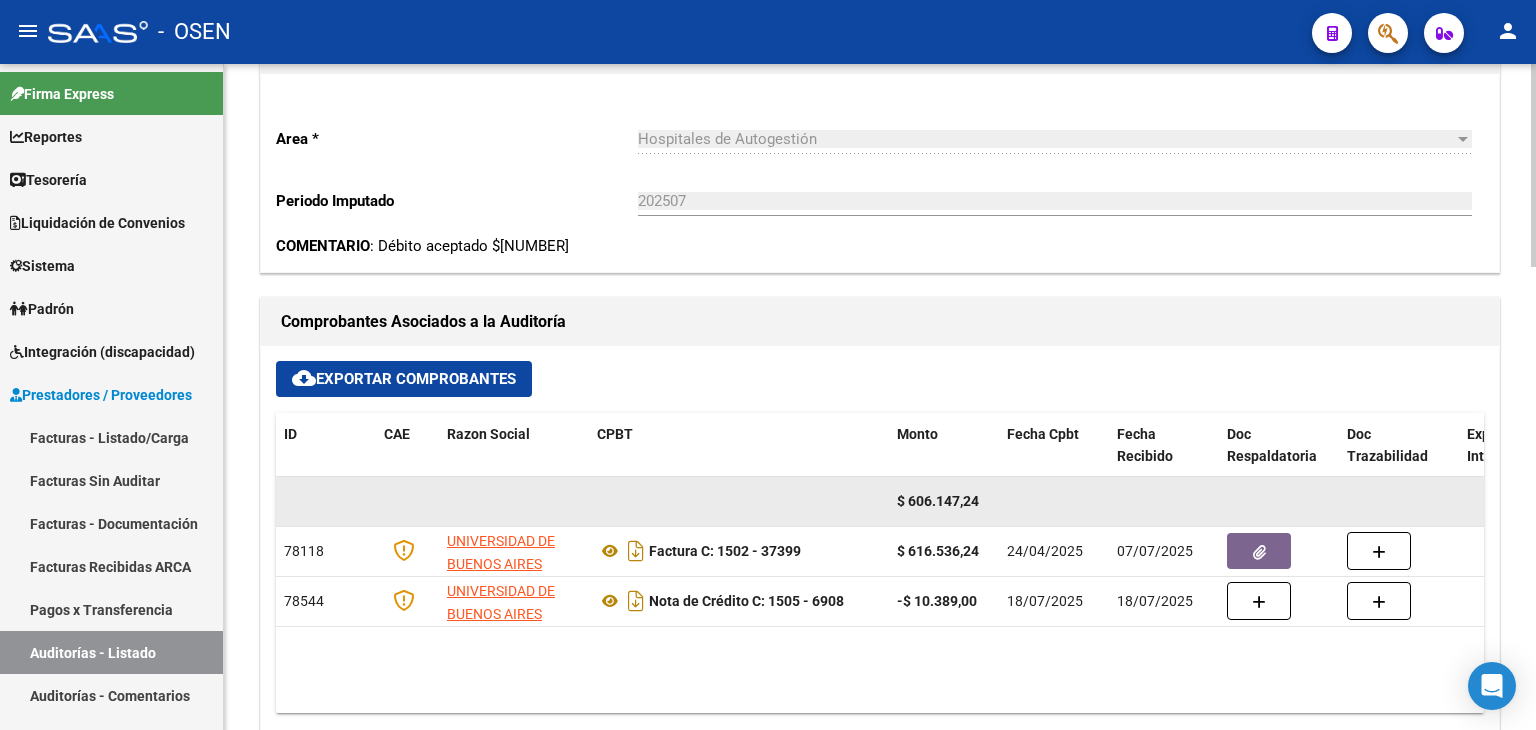 scroll, scrollTop: 700, scrollLeft: 0, axis: vertical 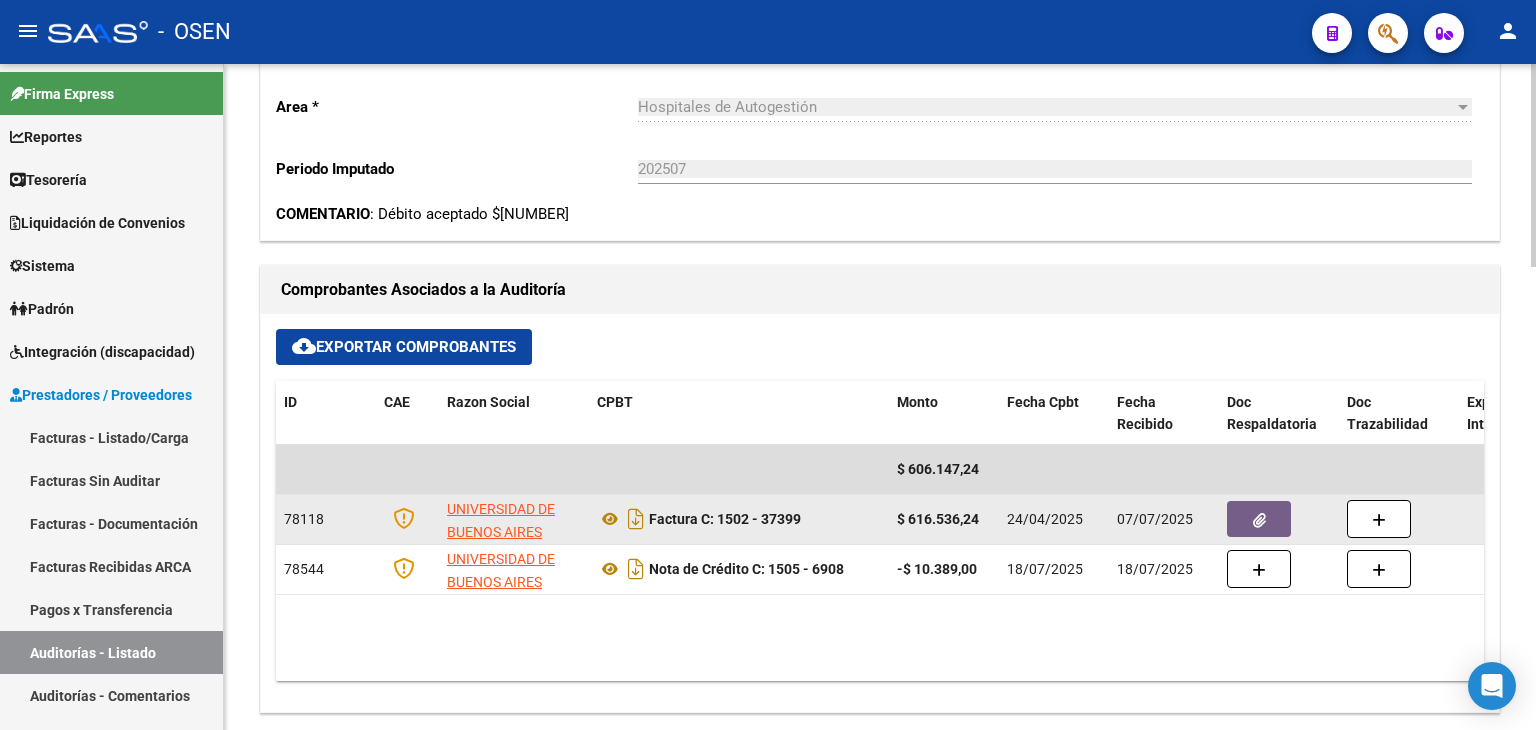 click 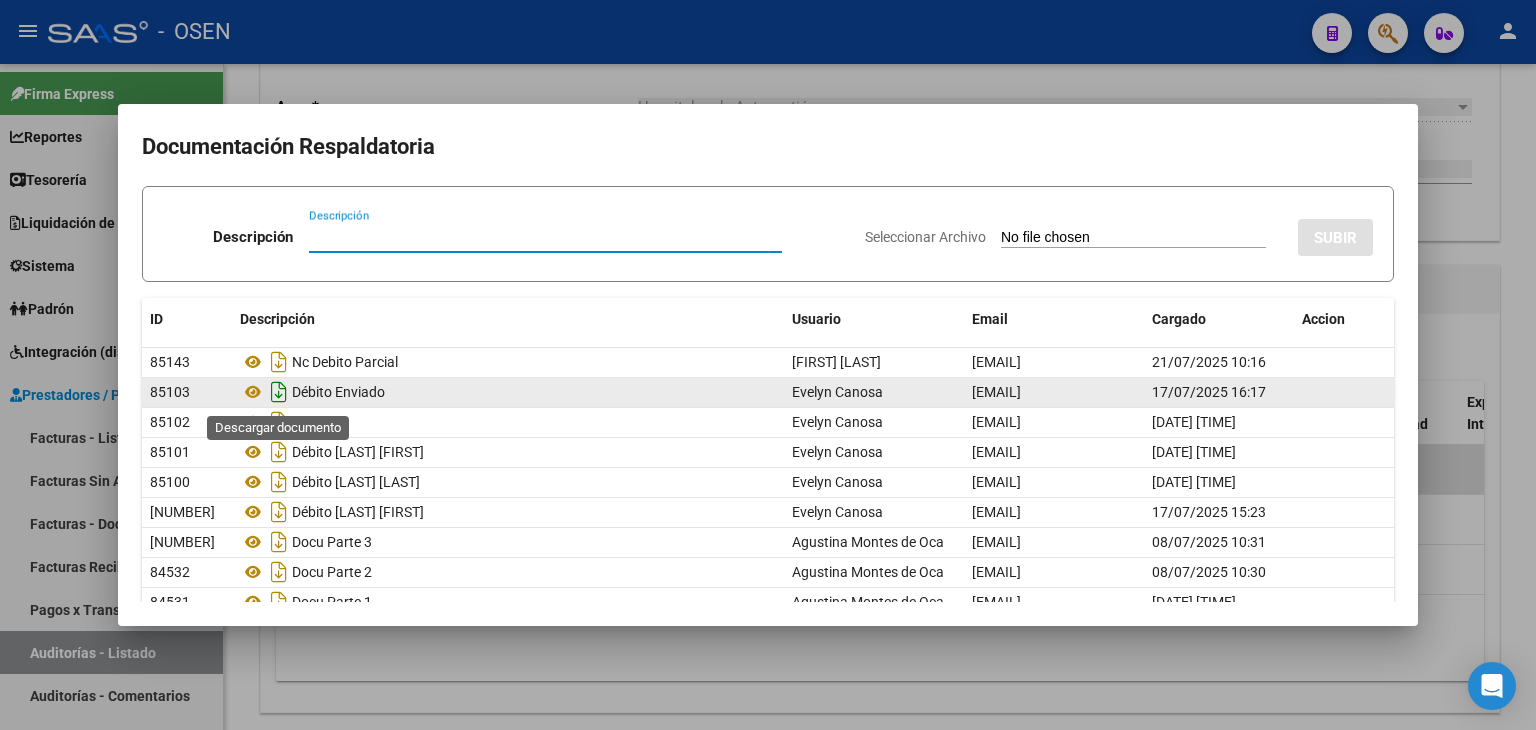 scroll, scrollTop: 88, scrollLeft: 0, axis: vertical 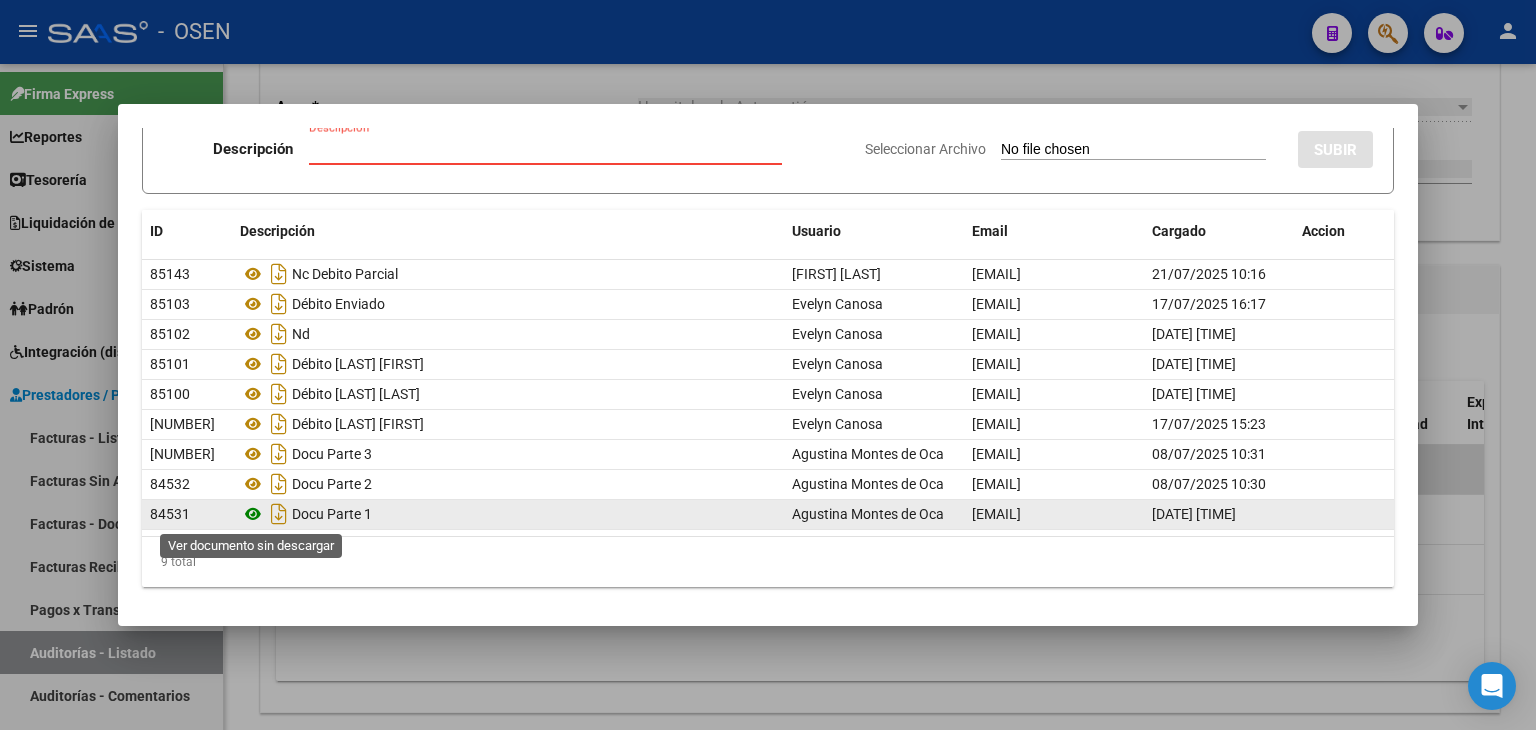 click 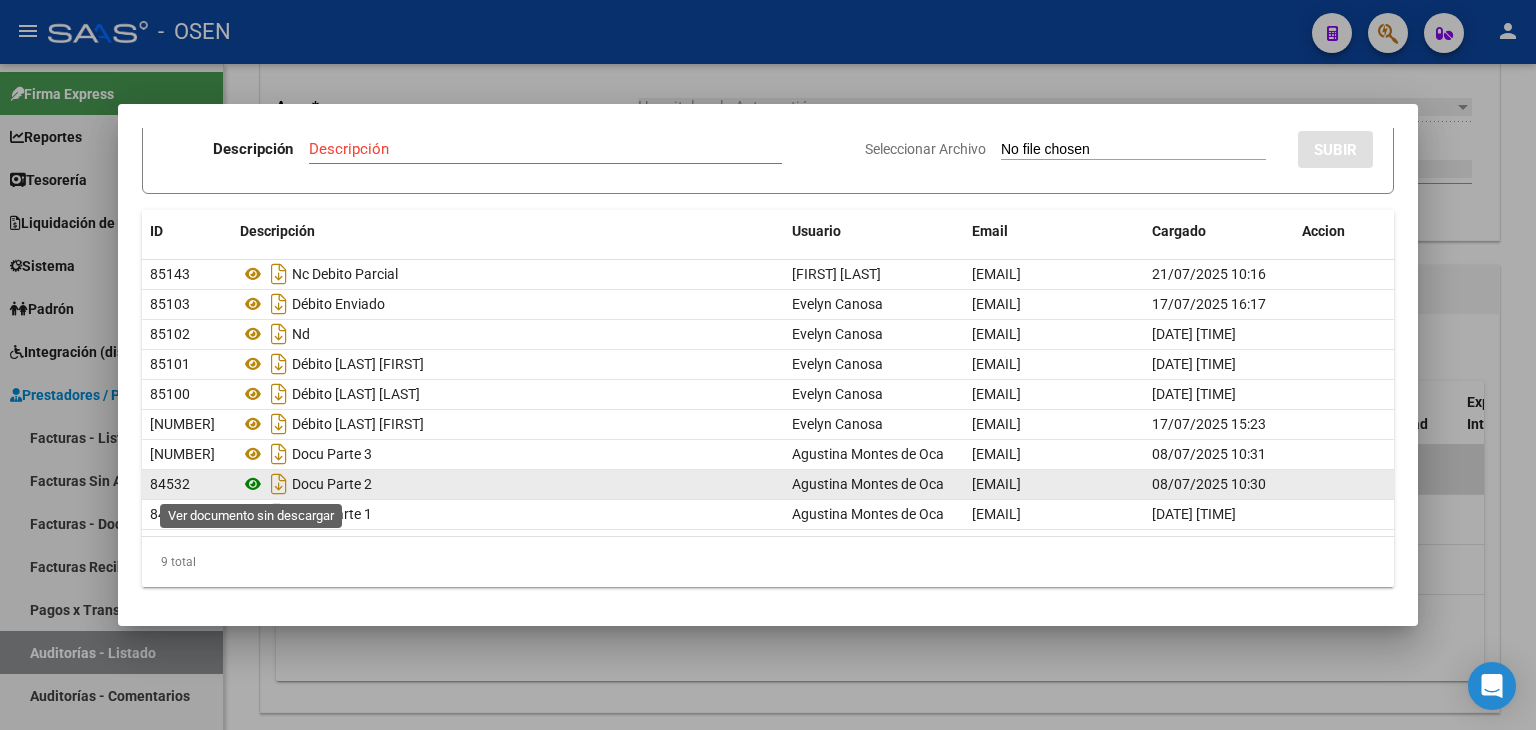 click 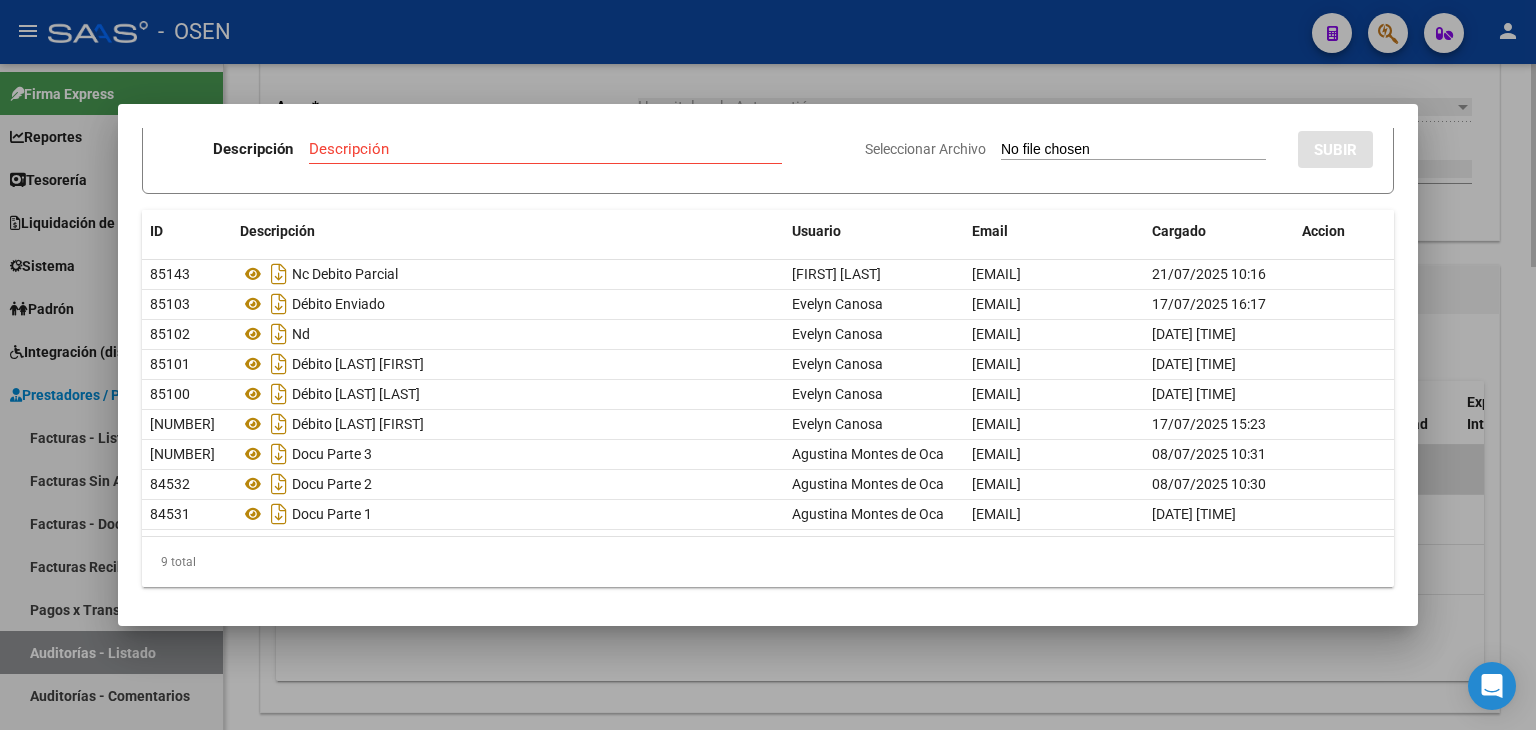 click at bounding box center (768, 365) 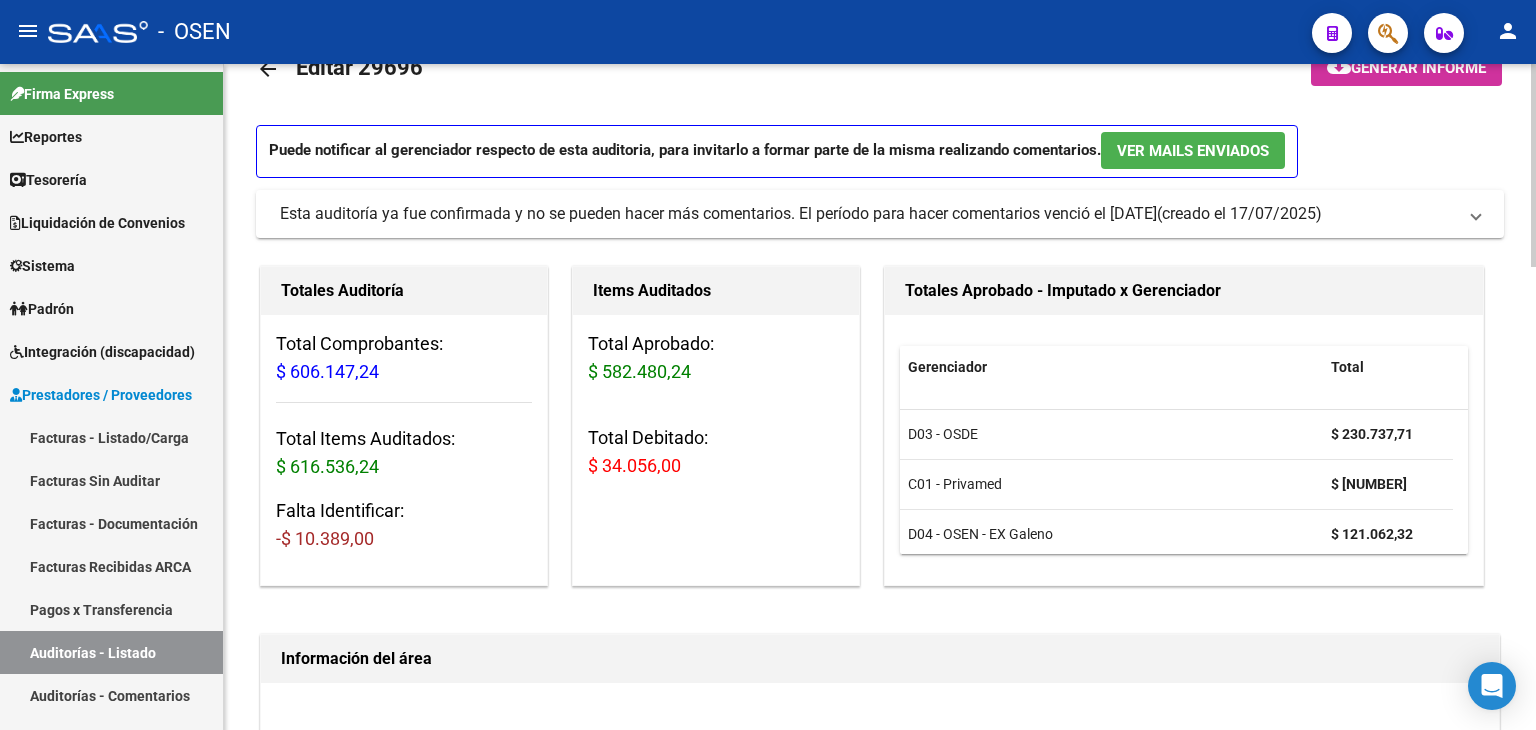 scroll, scrollTop: 0, scrollLeft: 0, axis: both 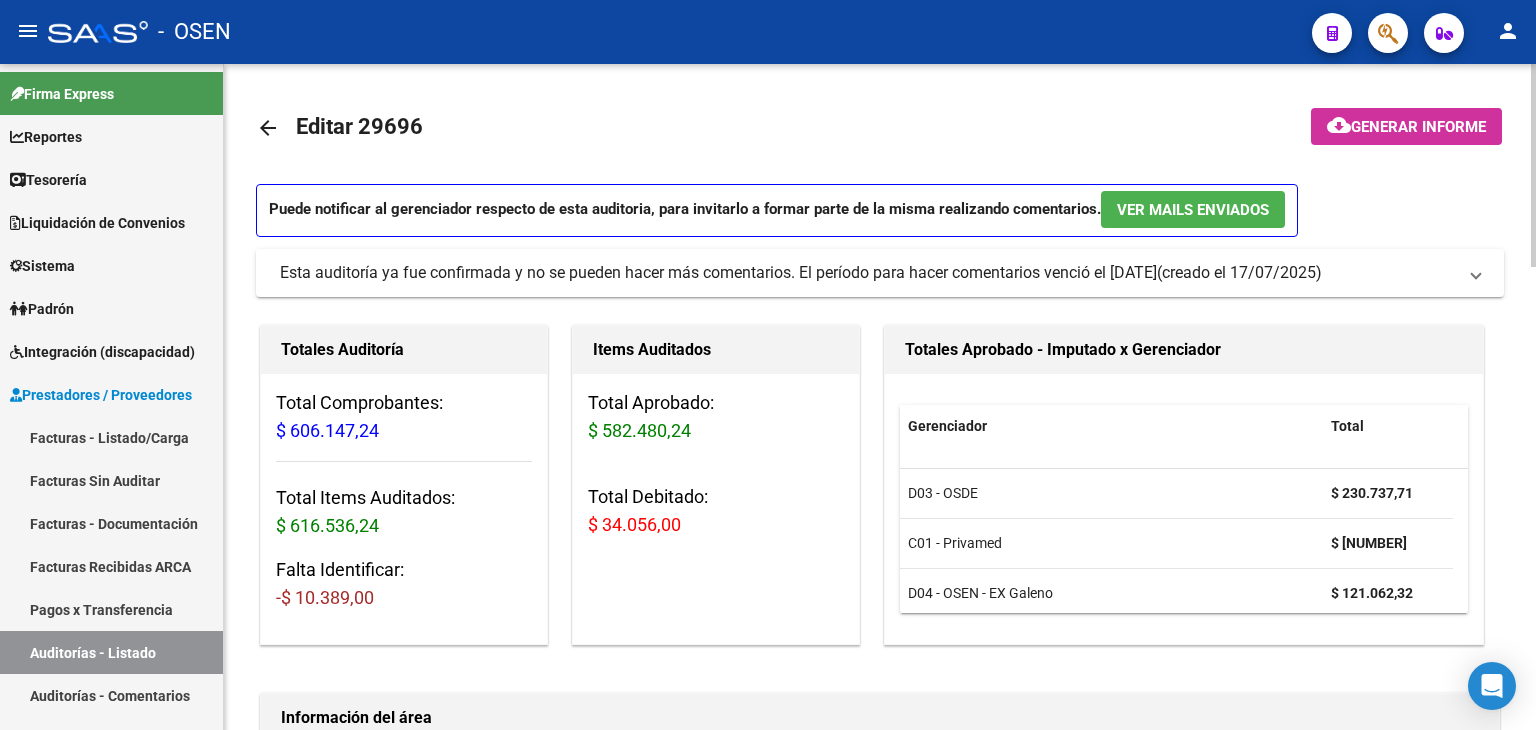 click on "arrow_back Editar 29696    cloud_download  Generar informe  Puede notificar al gerenciador respecto de esta auditoria, para invitarlo a formar parte de la misma realizando comentarios.  Ver Mails Enviados  Esta auditoría ya fue confirmada y no se pueden hacer más comentarios. El período para hacer comentarios venció el 22/07/2025    (creado el 17/07/2025) Ver Mails Enviados Ya no se puede realizar comentarios Enviar comentario Totales Auditoría Total Comprobantes:  $ 606.147,24 Total Items Auditados:  $ 616.536,24 Falta Identificar:   -$ 10.389,00 Items Auditados Total Aprobado: $ 582.480,24 Total Debitado: $ 34.056,00 Totales Aprobado - Imputado x Gerenciador Gerenciador Total D03 - OSDE  $ 230.737,71 C01 - Privamed  $ 178.354,85 D04 - OSEN - EX Galeno  $ 121.062,32 Información del área  Area * Hospitales de Autogestión Seleccionar area Periodo Imputado    202507 Ingresar el Periodo  COMENTARIO : Débito aceptado $10.389. Comprobantes Asociados a la Auditoría cloud_download ID CAE CPBT Id" 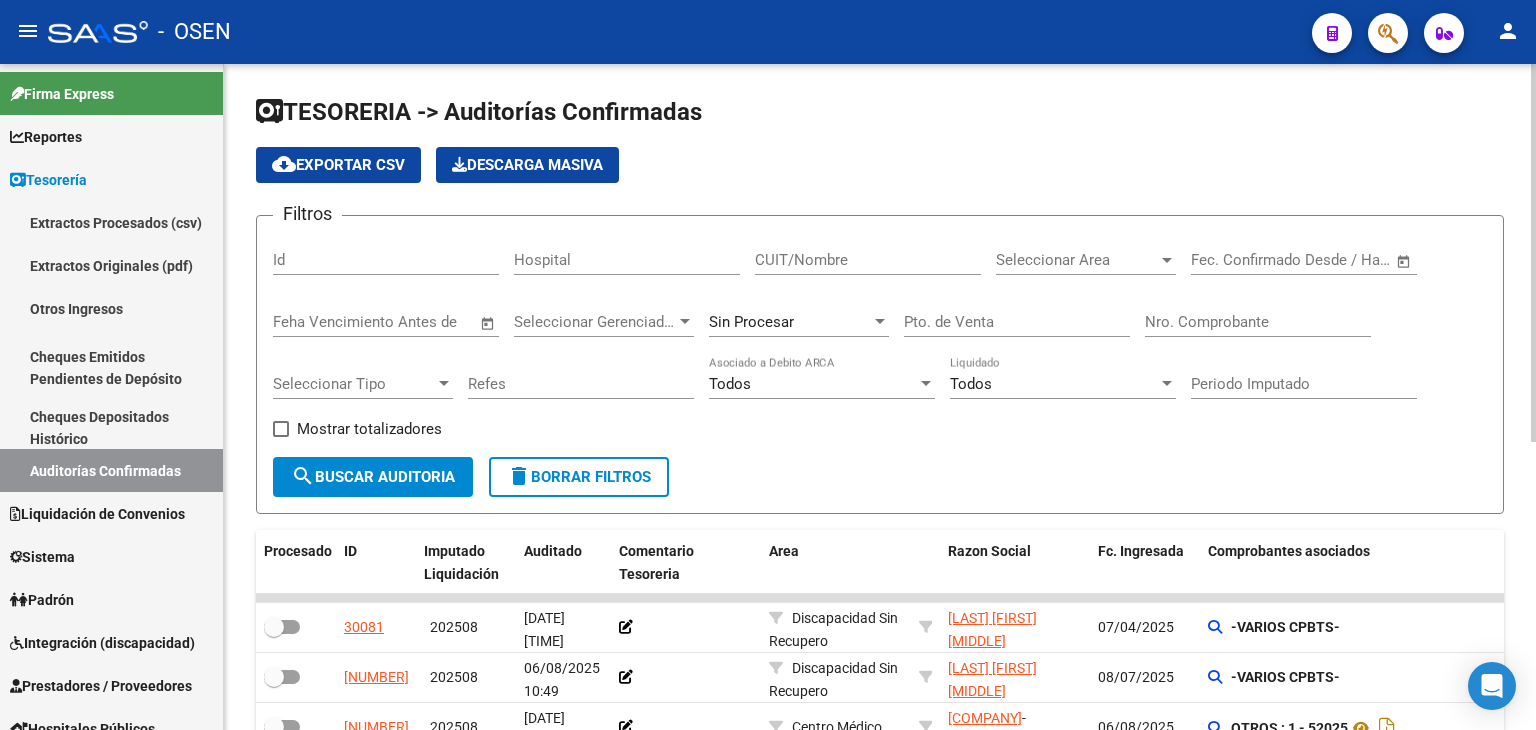 click on "Nro. Comprobante" at bounding box center [1258, 322] 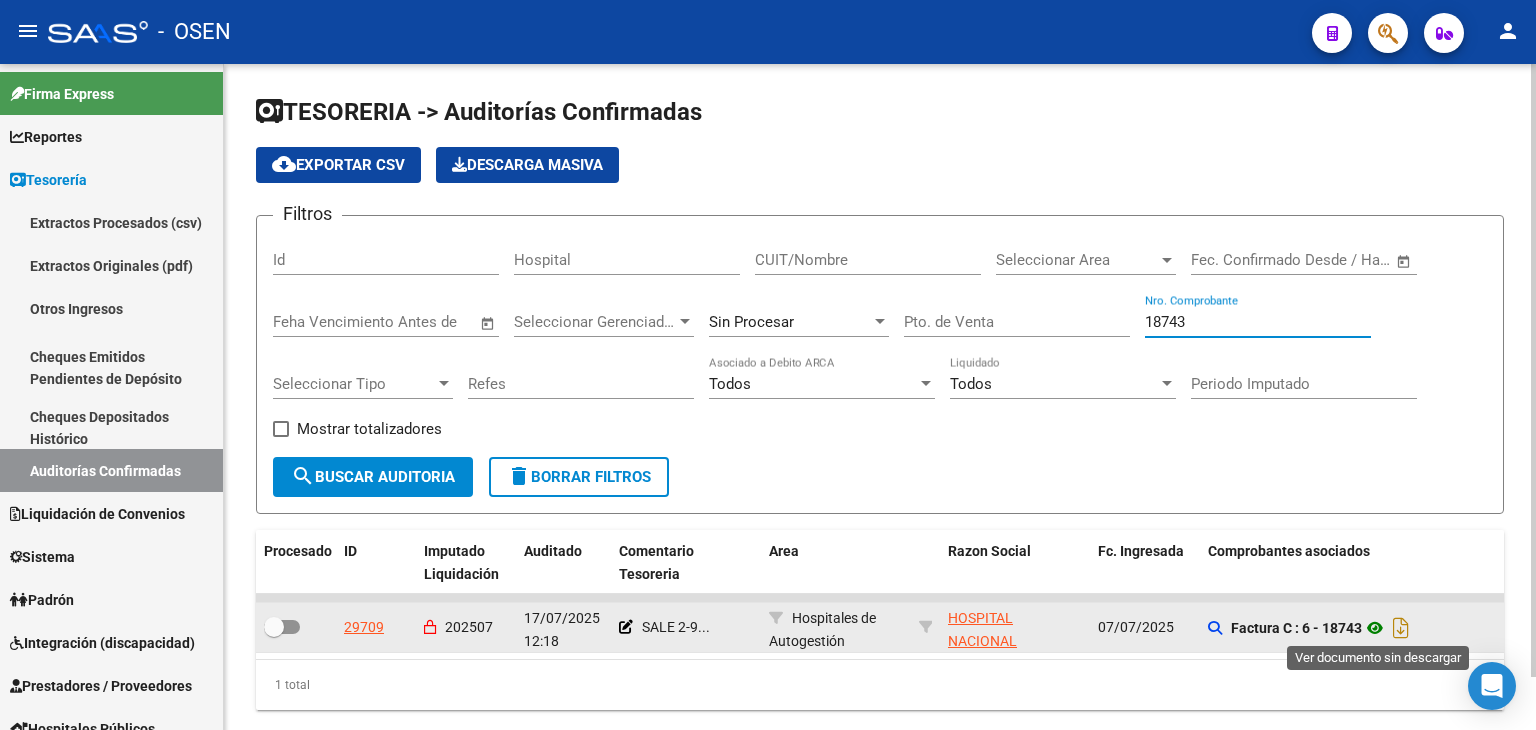 type on "18743" 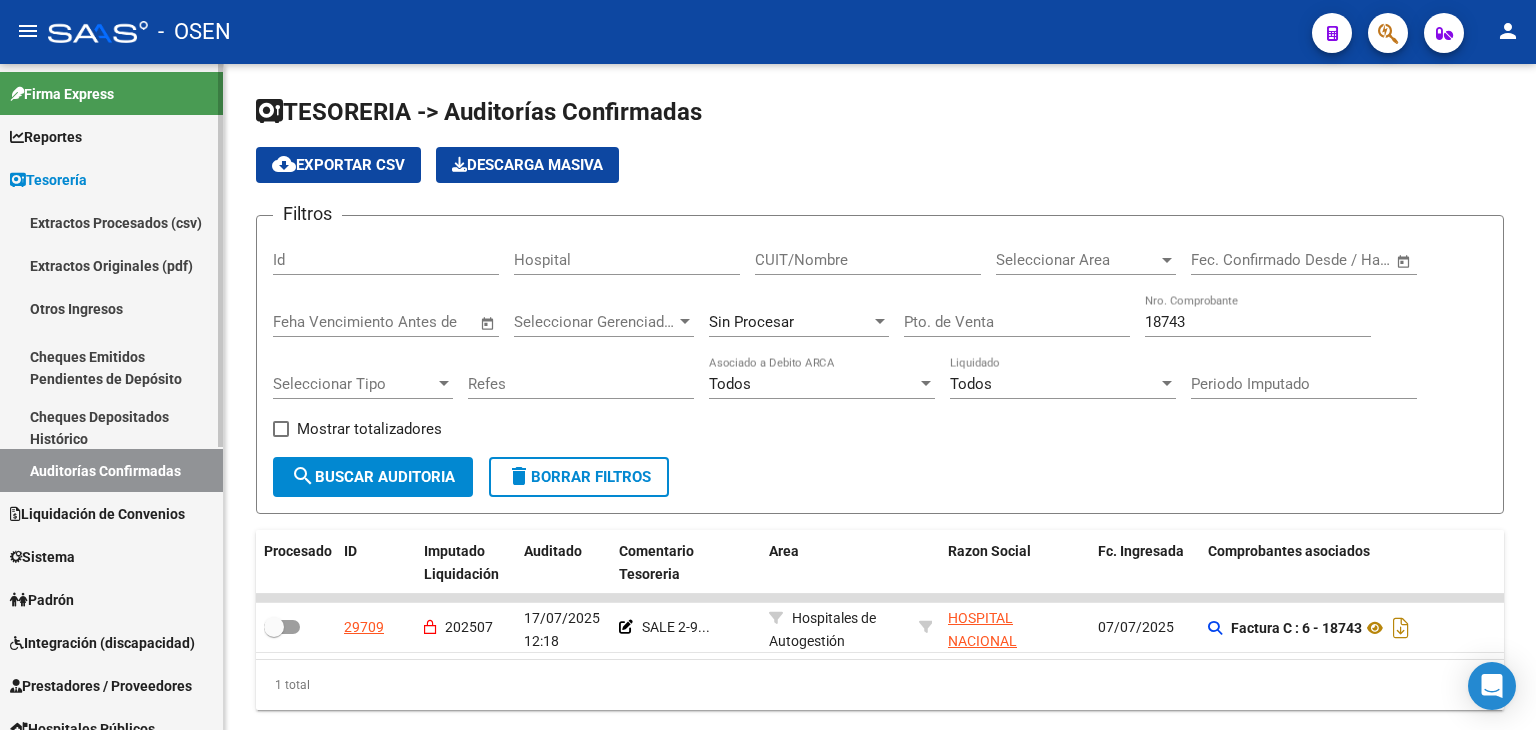 scroll, scrollTop: 300, scrollLeft: 0, axis: vertical 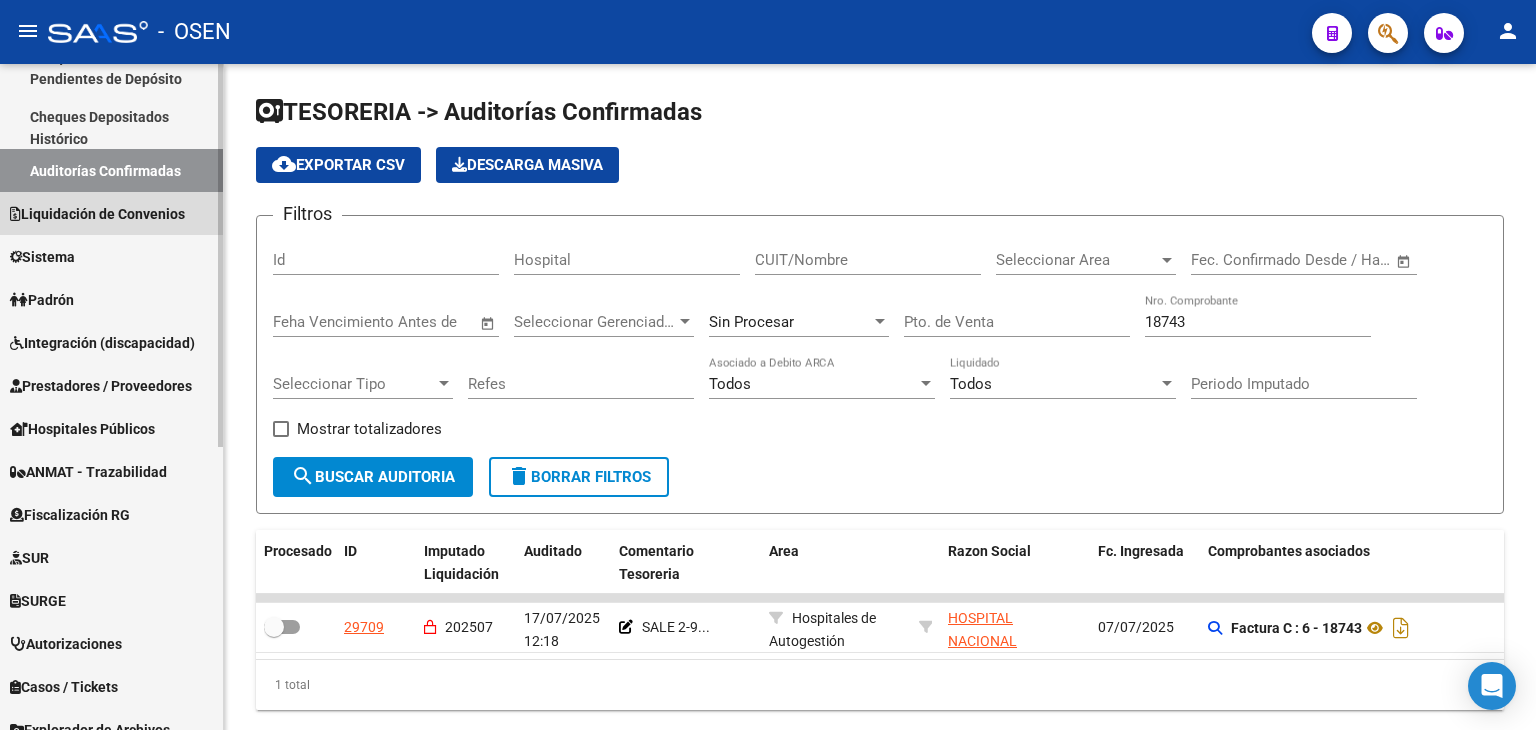 click on "Liquidación de Convenios" at bounding box center (97, 214) 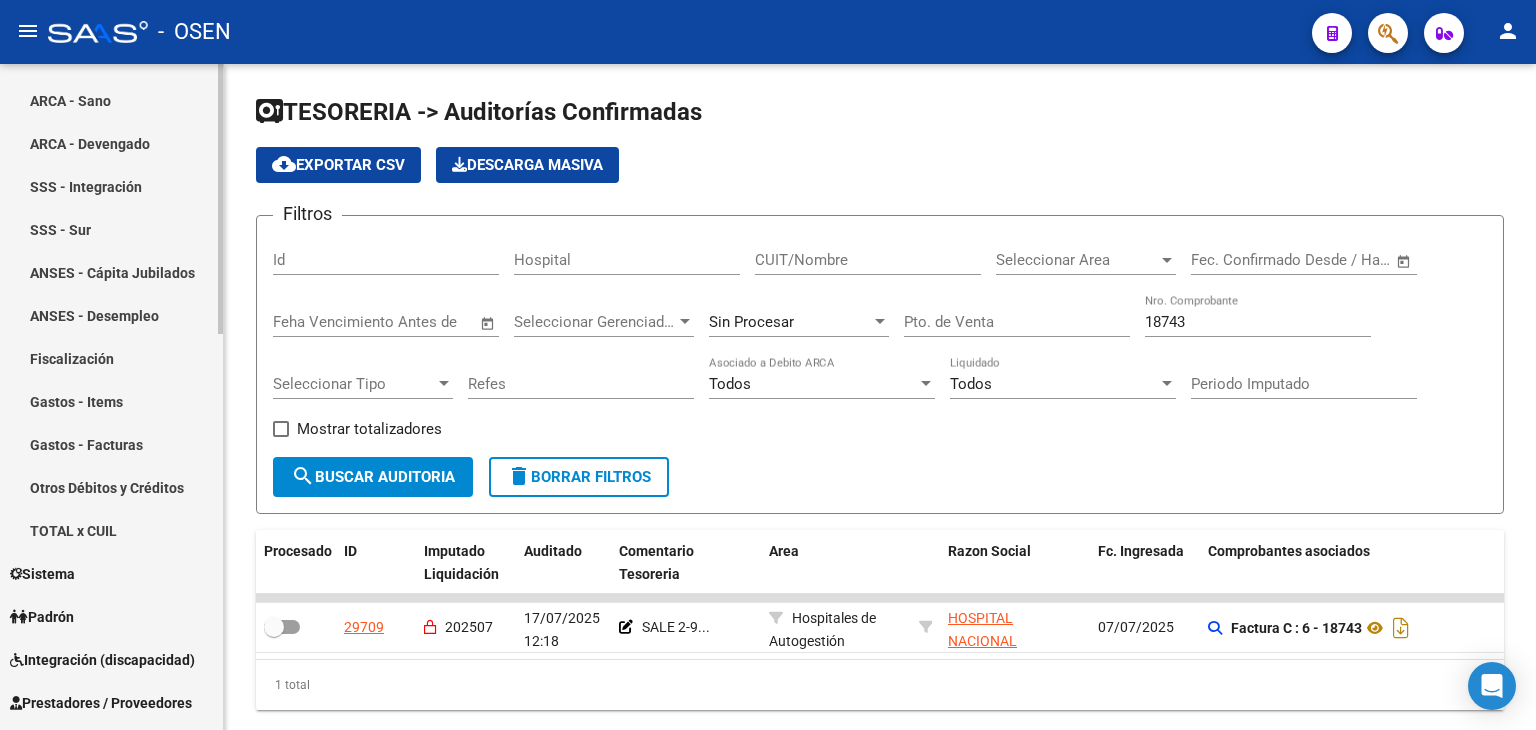 scroll, scrollTop: 500, scrollLeft: 0, axis: vertical 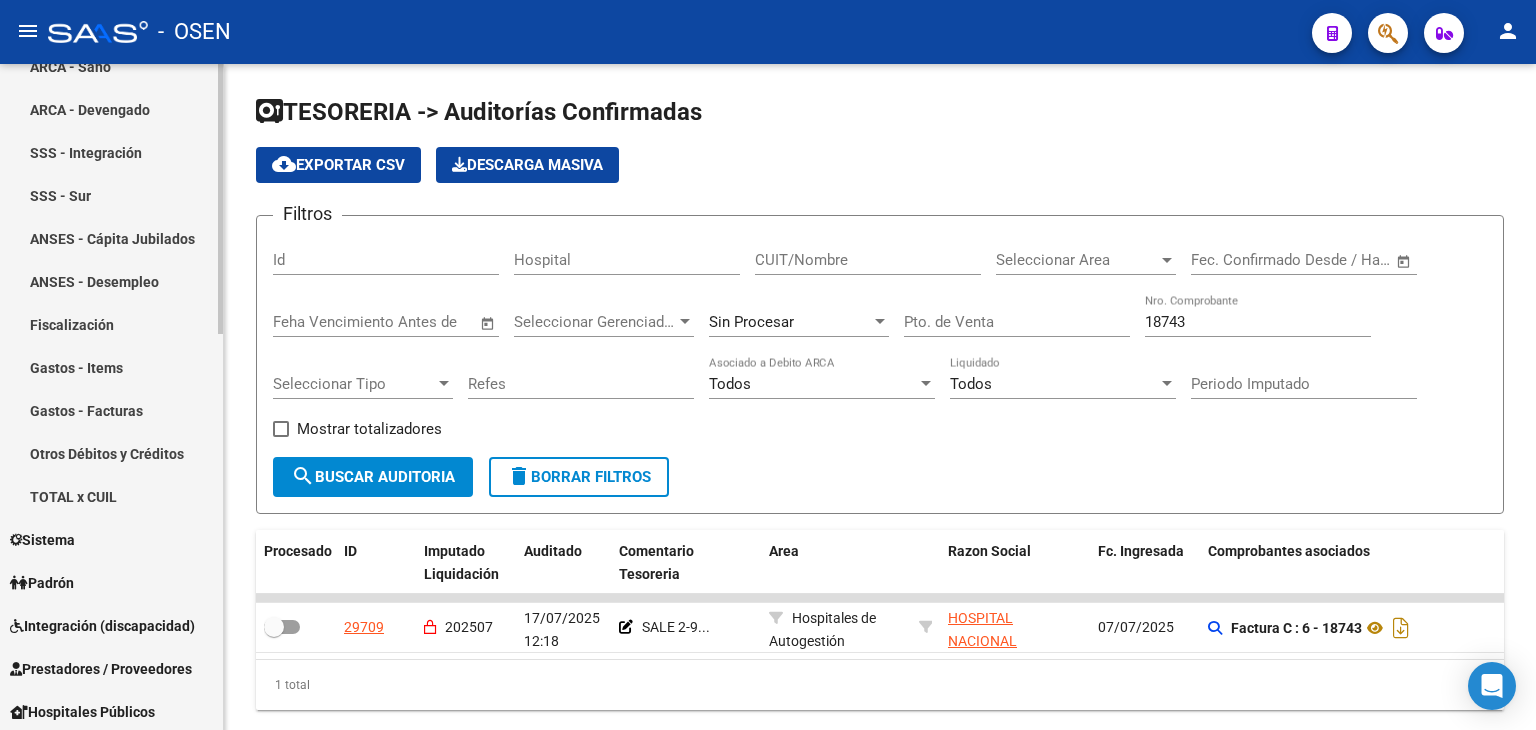click on "Gastos - Items" at bounding box center (111, 367) 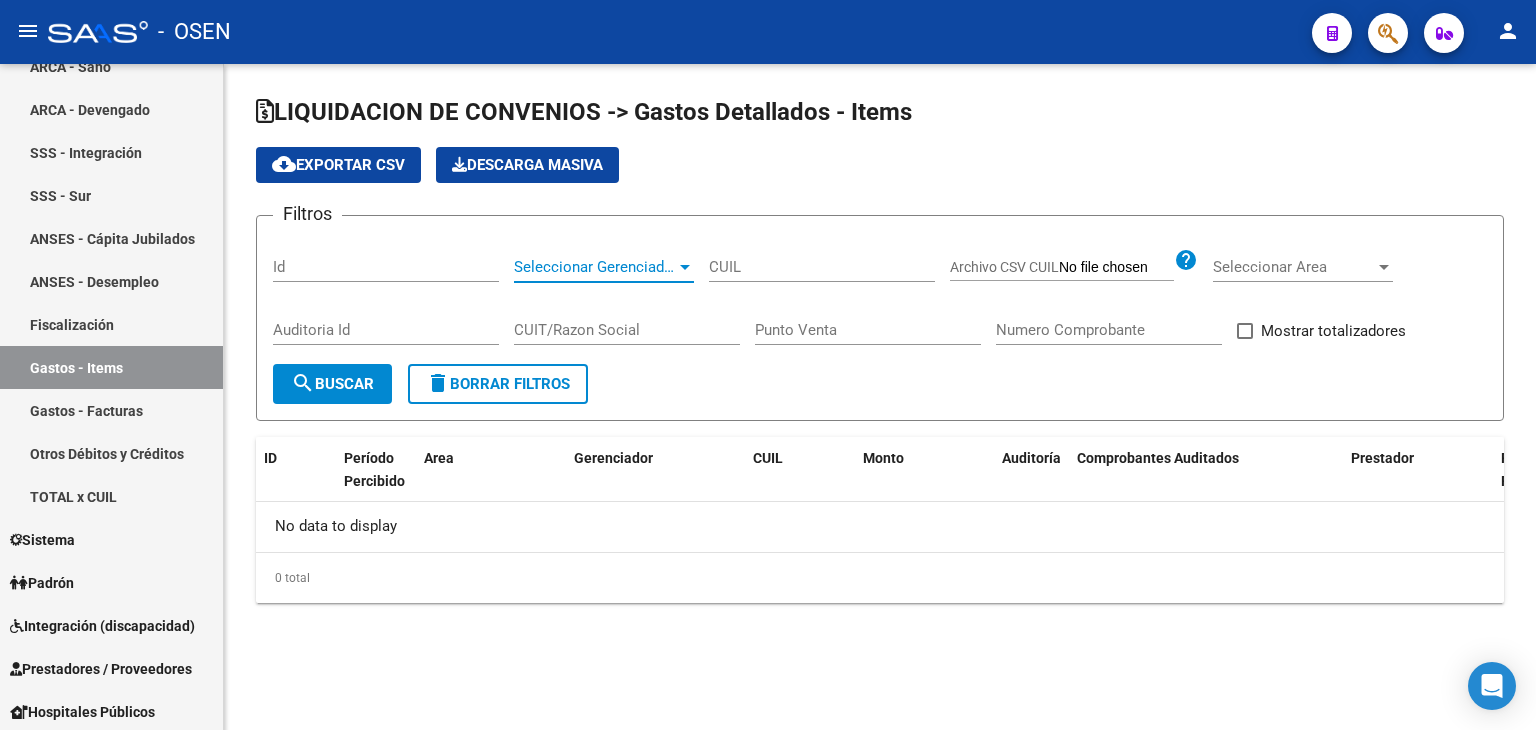 click on "Seleccionar Gerenciador" at bounding box center (595, 267) 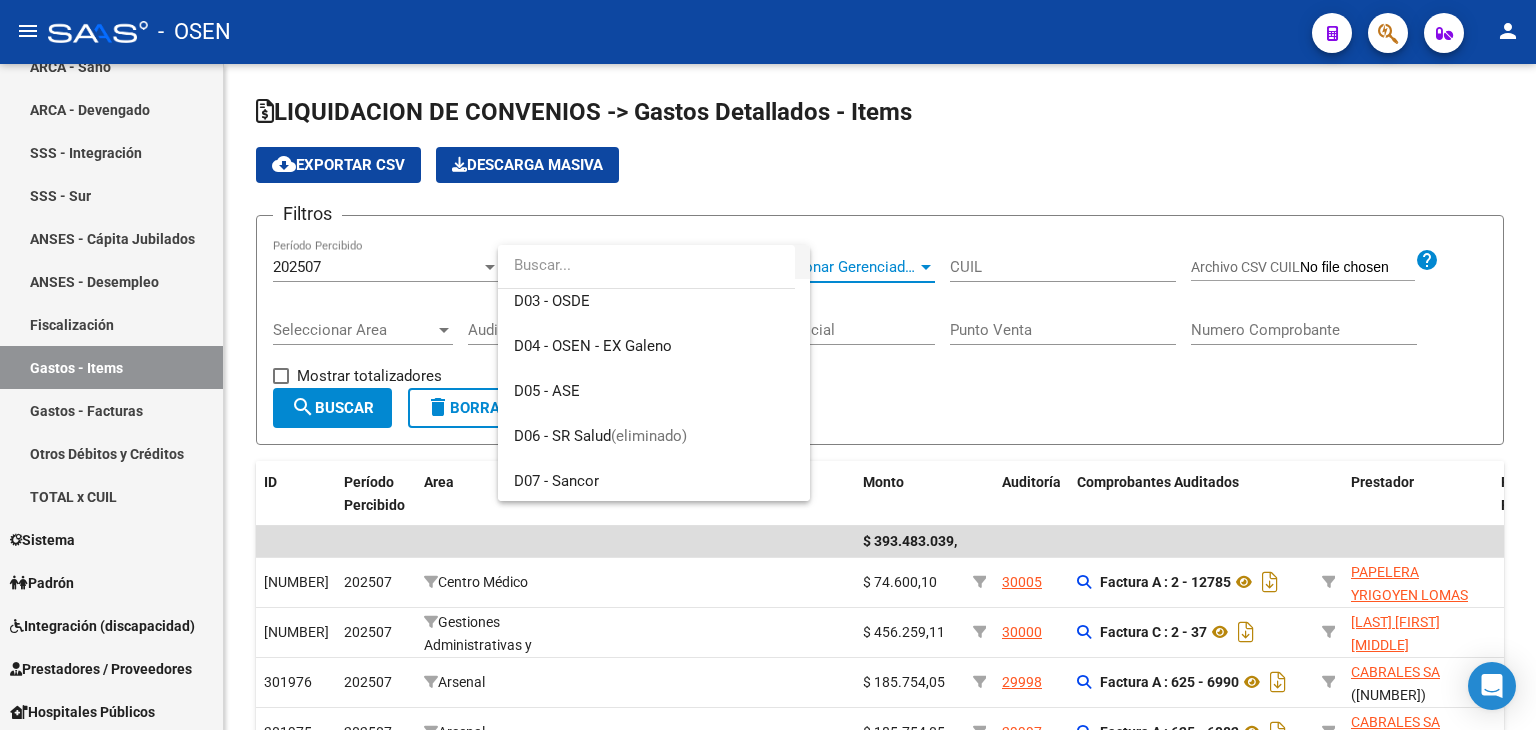 scroll, scrollTop: 400, scrollLeft: 0, axis: vertical 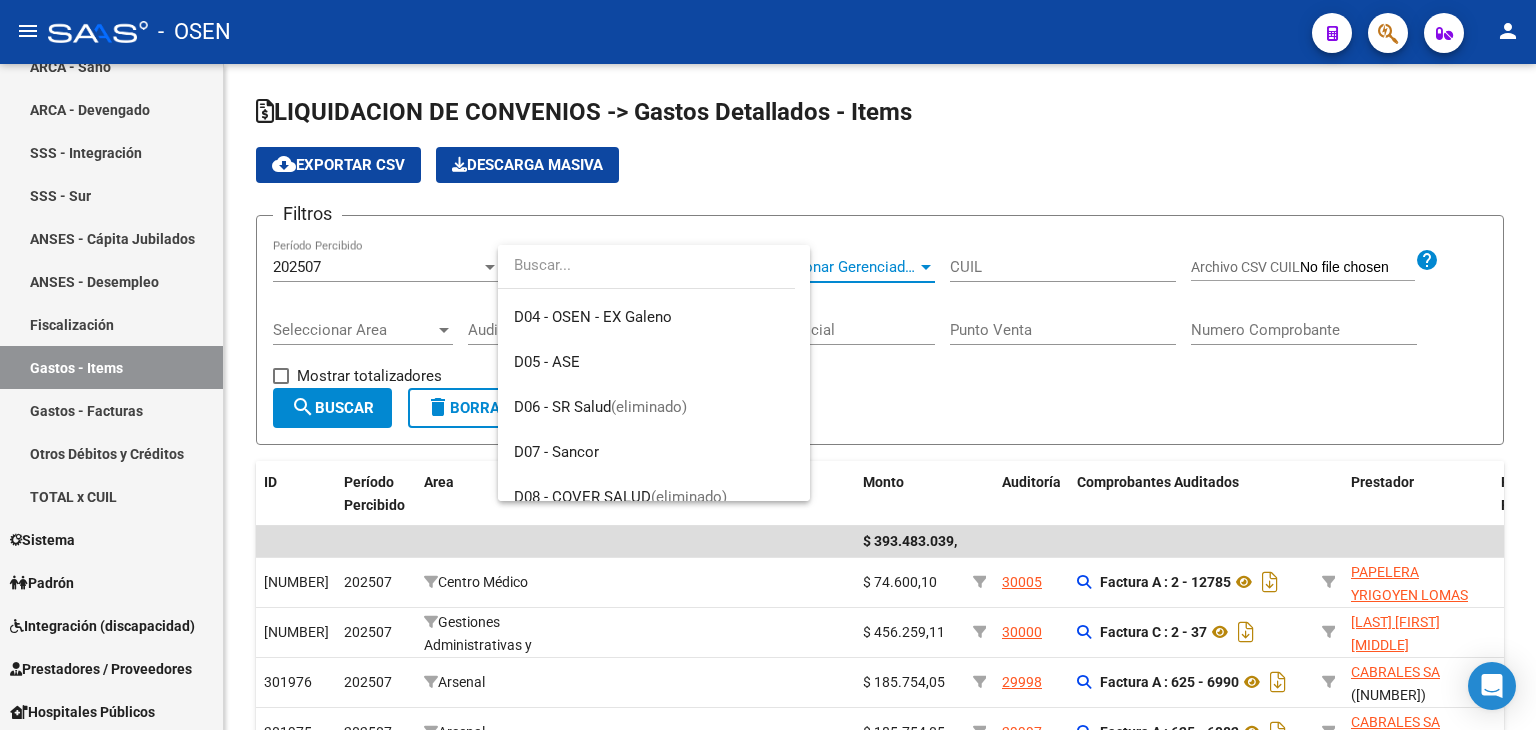 click at bounding box center [768, 365] 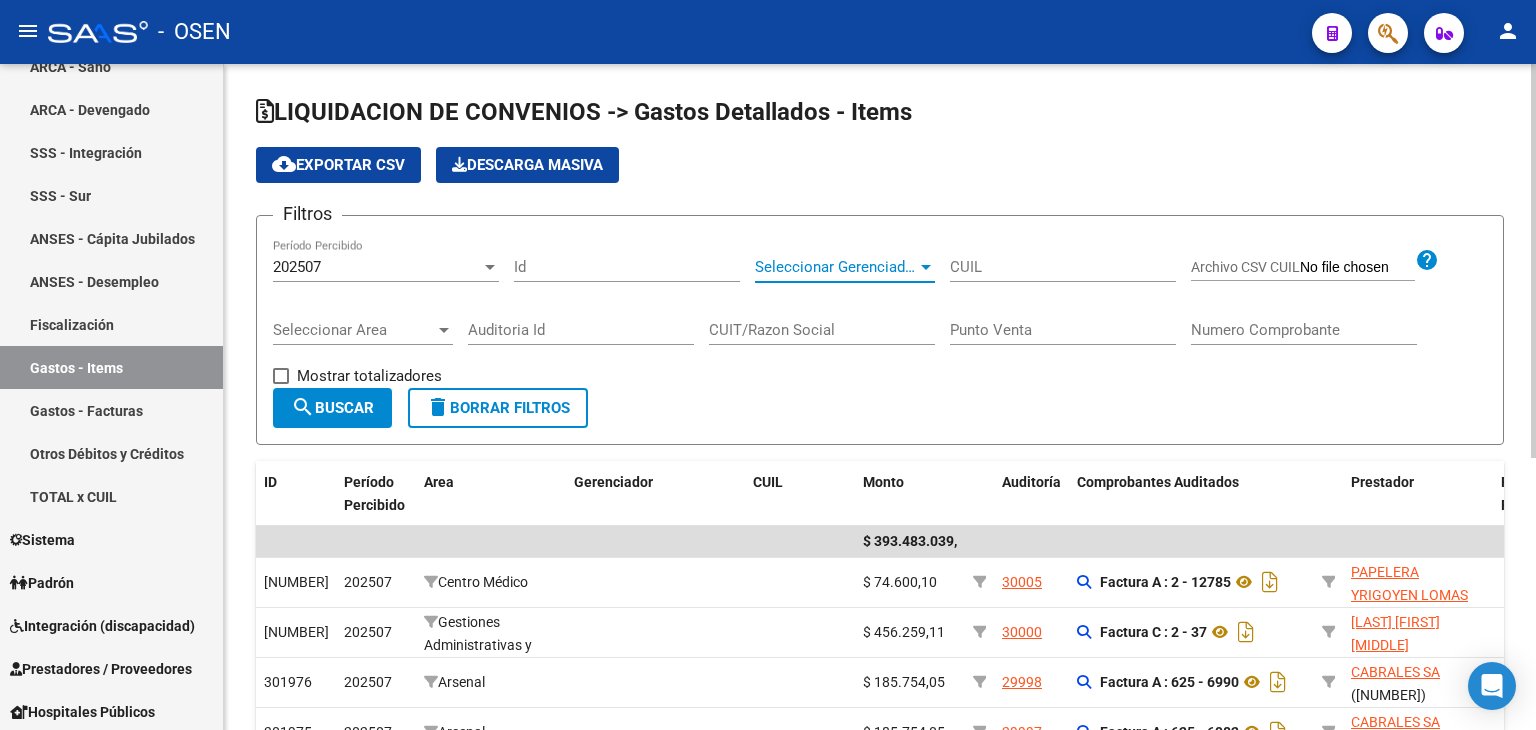 click on "Seleccionar Gerenciador" at bounding box center (836, 267) 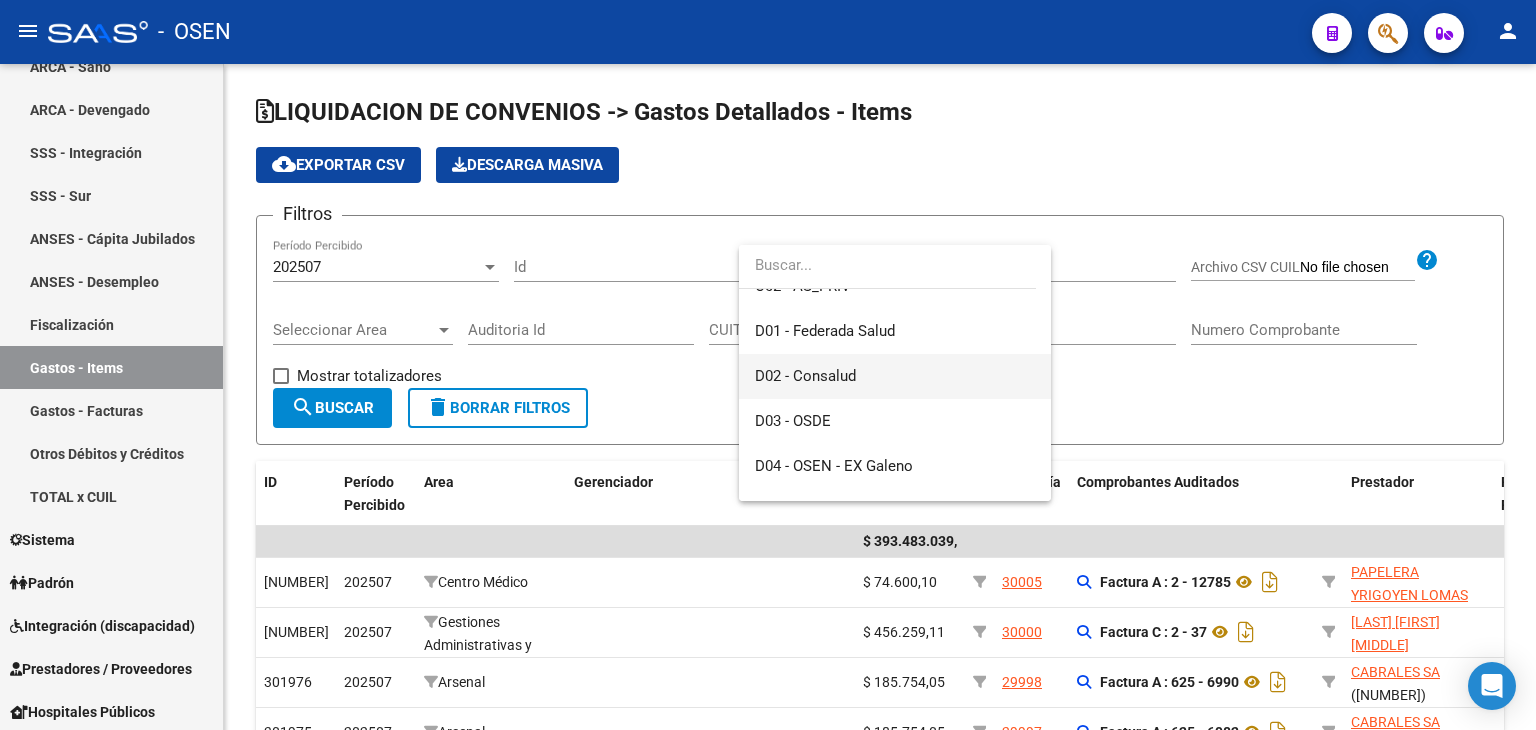 scroll, scrollTop: 300, scrollLeft: 0, axis: vertical 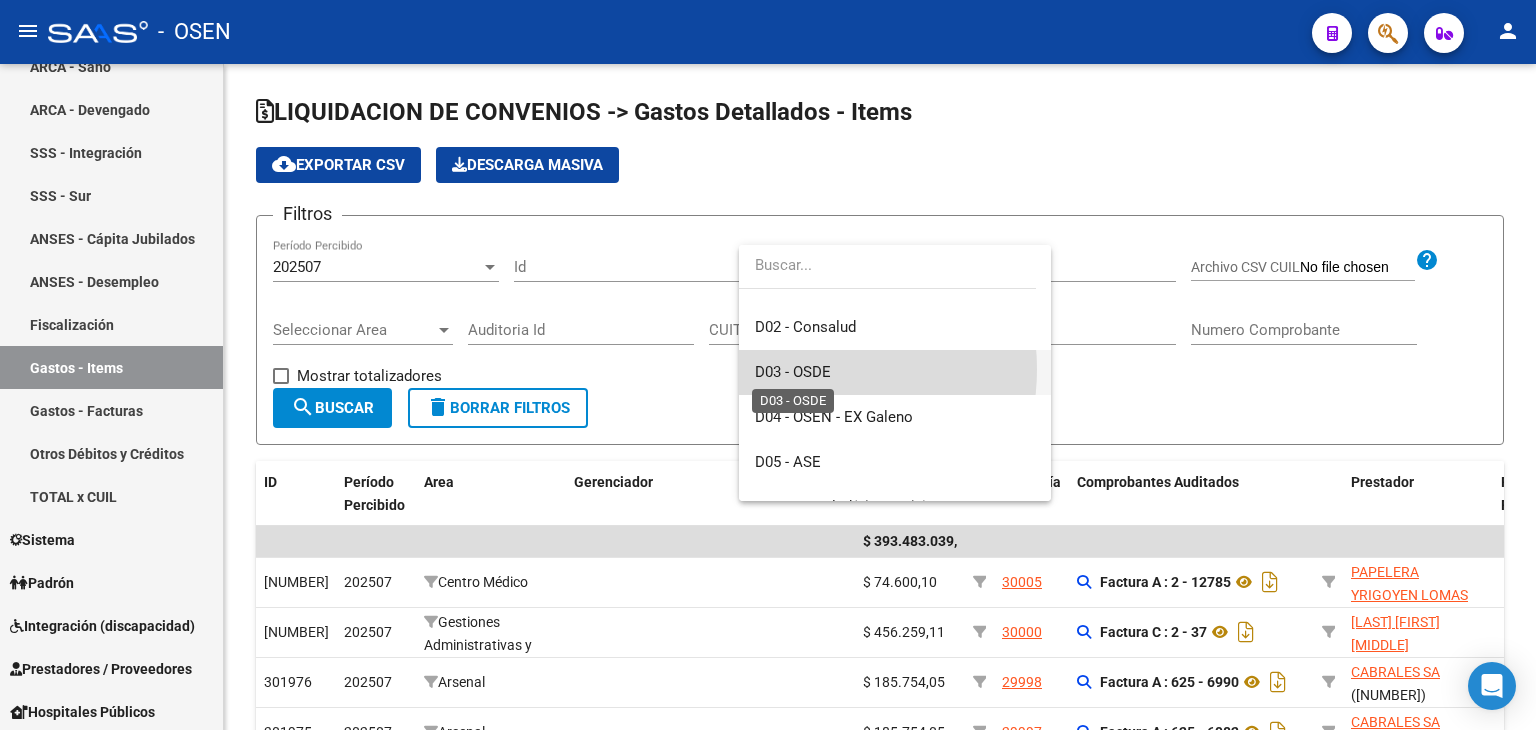 click on "D03 - OSDE" at bounding box center (793, 372) 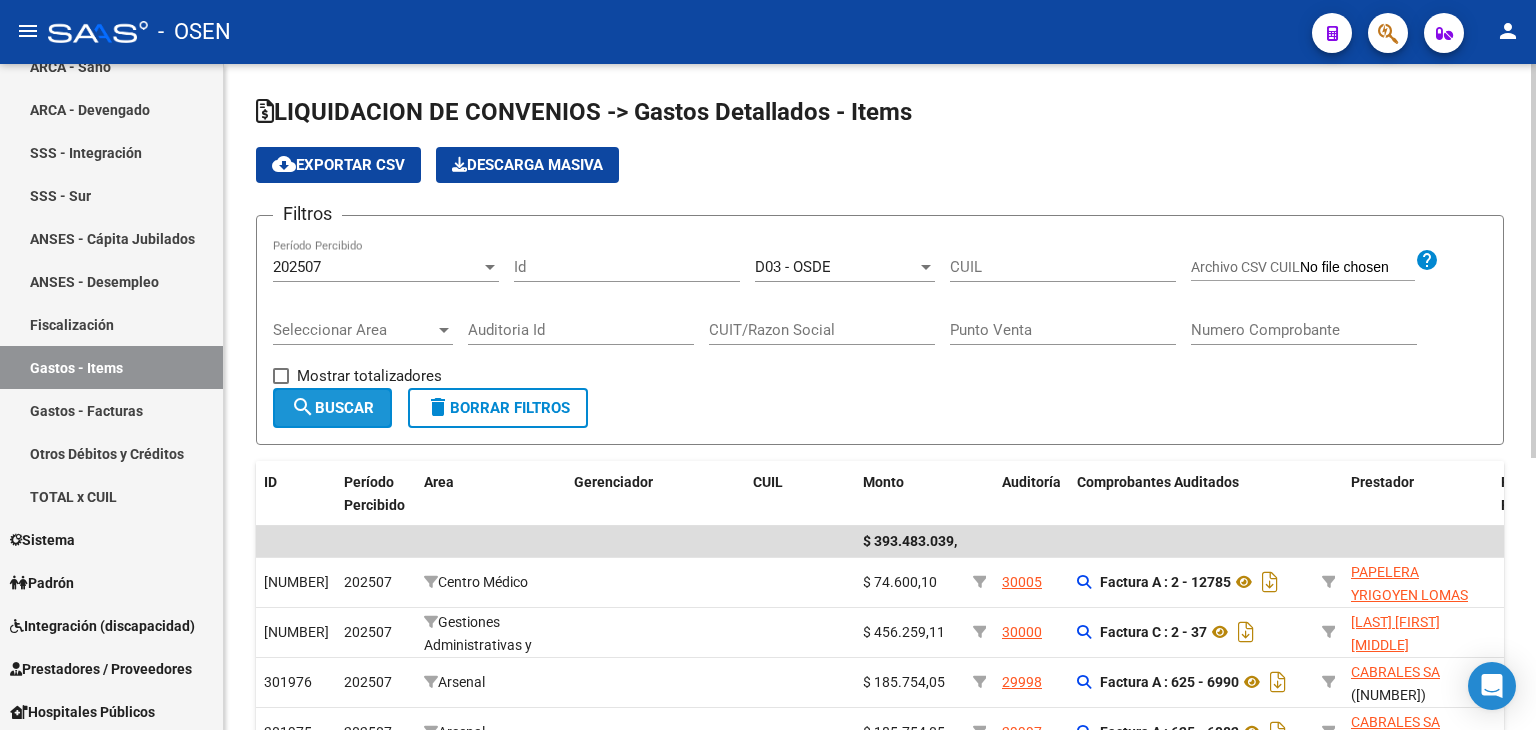 click on "search  Buscar" 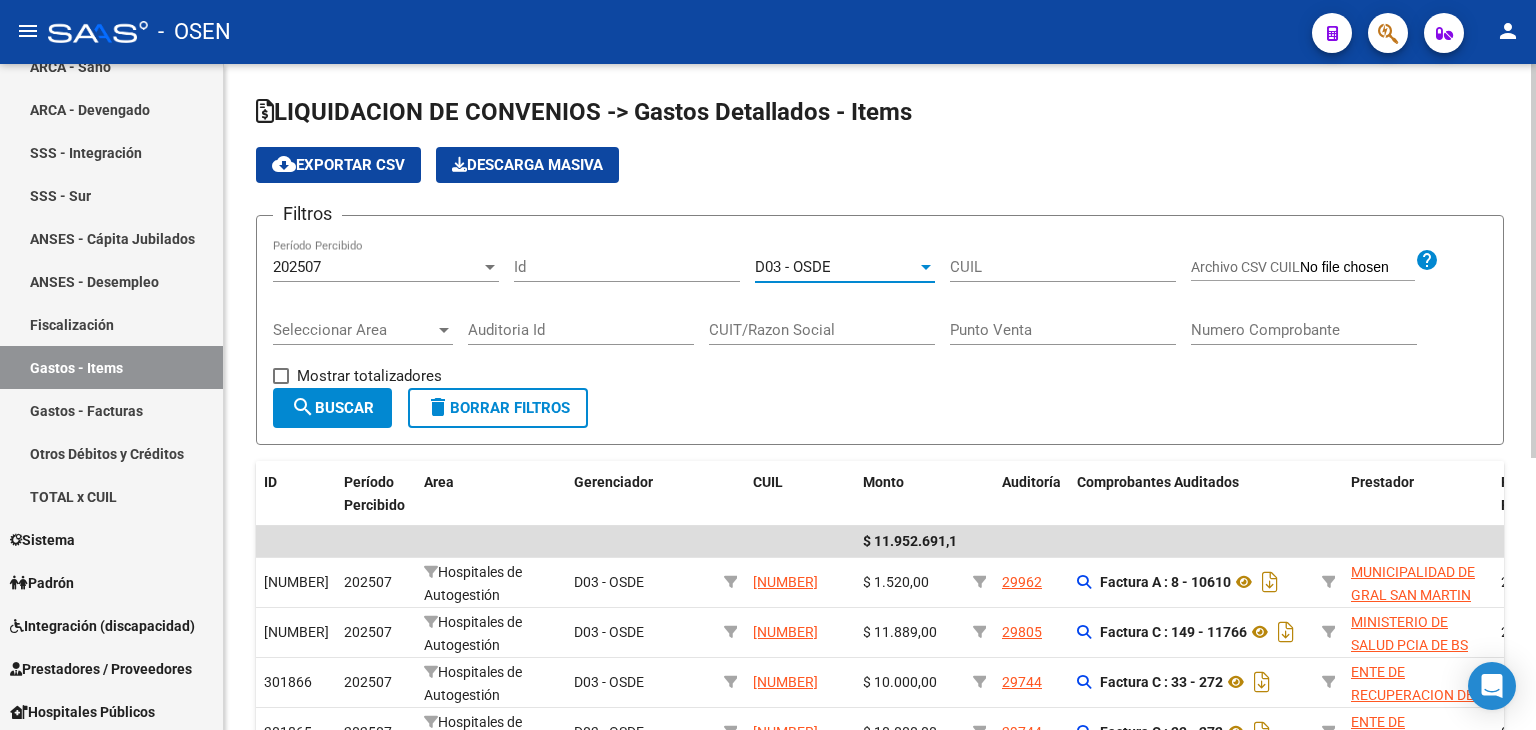 click at bounding box center (926, 267) 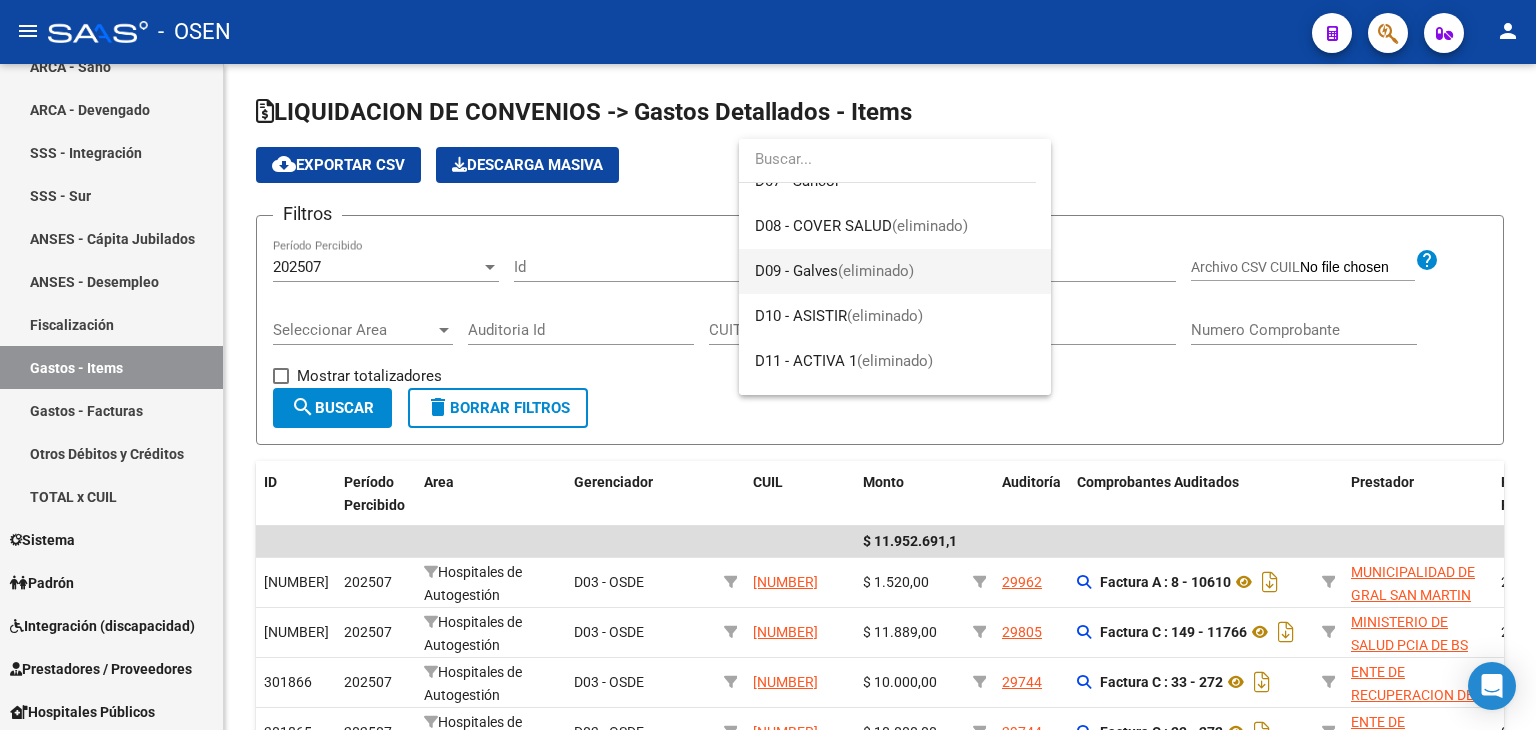 scroll, scrollTop: 599, scrollLeft: 0, axis: vertical 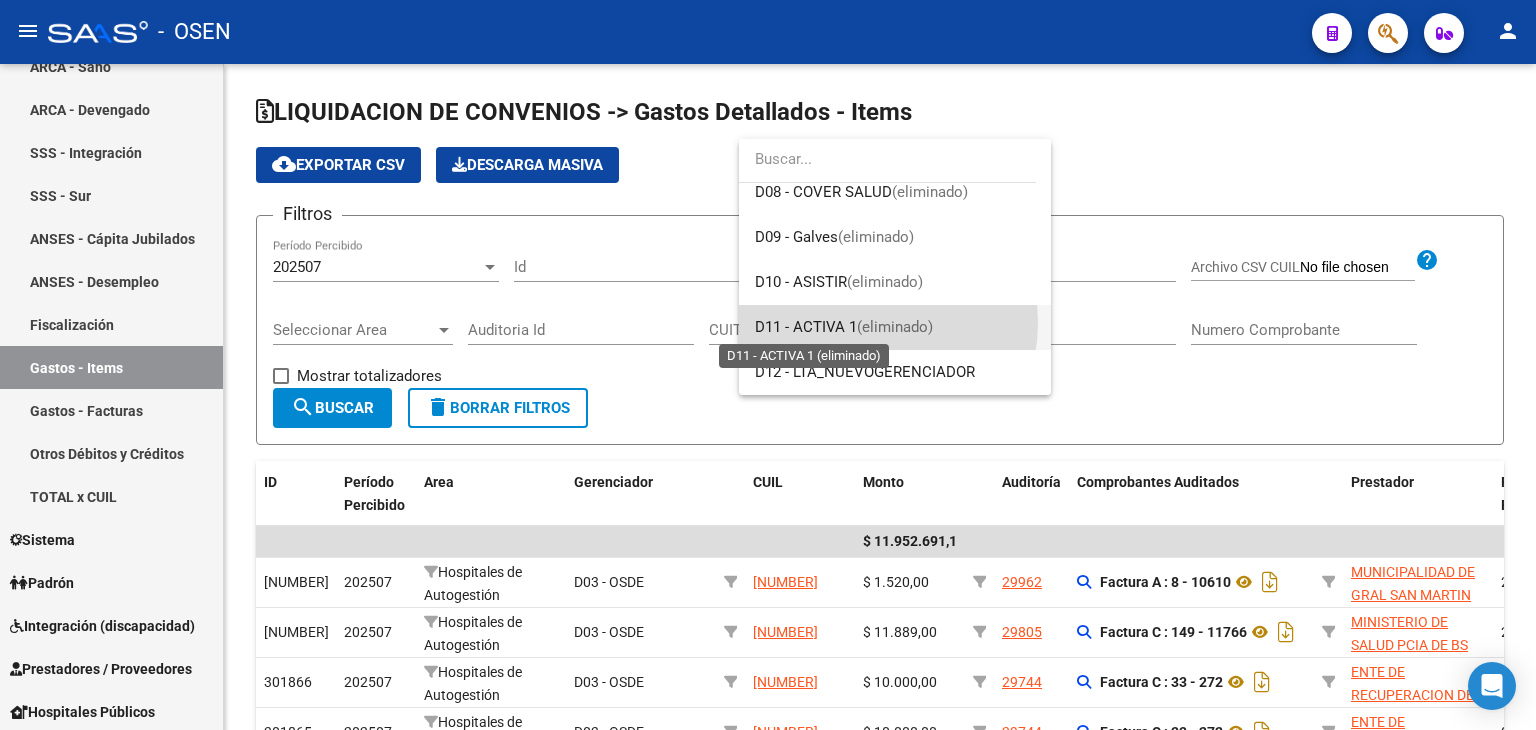 click on "D11 - ACTIVA 1" at bounding box center [806, 327] 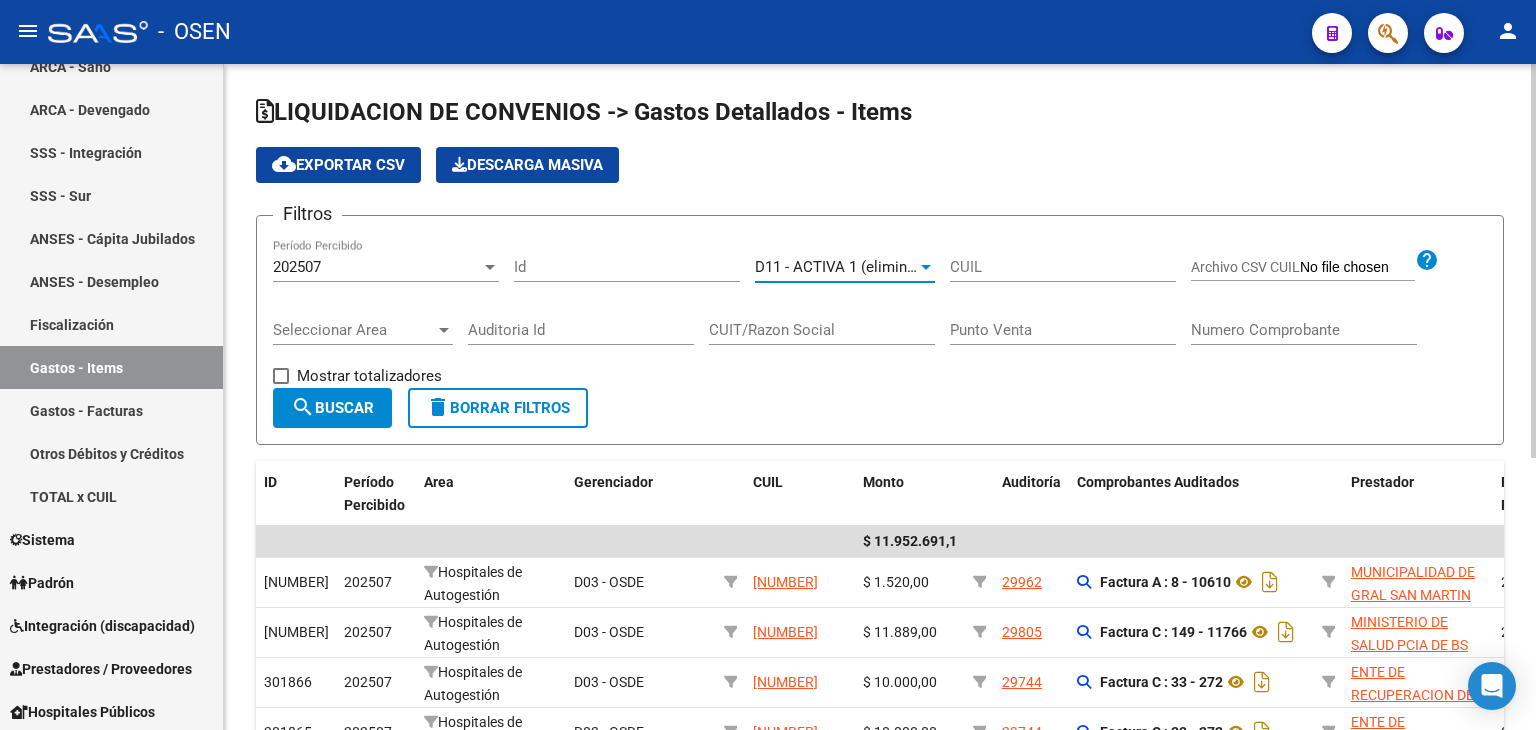 click on "search" 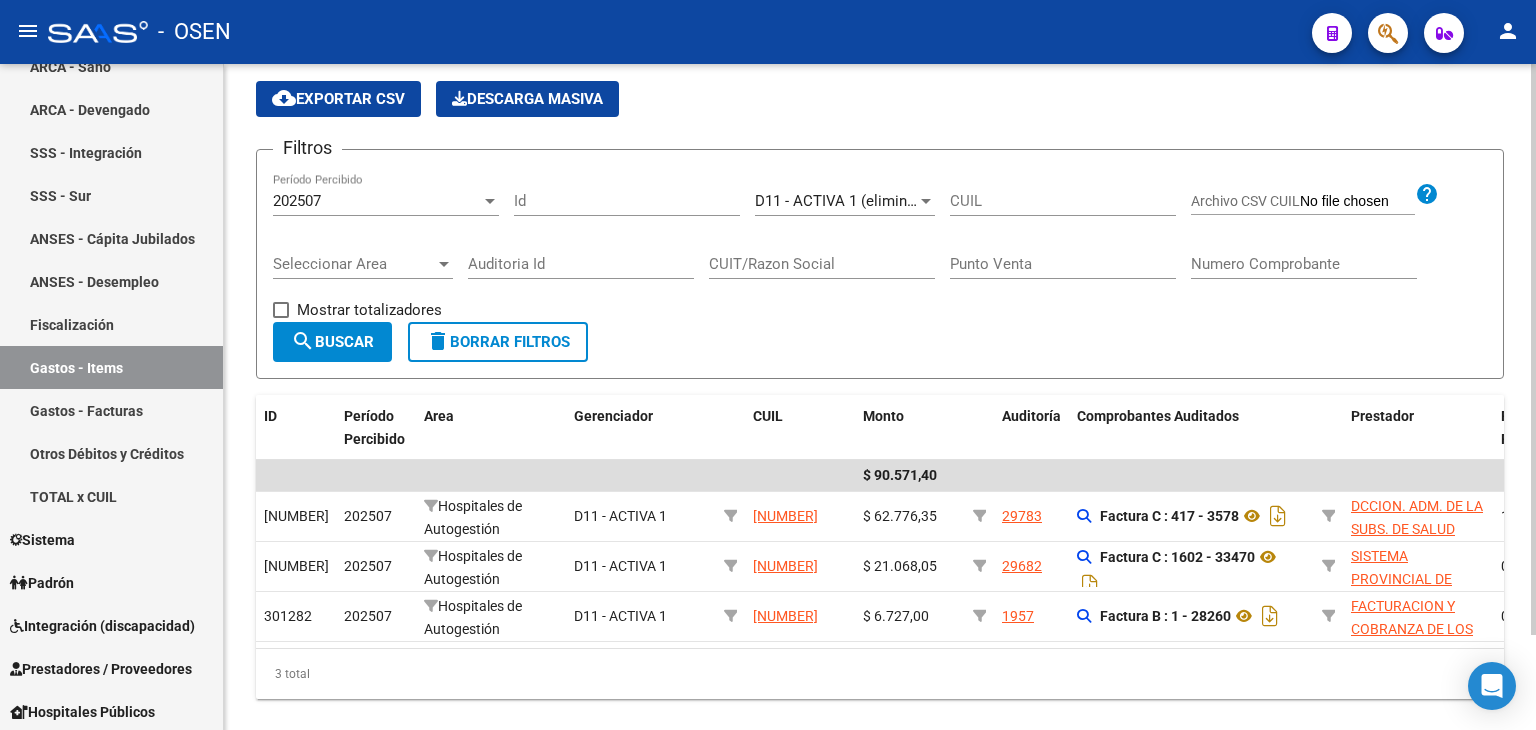 scroll, scrollTop: 100, scrollLeft: 0, axis: vertical 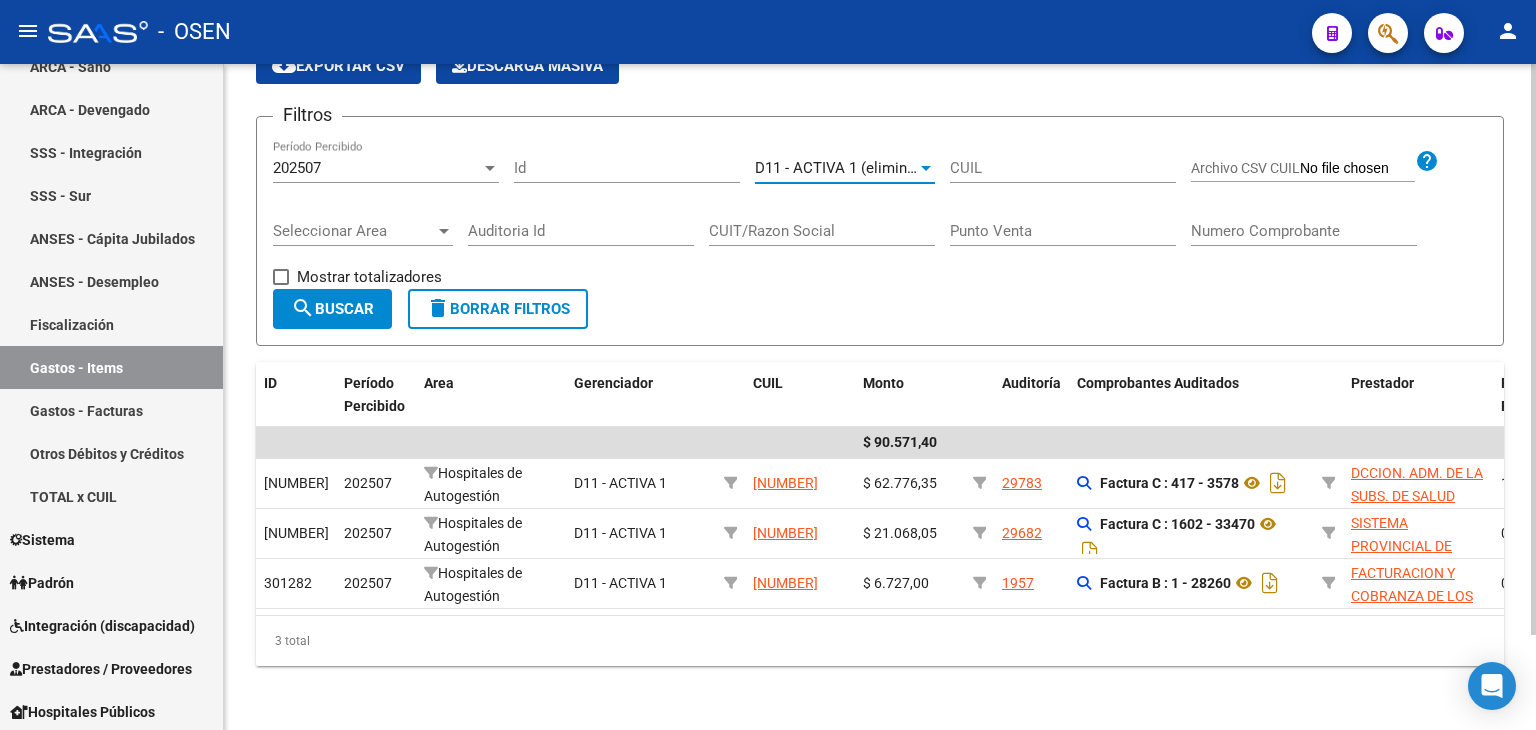 click on "D11 - ACTIVA 1 (eliminado)" at bounding box center [846, 168] 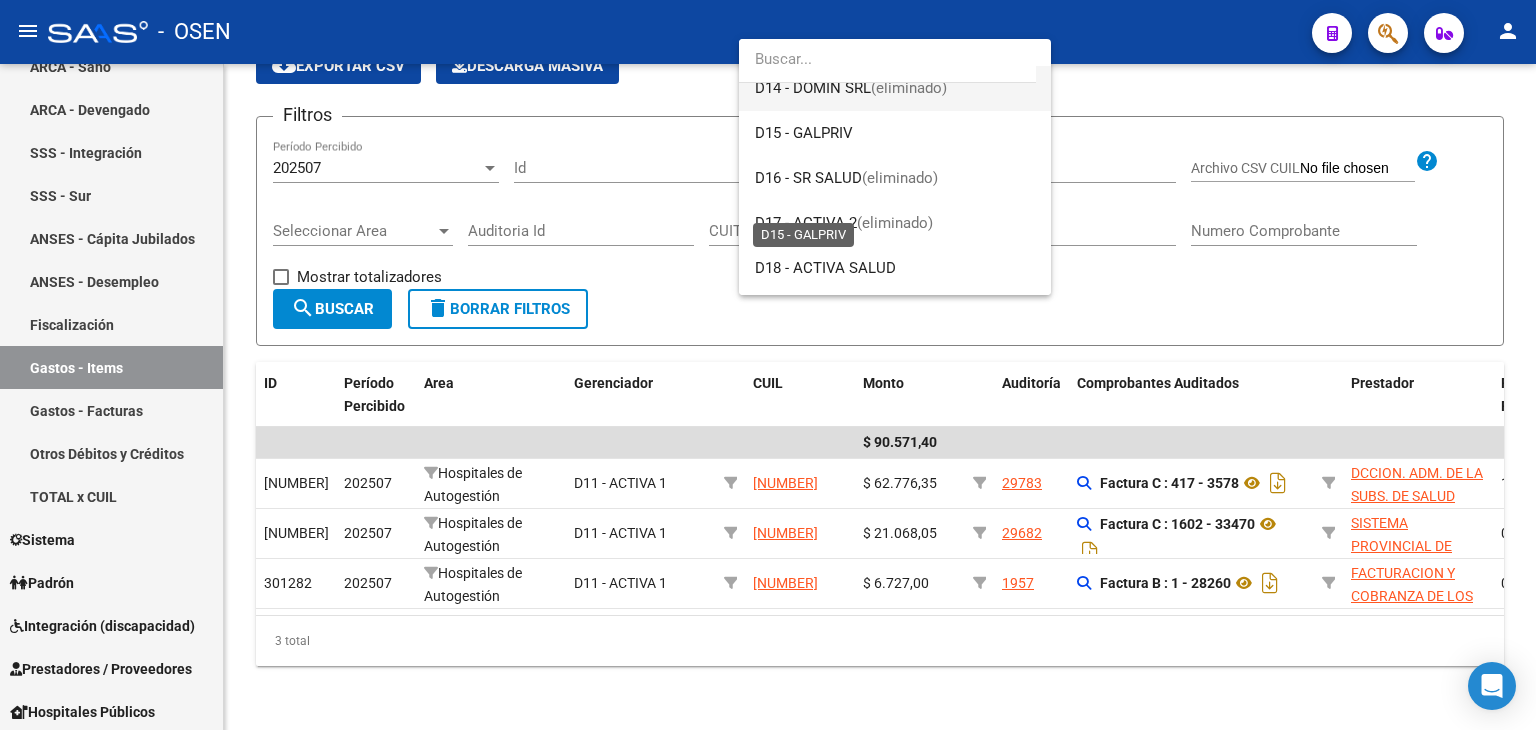 scroll, scrollTop: 900, scrollLeft: 0, axis: vertical 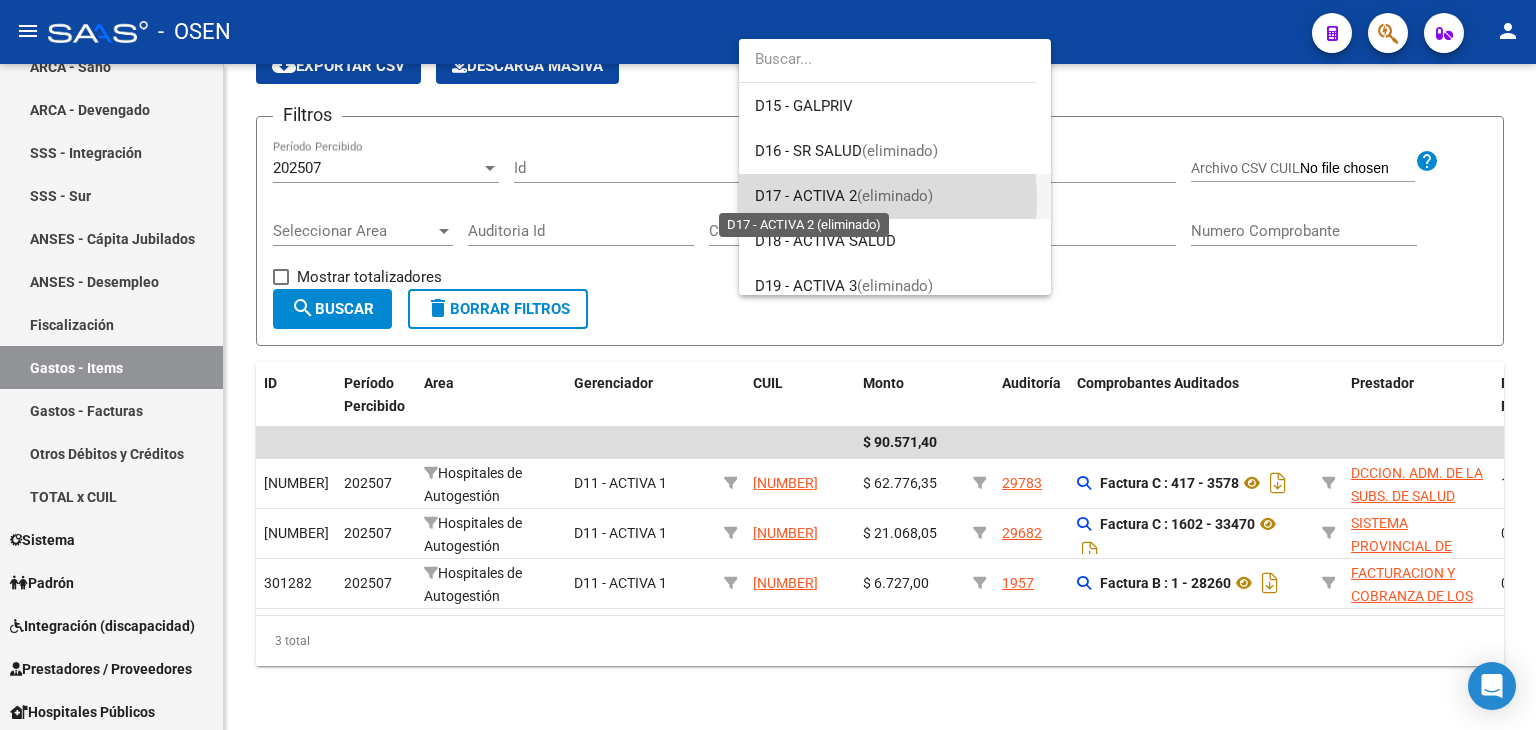 click on "D17 - ACTIVA 2" at bounding box center [806, 196] 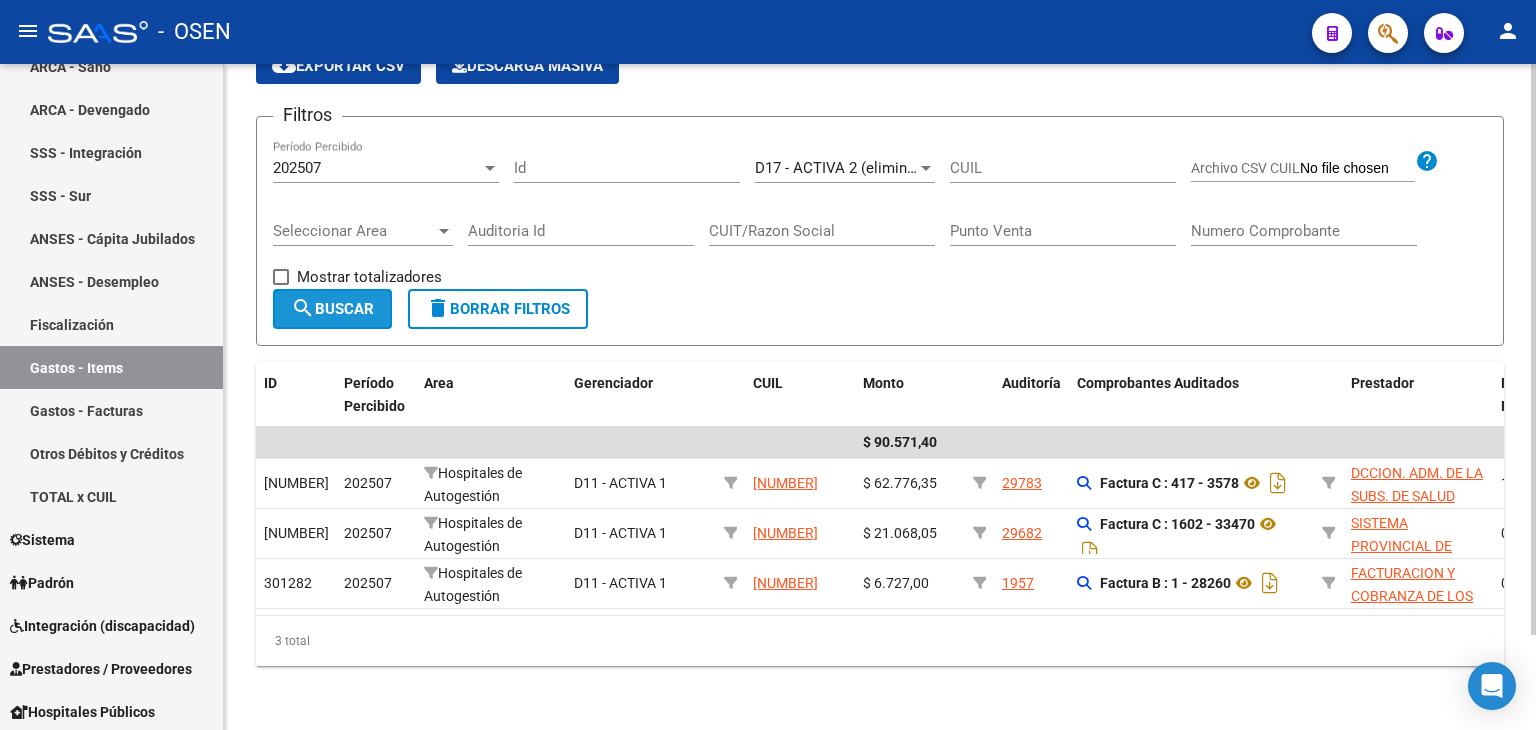 click on "search  Buscar" 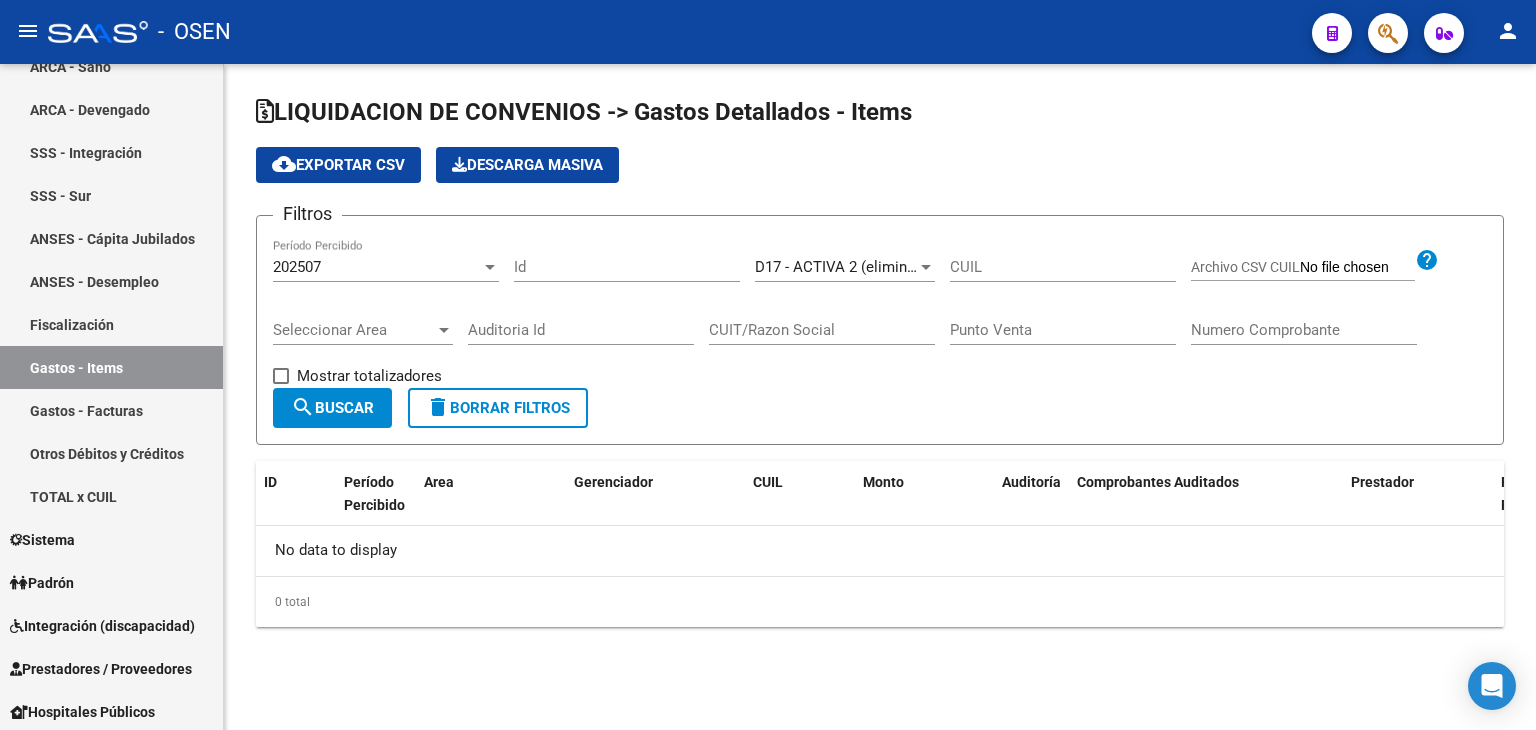scroll, scrollTop: 0, scrollLeft: 0, axis: both 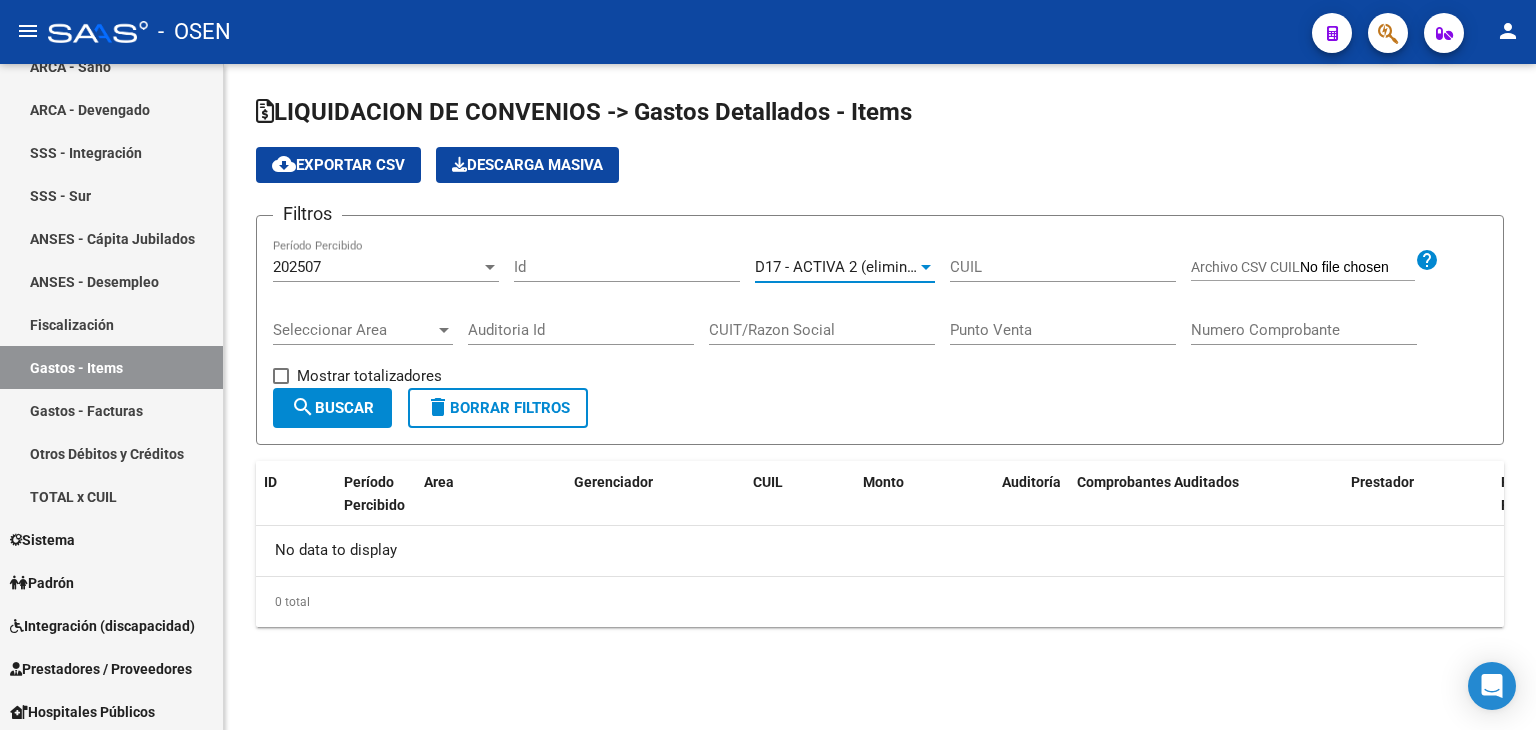 click on "D17 - ACTIVA 2 (eliminado)" at bounding box center [846, 267] 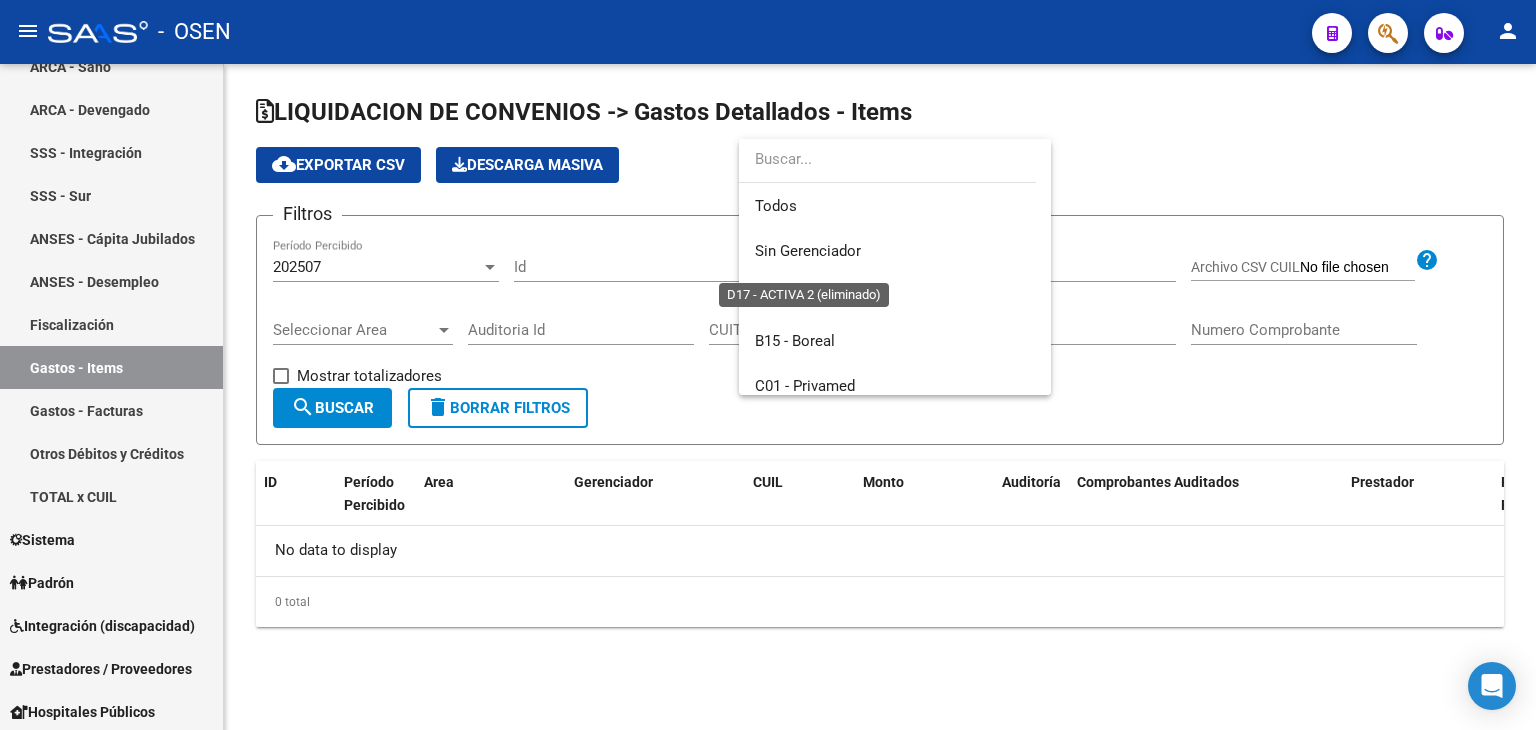 scroll, scrollTop: 929, scrollLeft: 0, axis: vertical 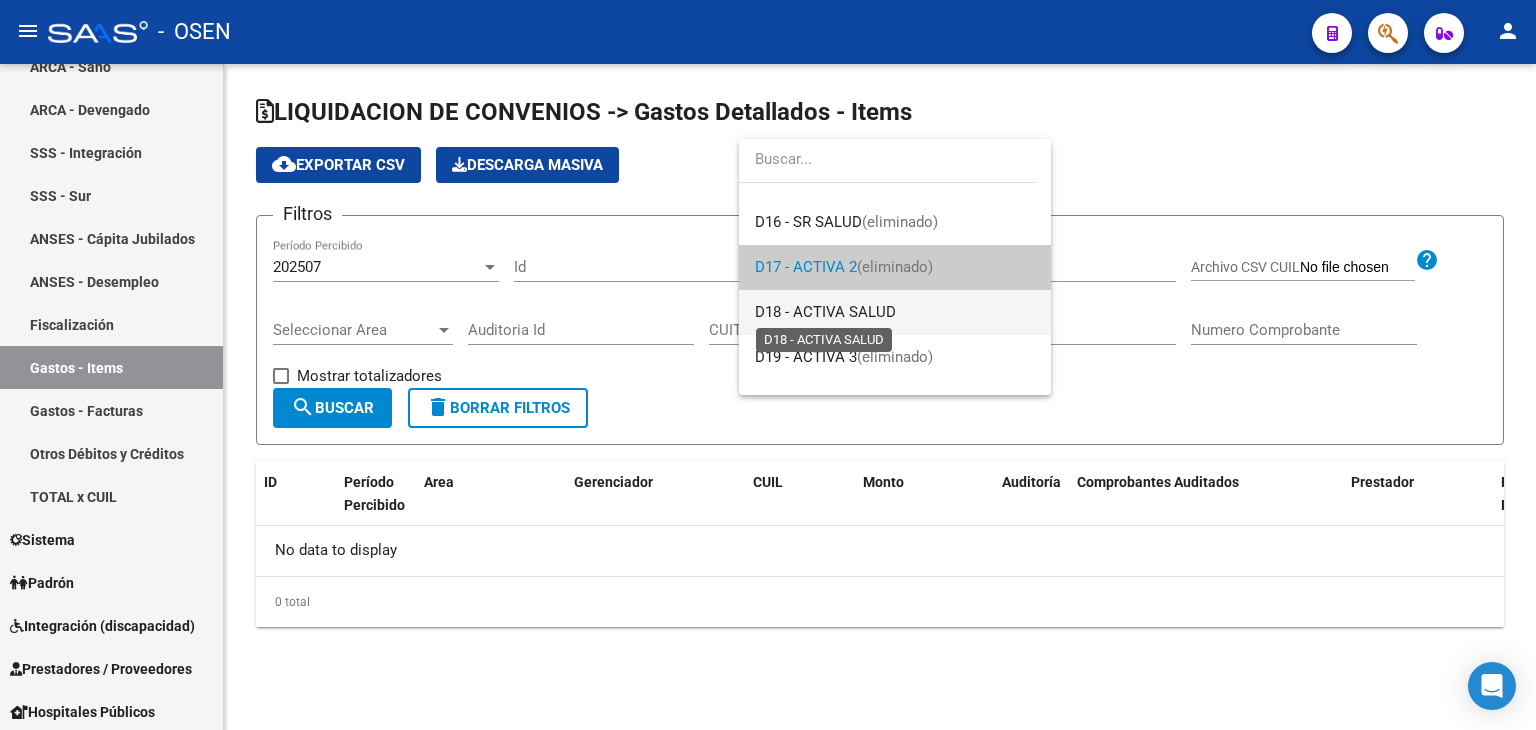 click on "D18 - ACTIVA SALUD" at bounding box center (825, 312) 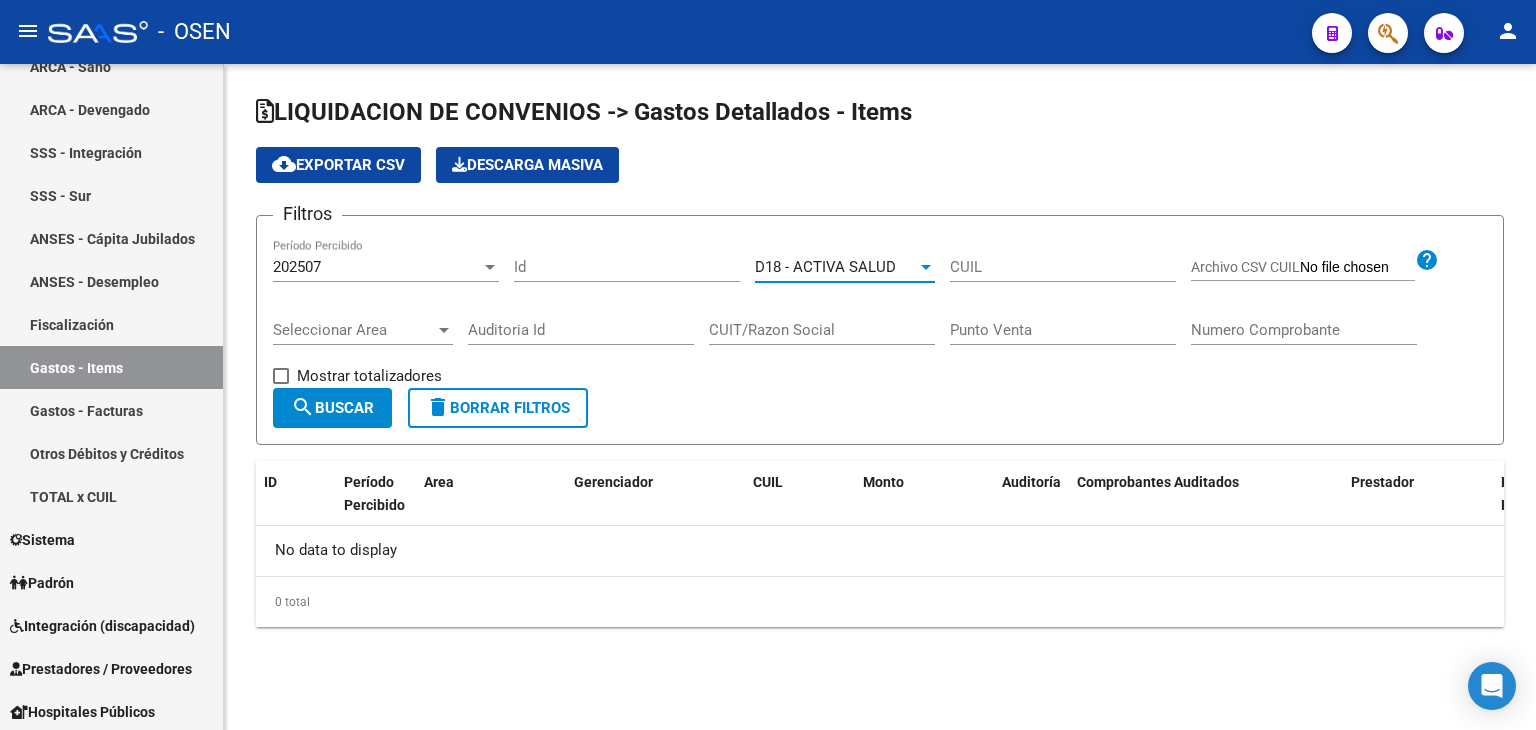 click on "search  Buscar" 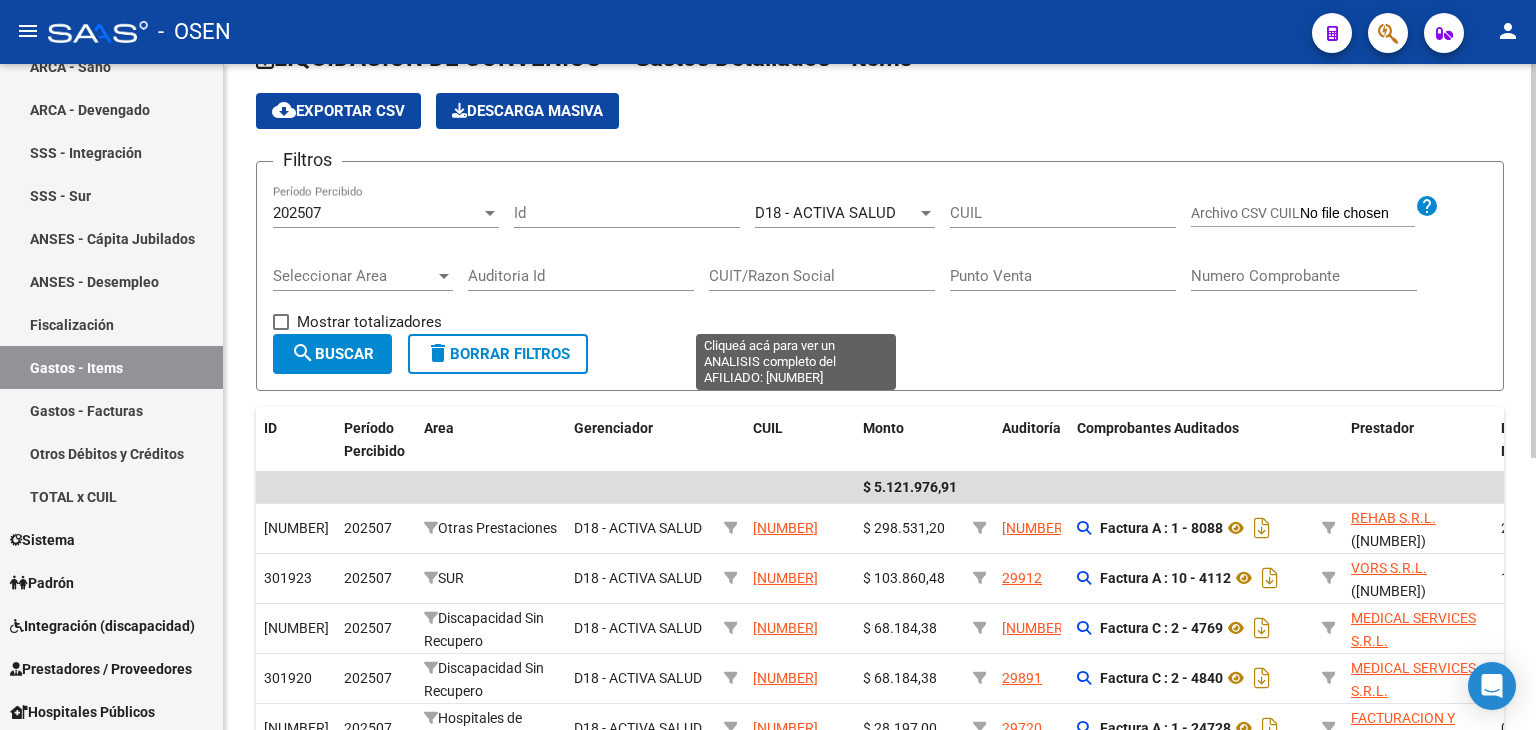 scroll, scrollTop: 0, scrollLeft: 0, axis: both 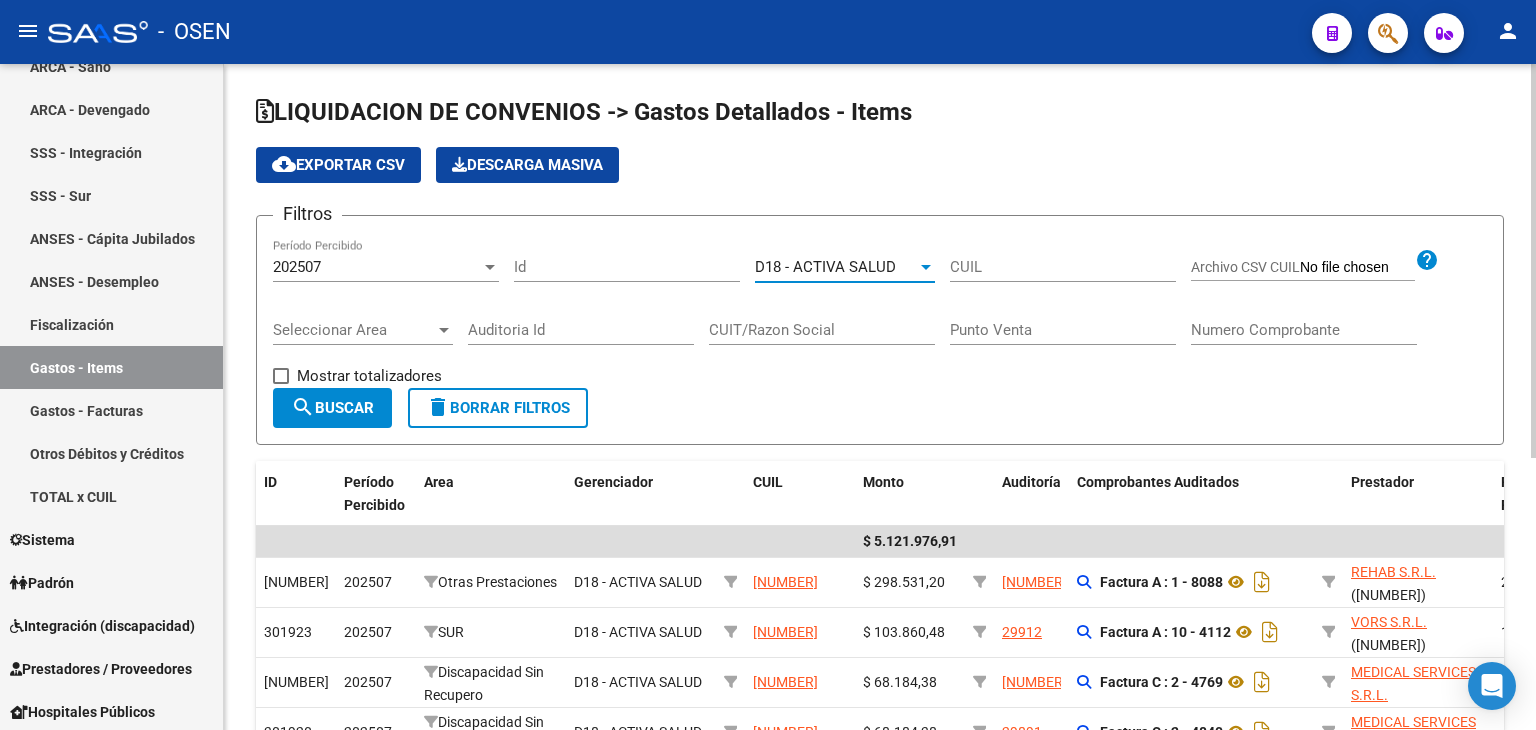 click on "D18 - ACTIVA SALUD" at bounding box center [825, 267] 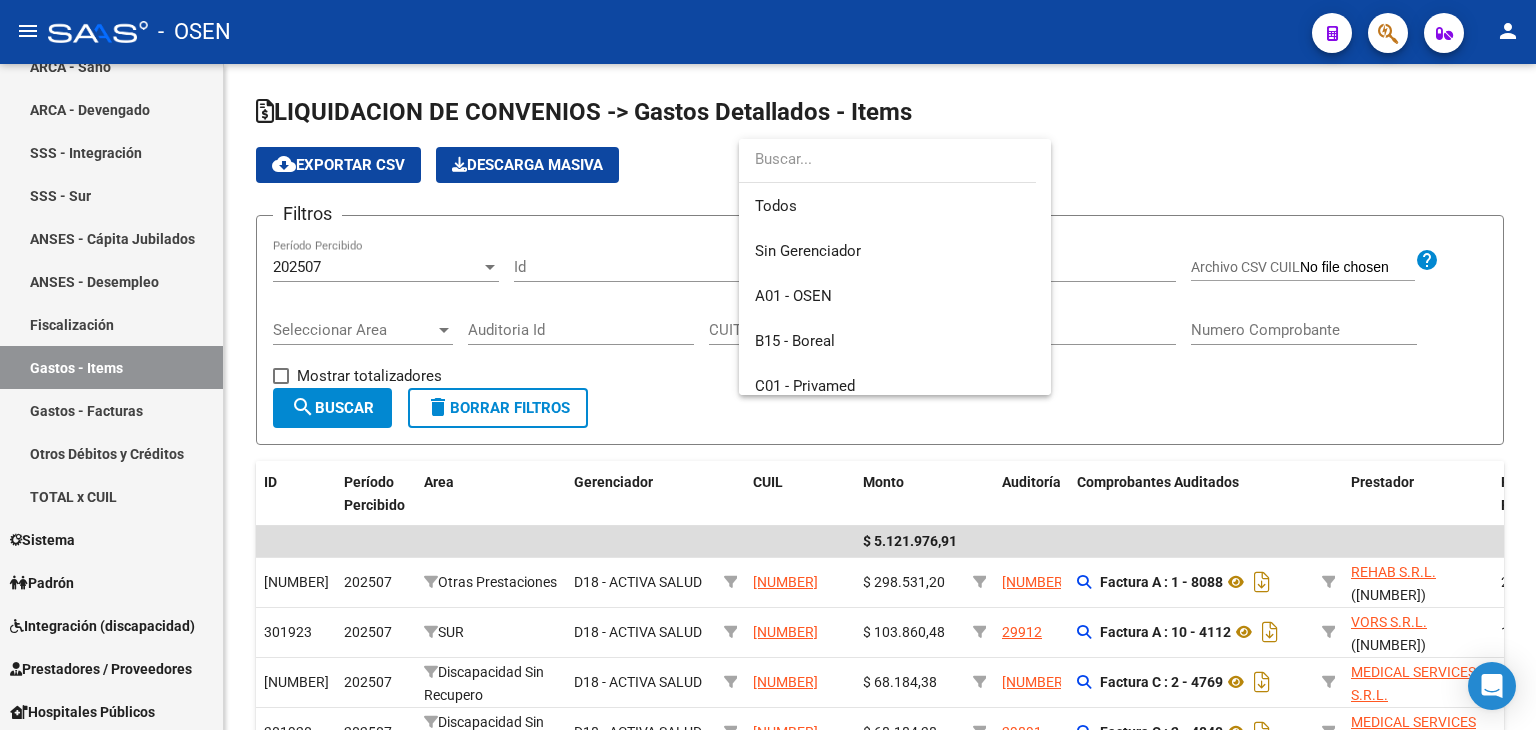 scroll, scrollTop: 974, scrollLeft: 0, axis: vertical 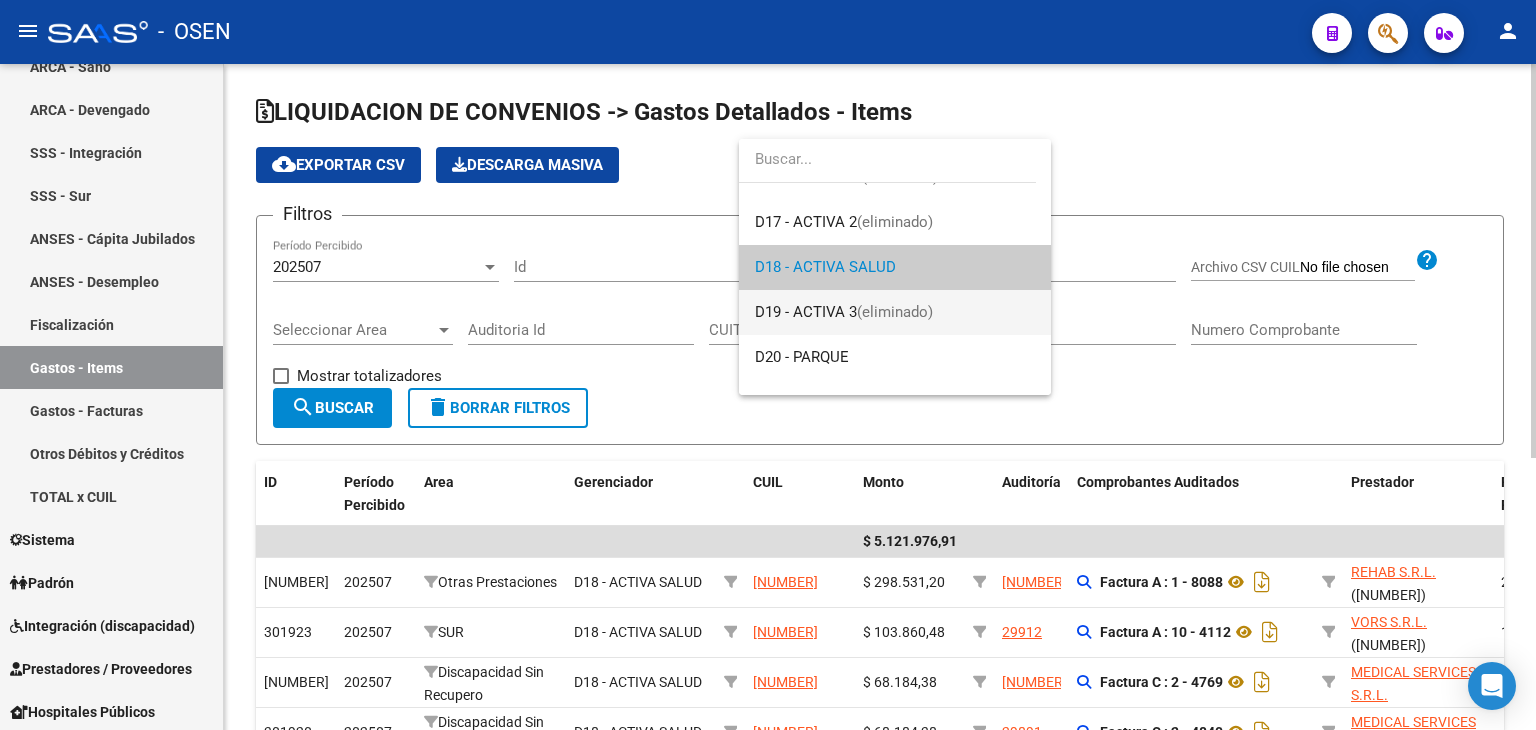 click on "D19 - ACTIVA 3" at bounding box center [806, 312] 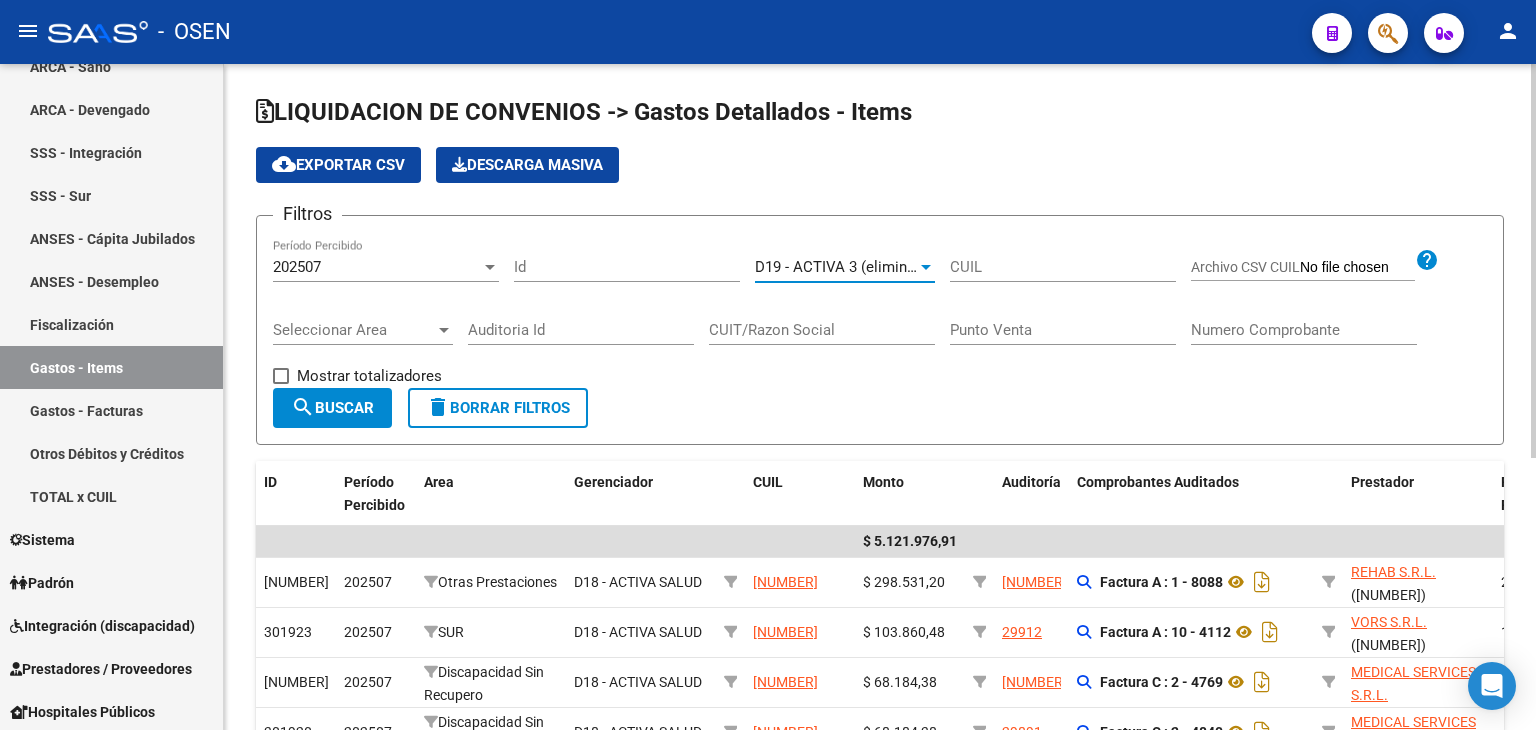 click on "search  Buscar" 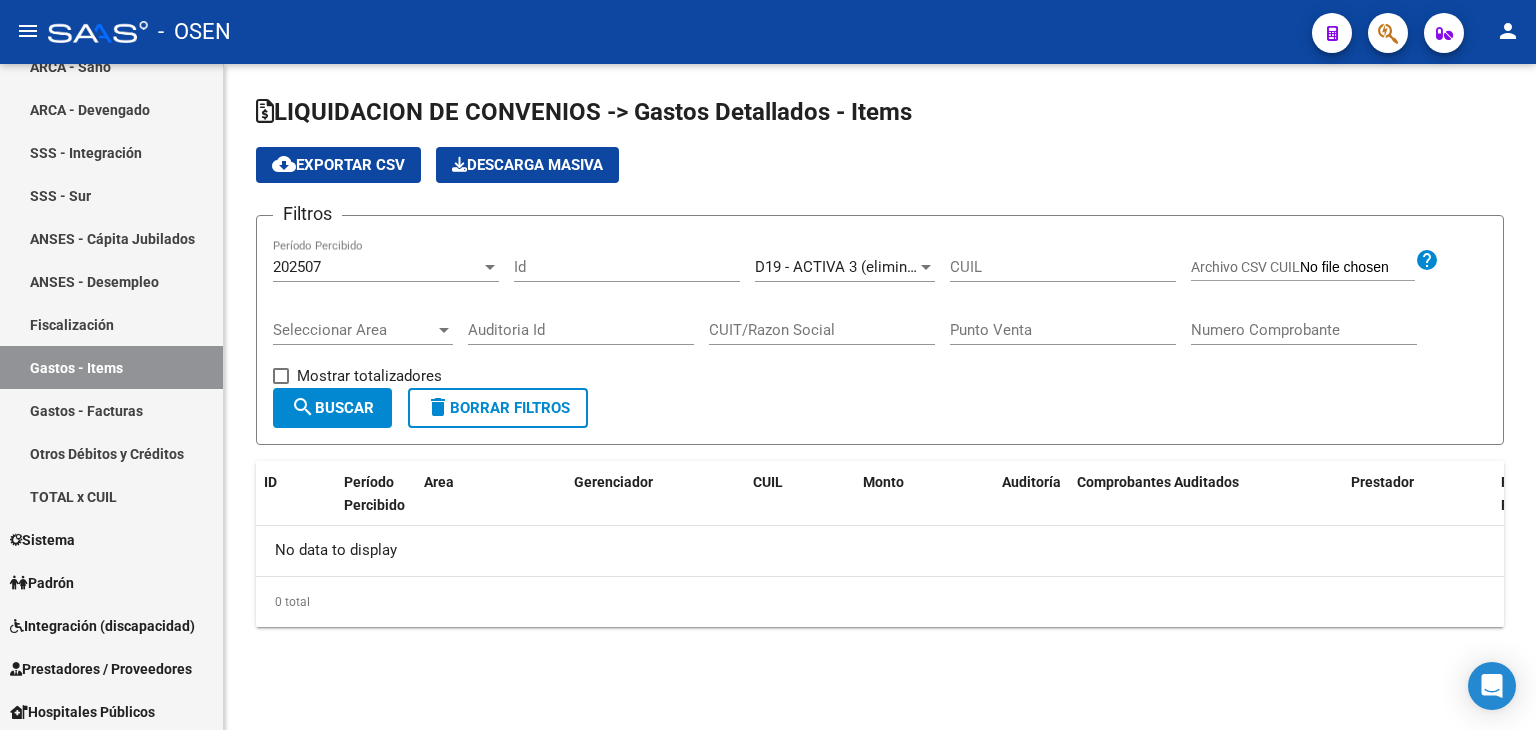 click on "D19 - ACTIVA 3 (eliminado) Seleccionar Gerenciador" 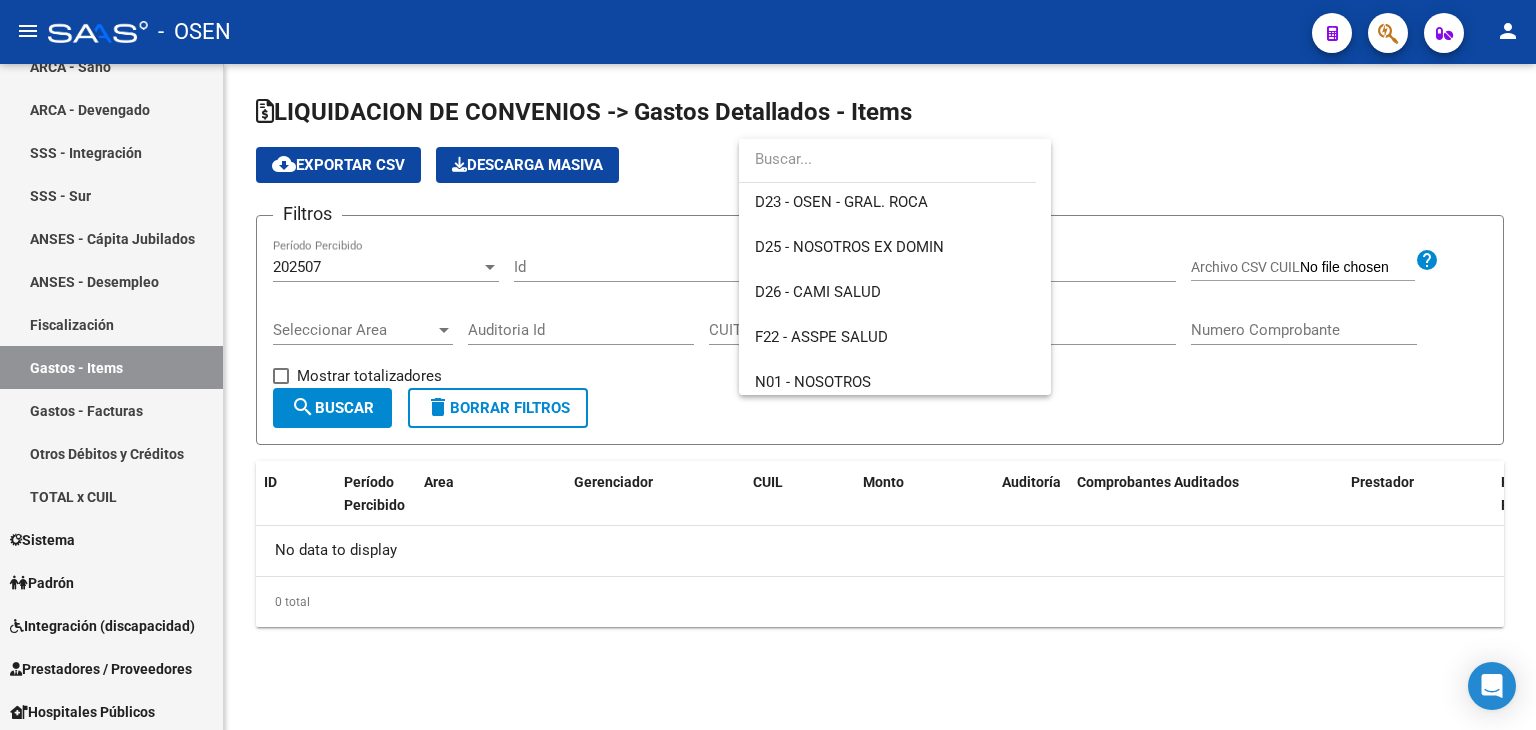 scroll, scrollTop: 1319, scrollLeft: 0, axis: vertical 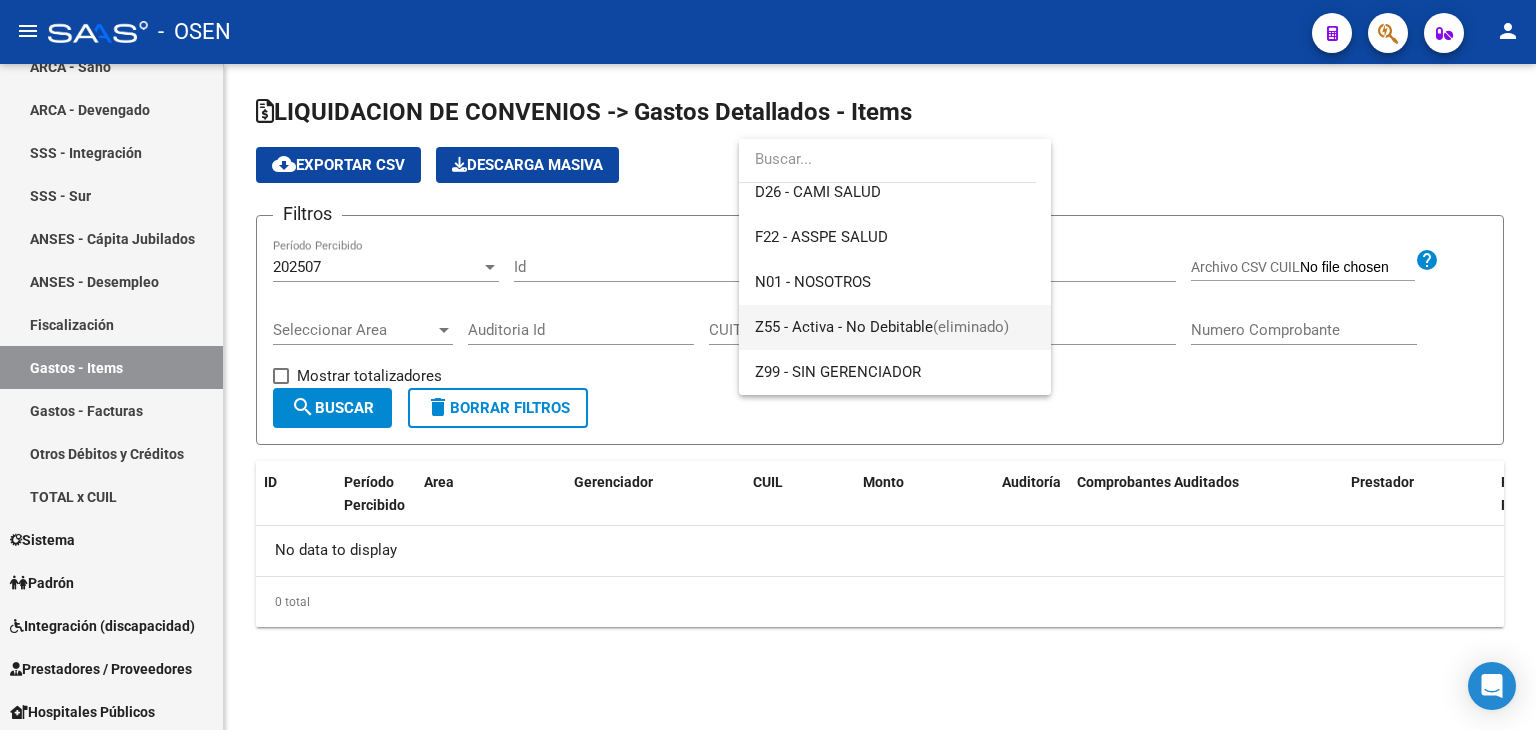 click on "Z55 - Activa - No Debitable (eliminado)" at bounding box center (895, 327) 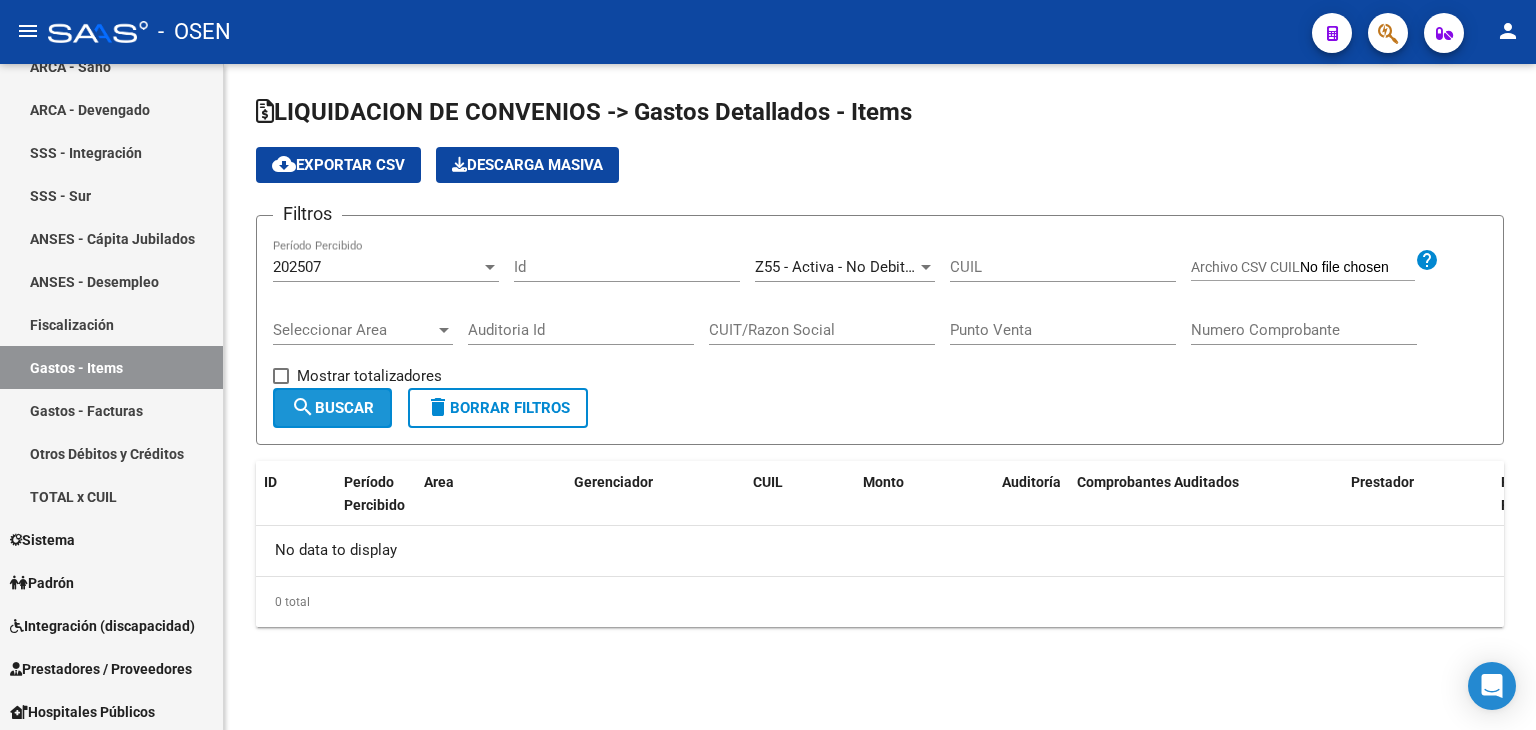click on "search  Buscar" 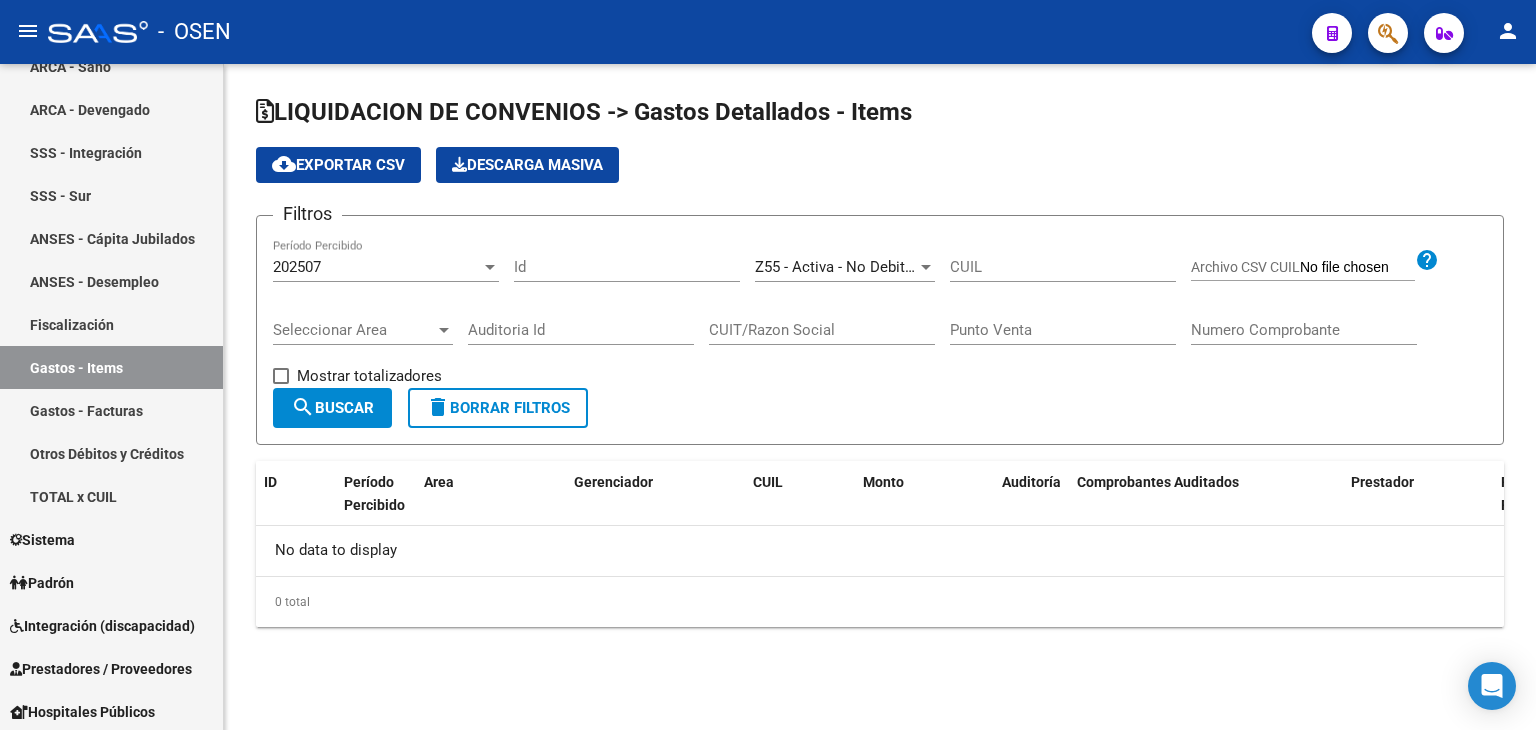 click on "Z55 - Activa - No Debitable (eliminado) Seleccionar Gerenciador" 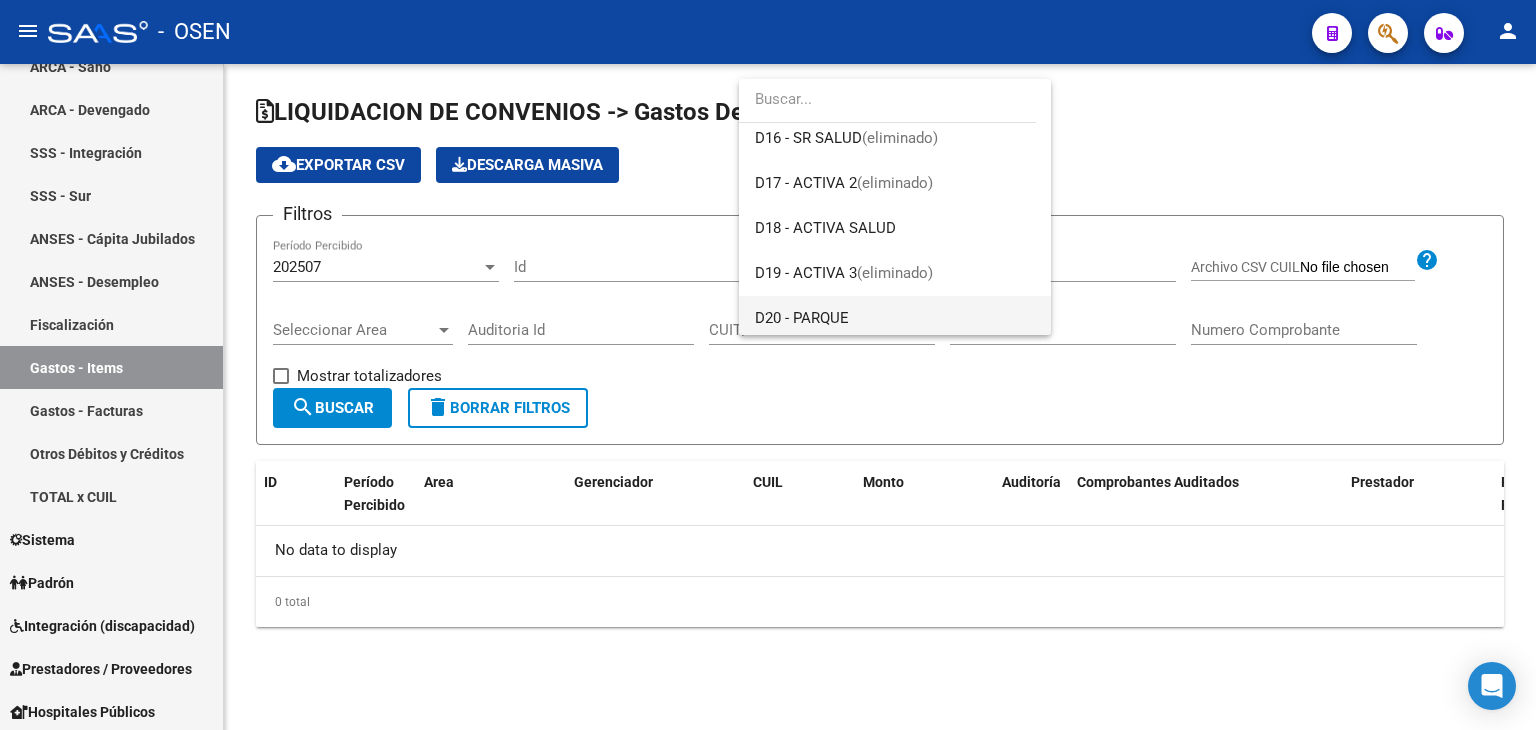 scroll, scrollTop: 919, scrollLeft: 0, axis: vertical 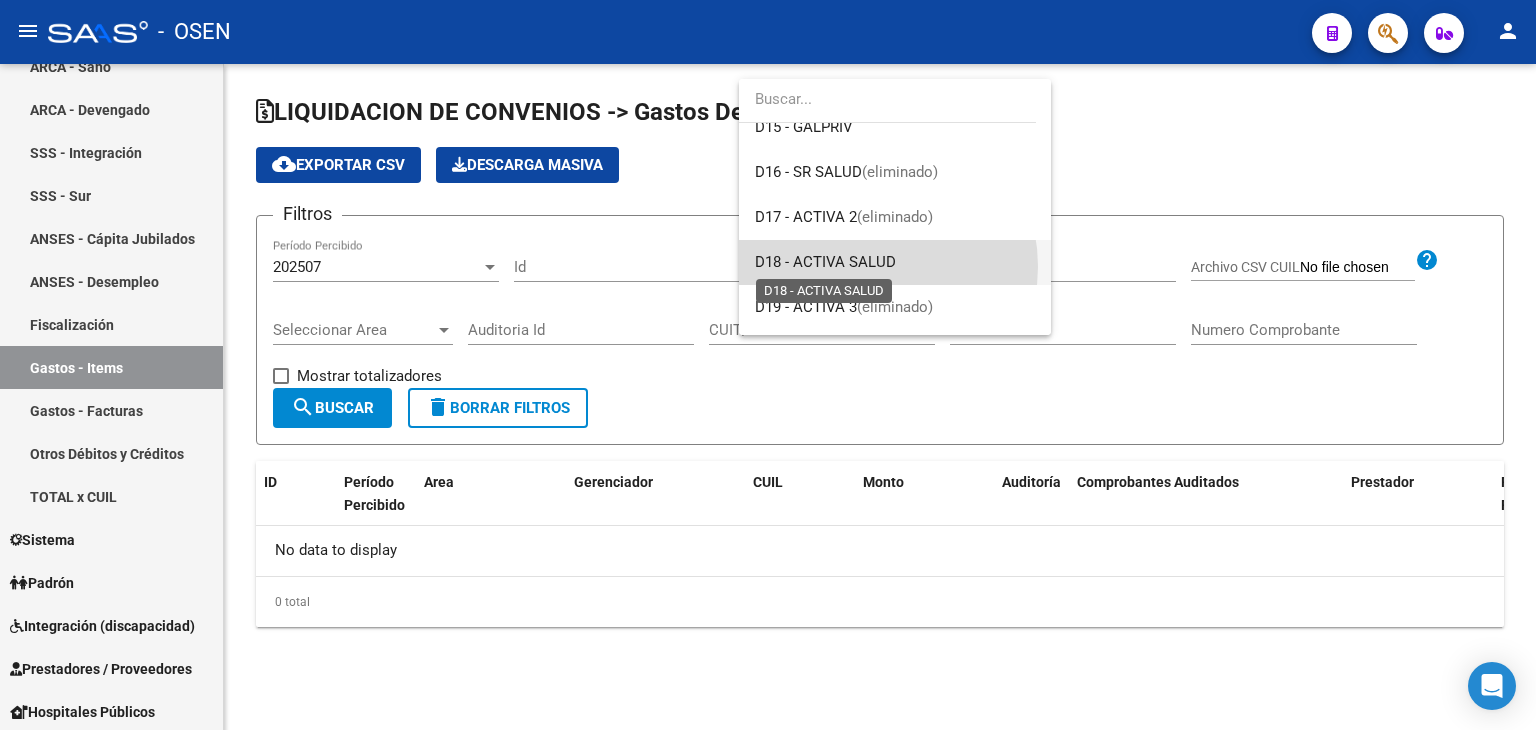 click on "D18 - ACTIVA SALUD" at bounding box center (825, 262) 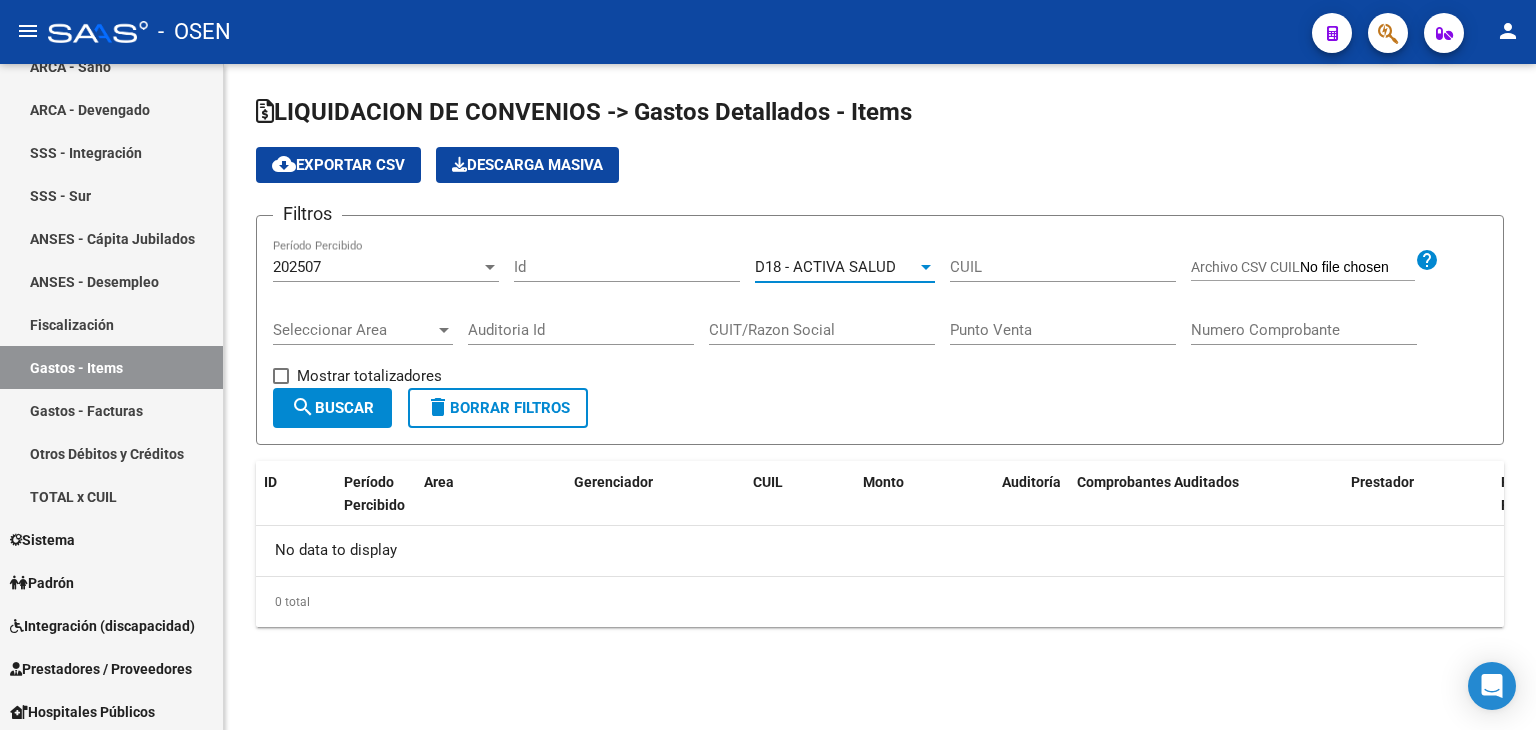 click on "search  Buscar" 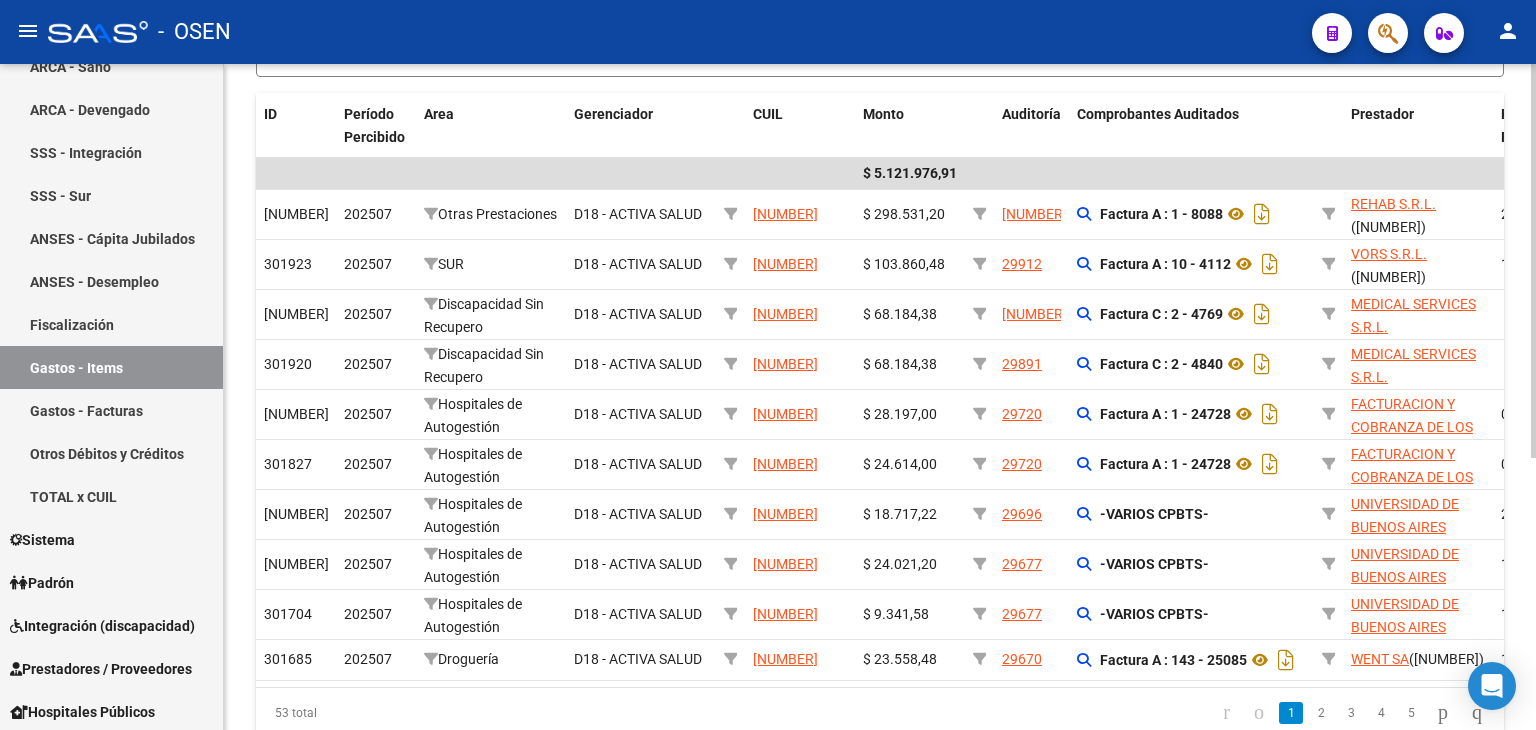 scroll, scrollTop: 400, scrollLeft: 0, axis: vertical 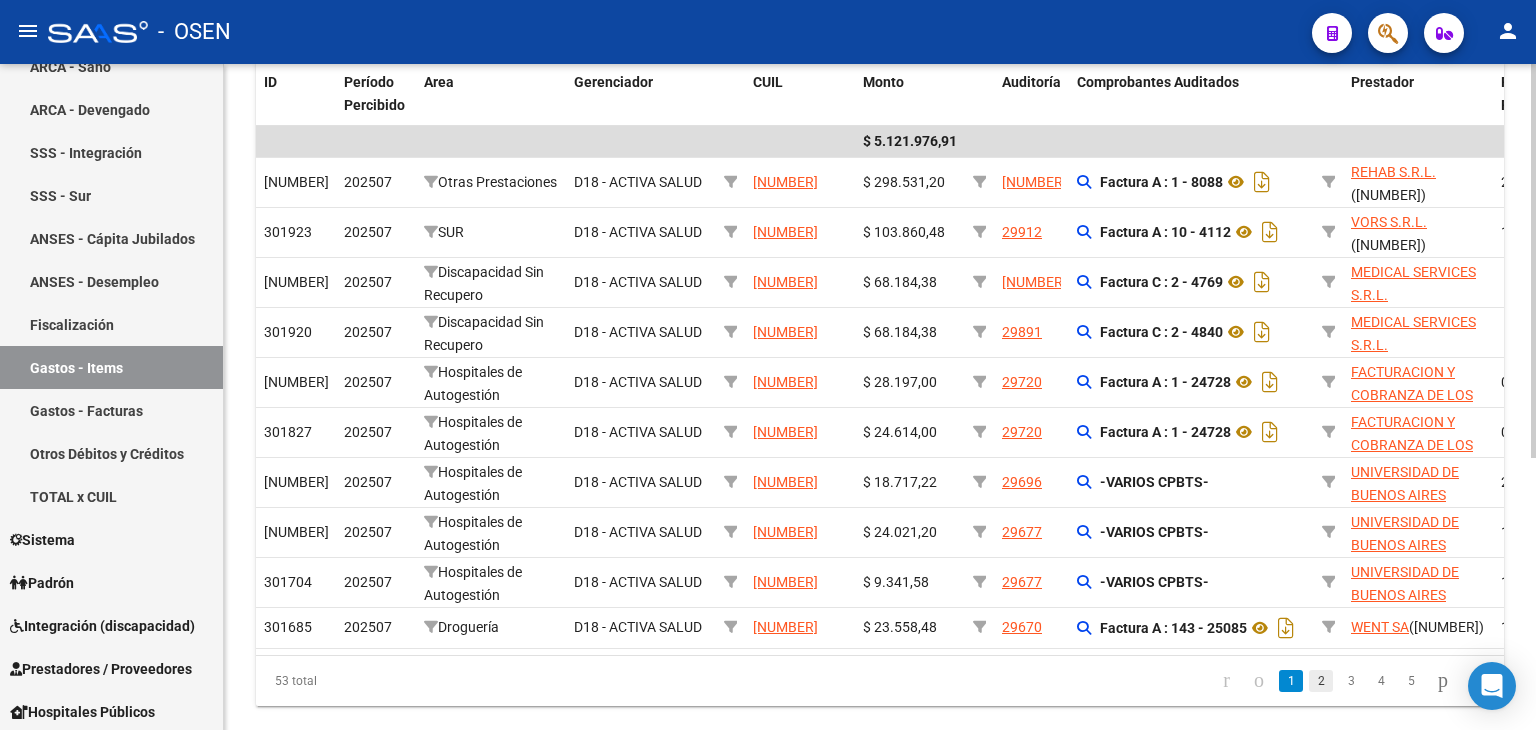click on "2" 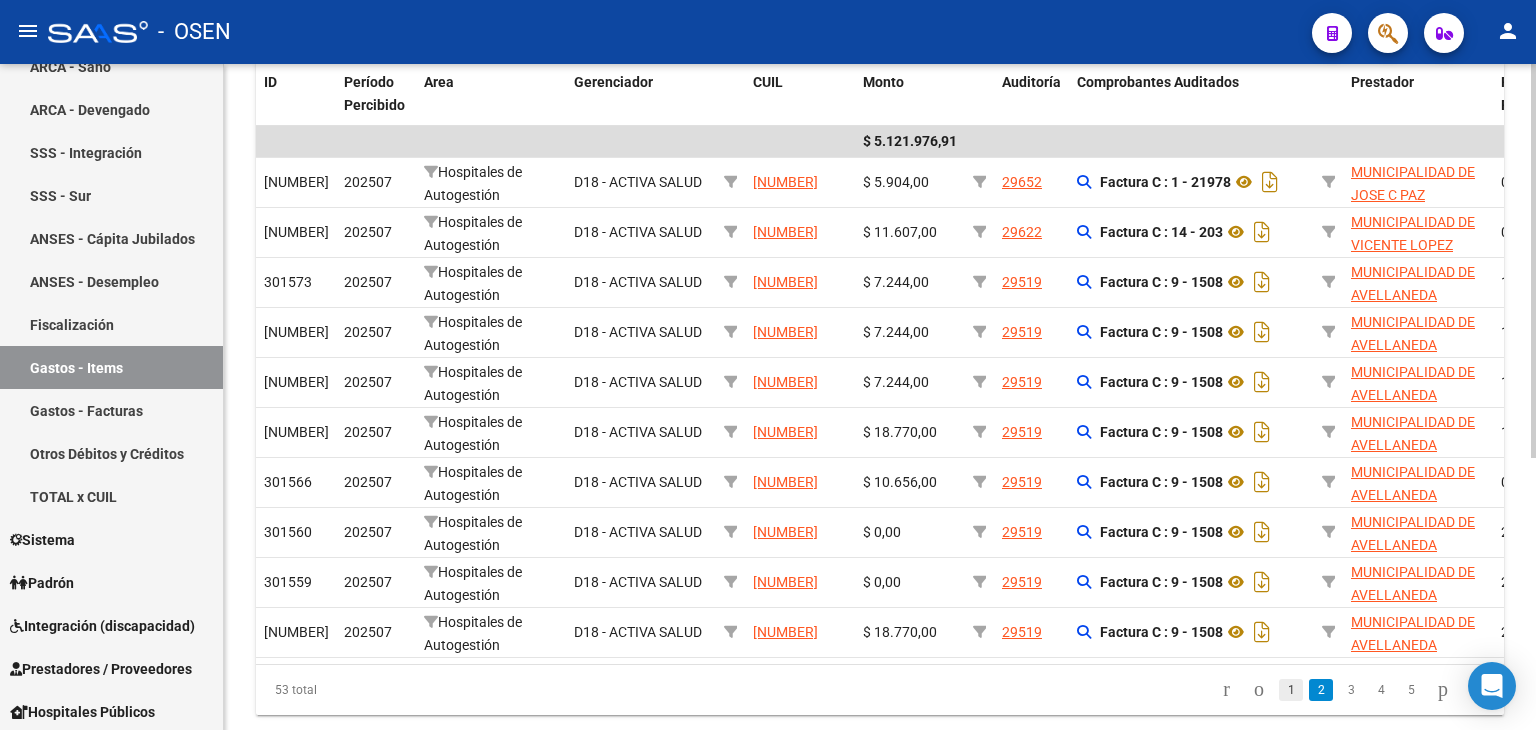 click on "1" 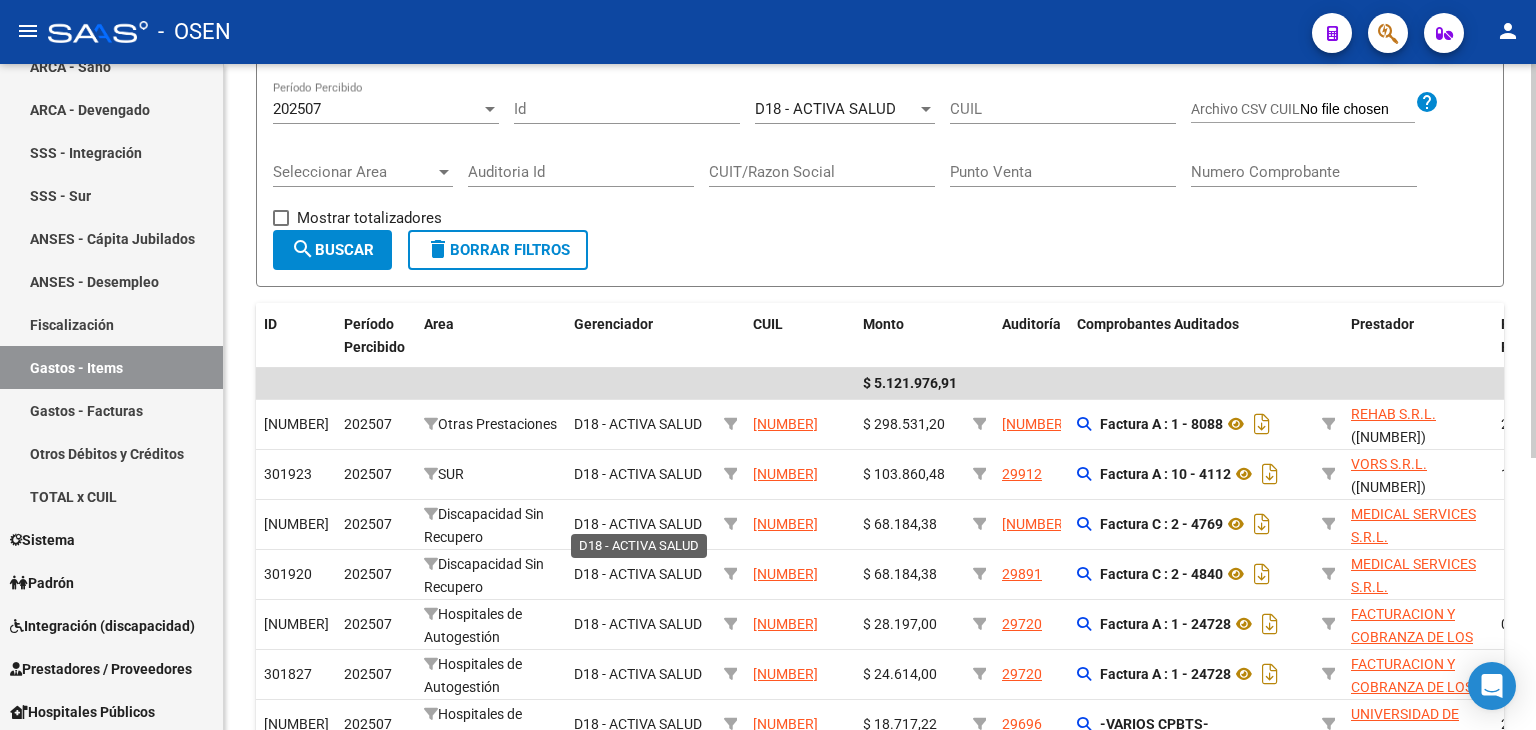 scroll, scrollTop: 61, scrollLeft: 0, axis: vertical 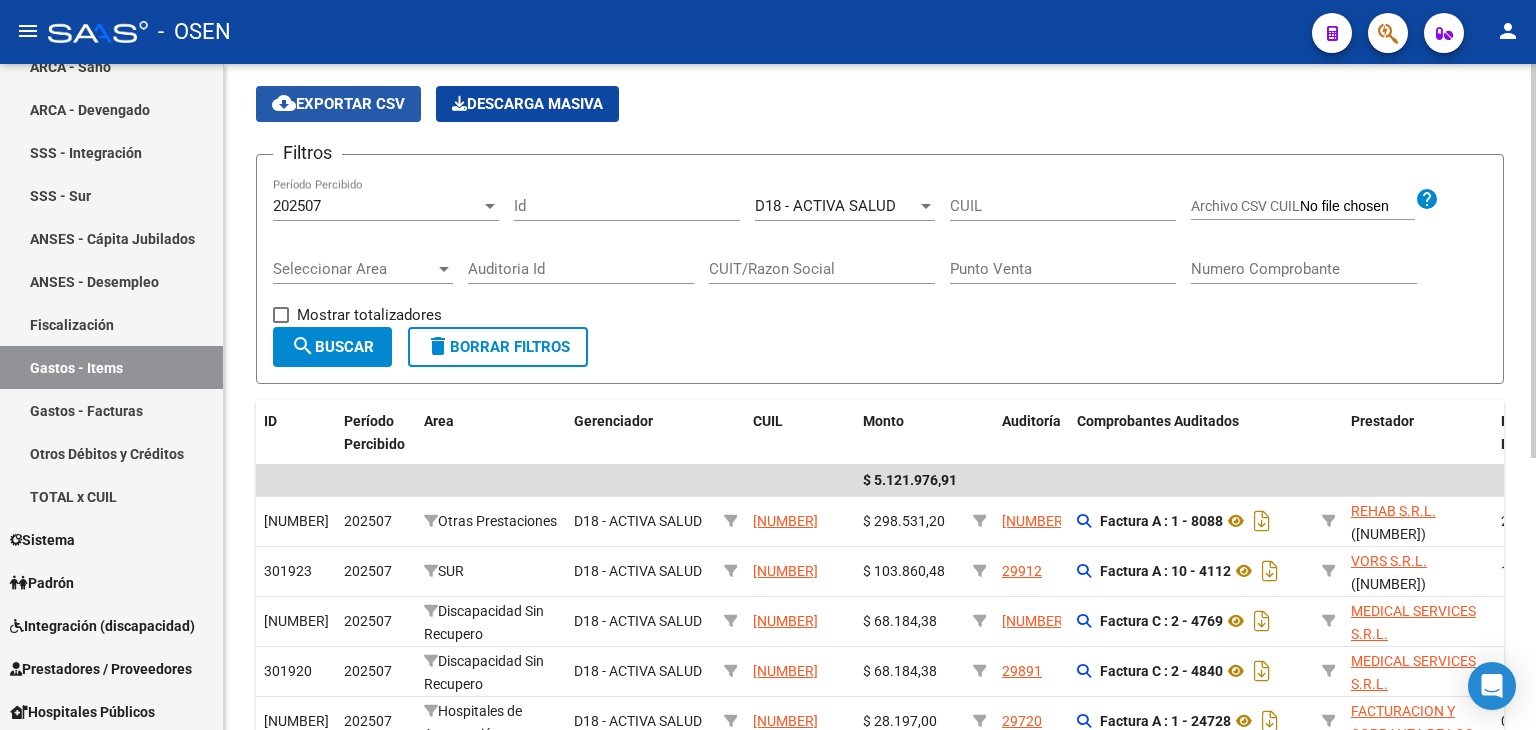click on "cloud_download  Exportar CSV" 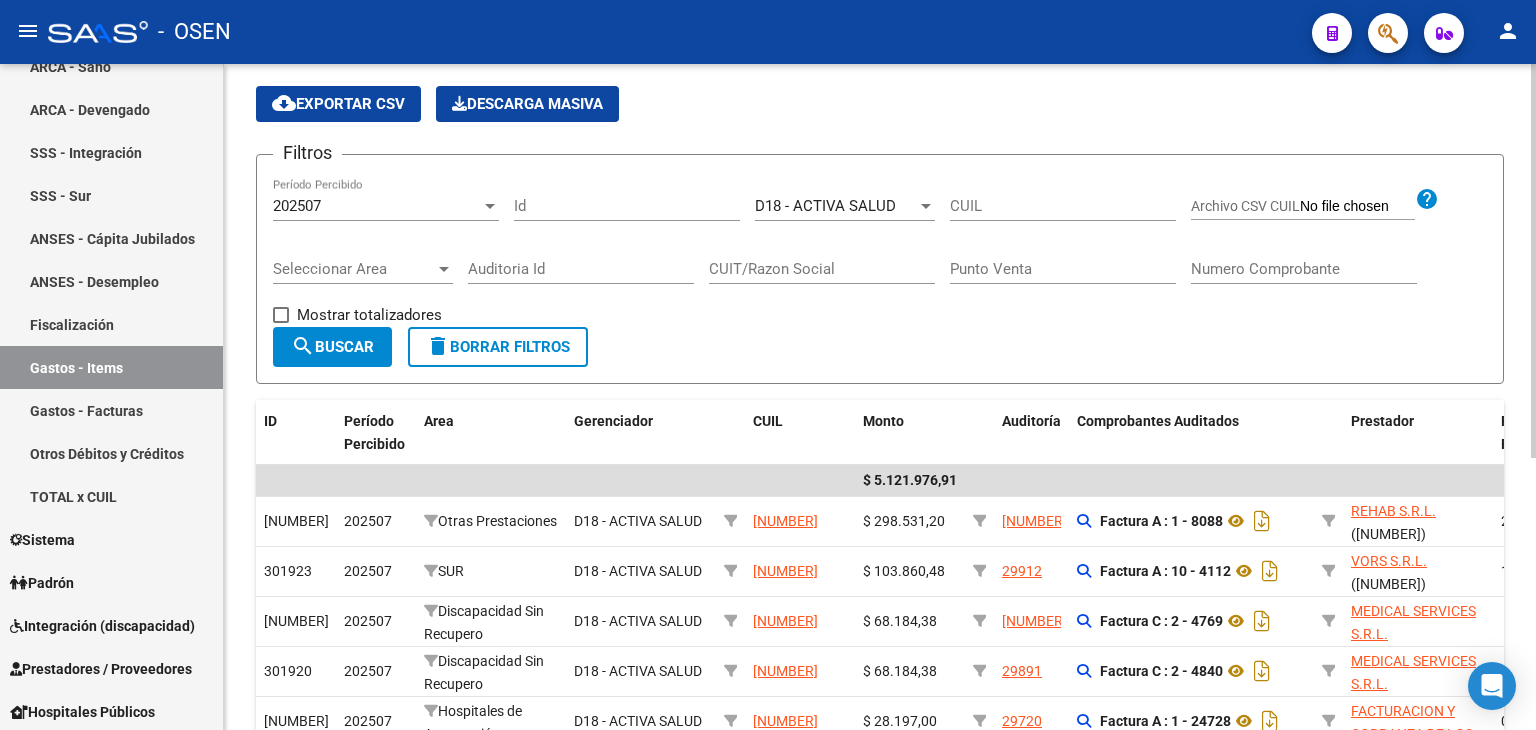 click on "LIQUIDACION DE CONVENIOS -> Gastos Detallados - Items cloud_download  Exportar CSV   Descarga Masiva
Filtros 202507 Período Percibido Id D18 - ACTIVA SALUD Seleccionar Gerenciador CUIL Archivo CSV CUIL help Seleccionar Area Seleccionar Area Auditoria Id CUIT/Razon Social Punto Venta Numero Comprobante   Mostrar totalizadores  search  Buscar  delete  Borrar Filtros" 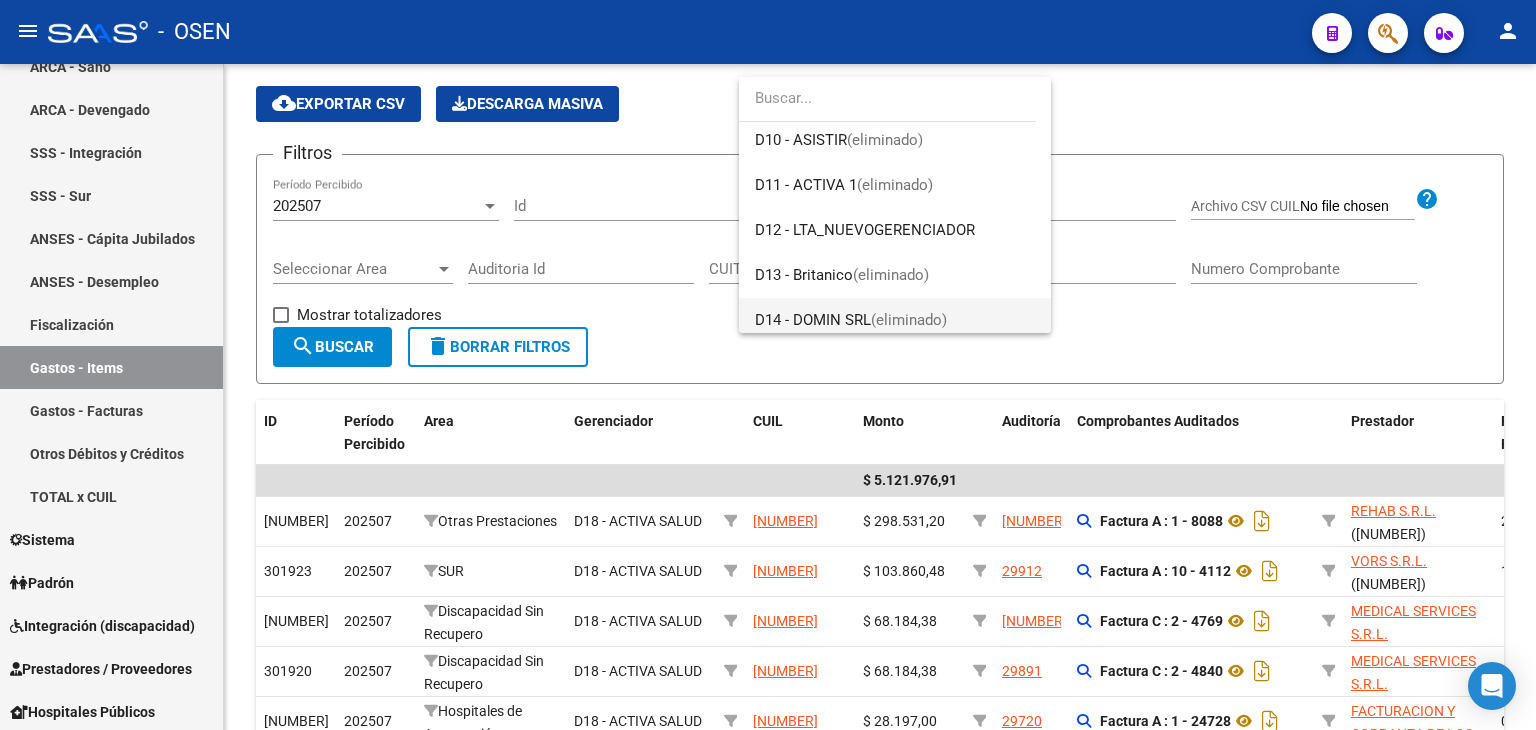 scroll, scrollTop: 674, scrollLeft: 0, axis: vertical 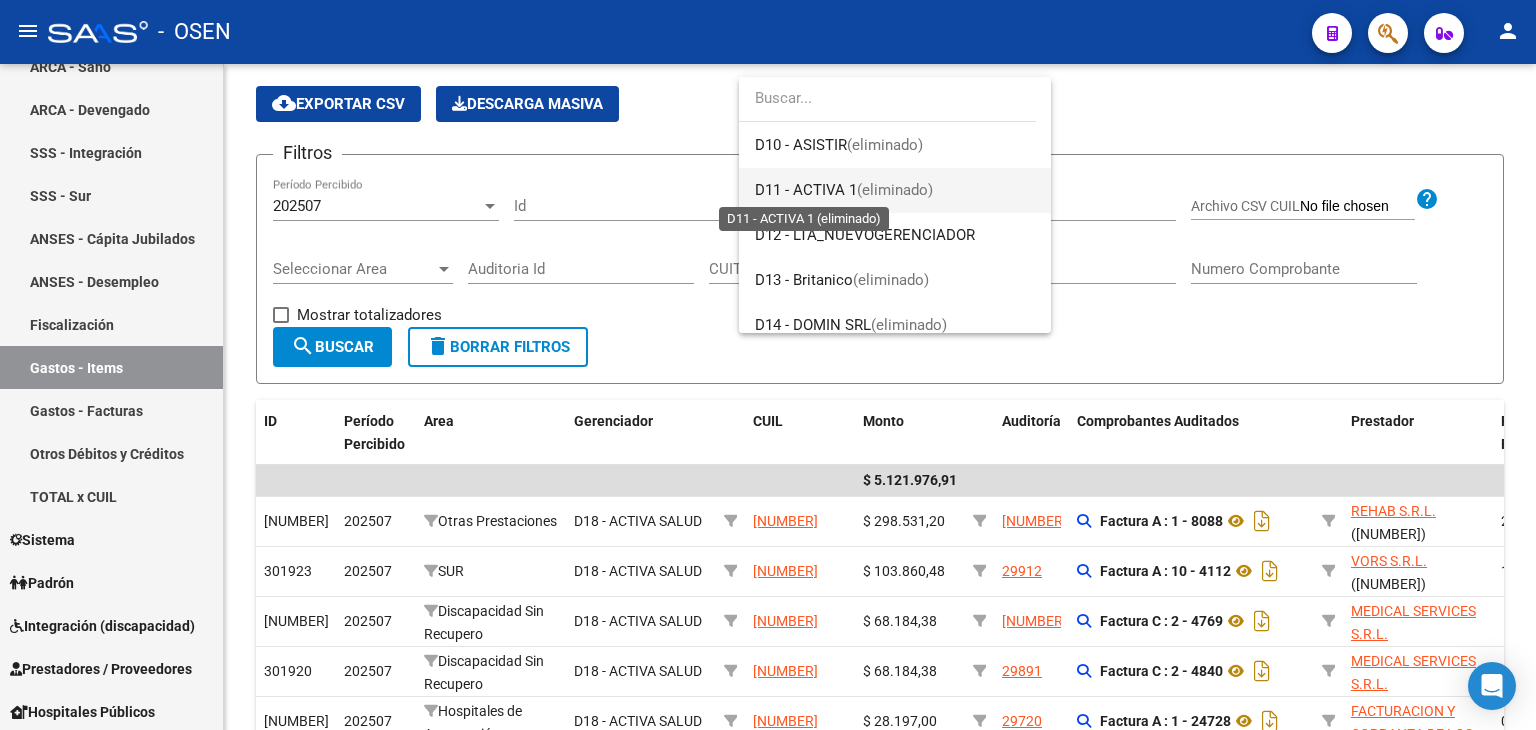 click on "D11 - ACTIVA 1" at bounding box center [806, 190] 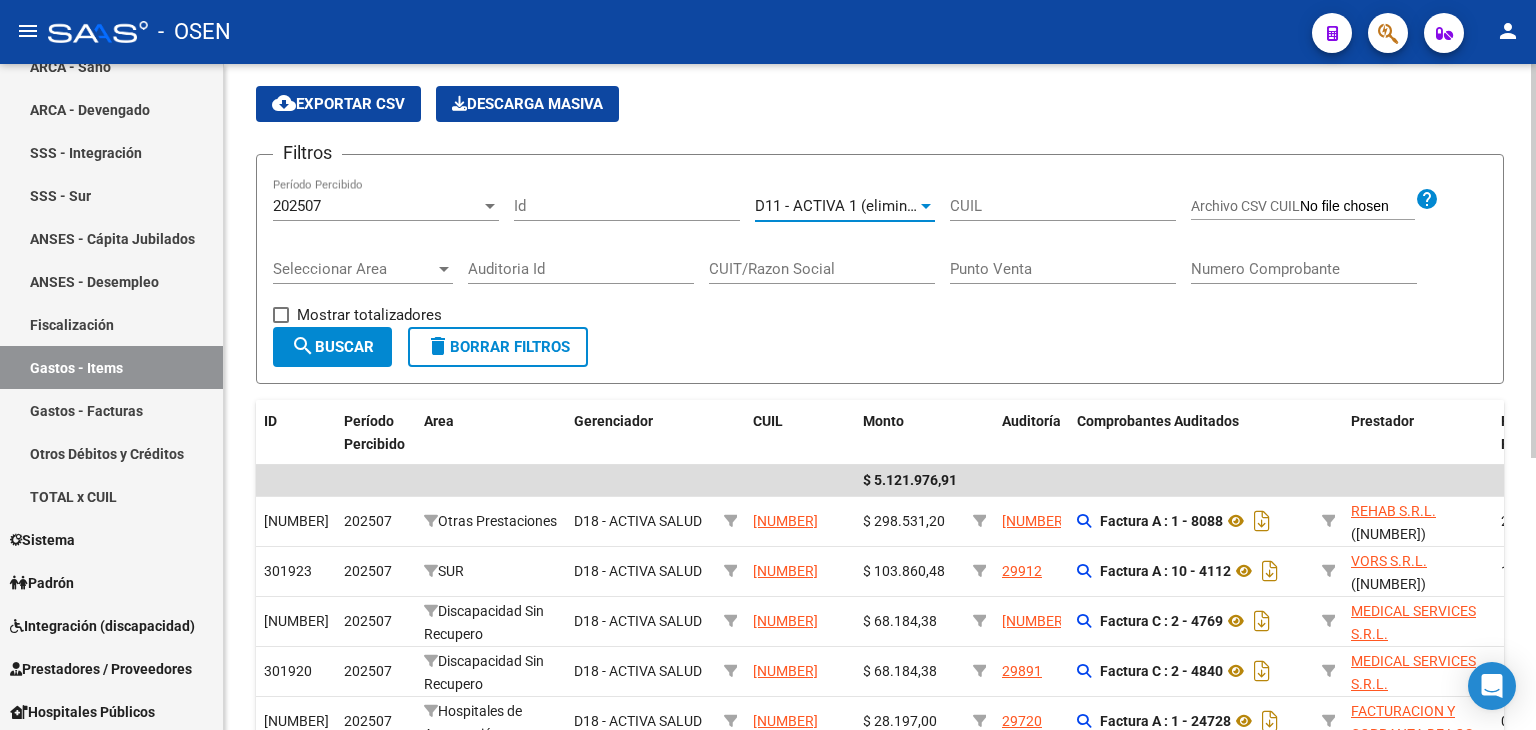 click on "search" 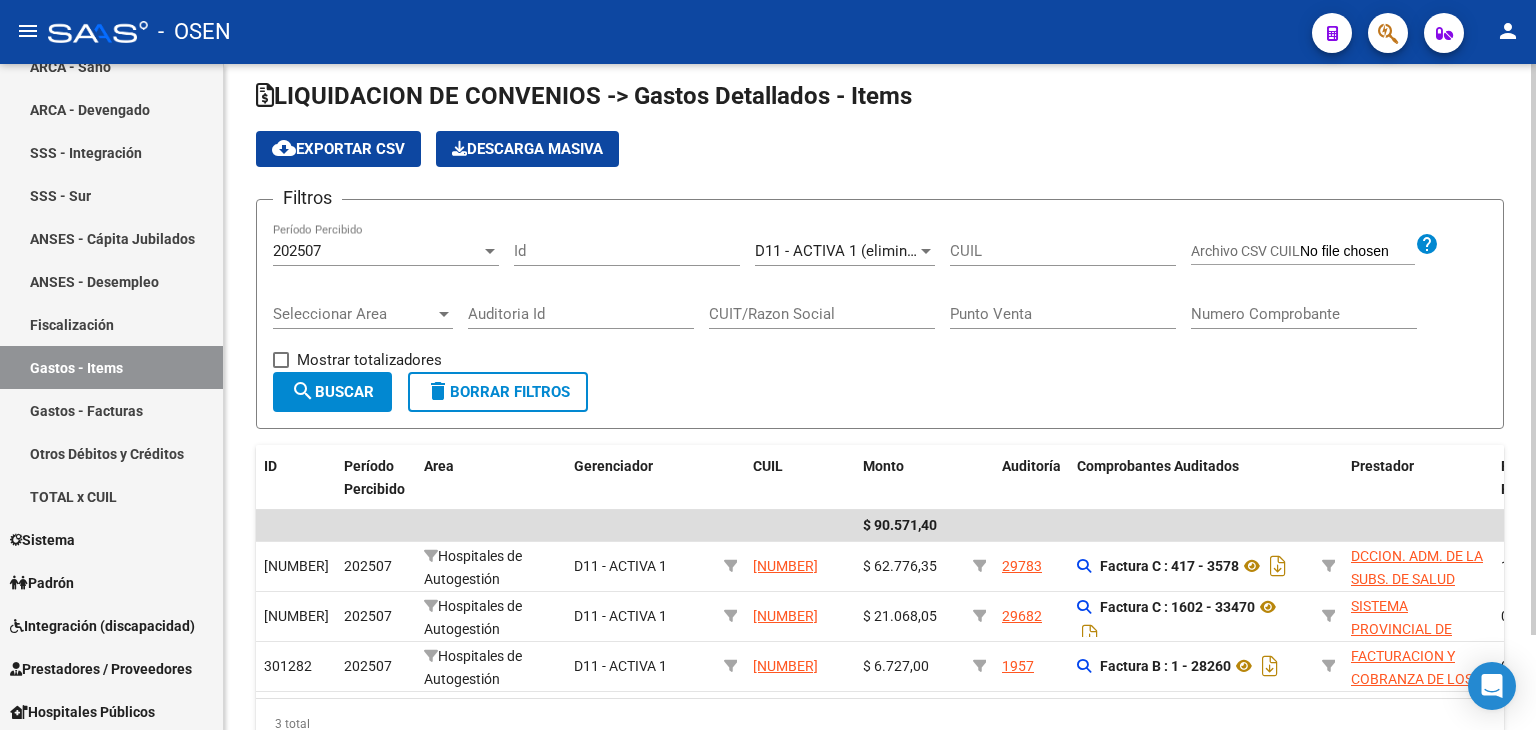 scroll, scrollTop: 0, scrollLeft: 0, axis: both 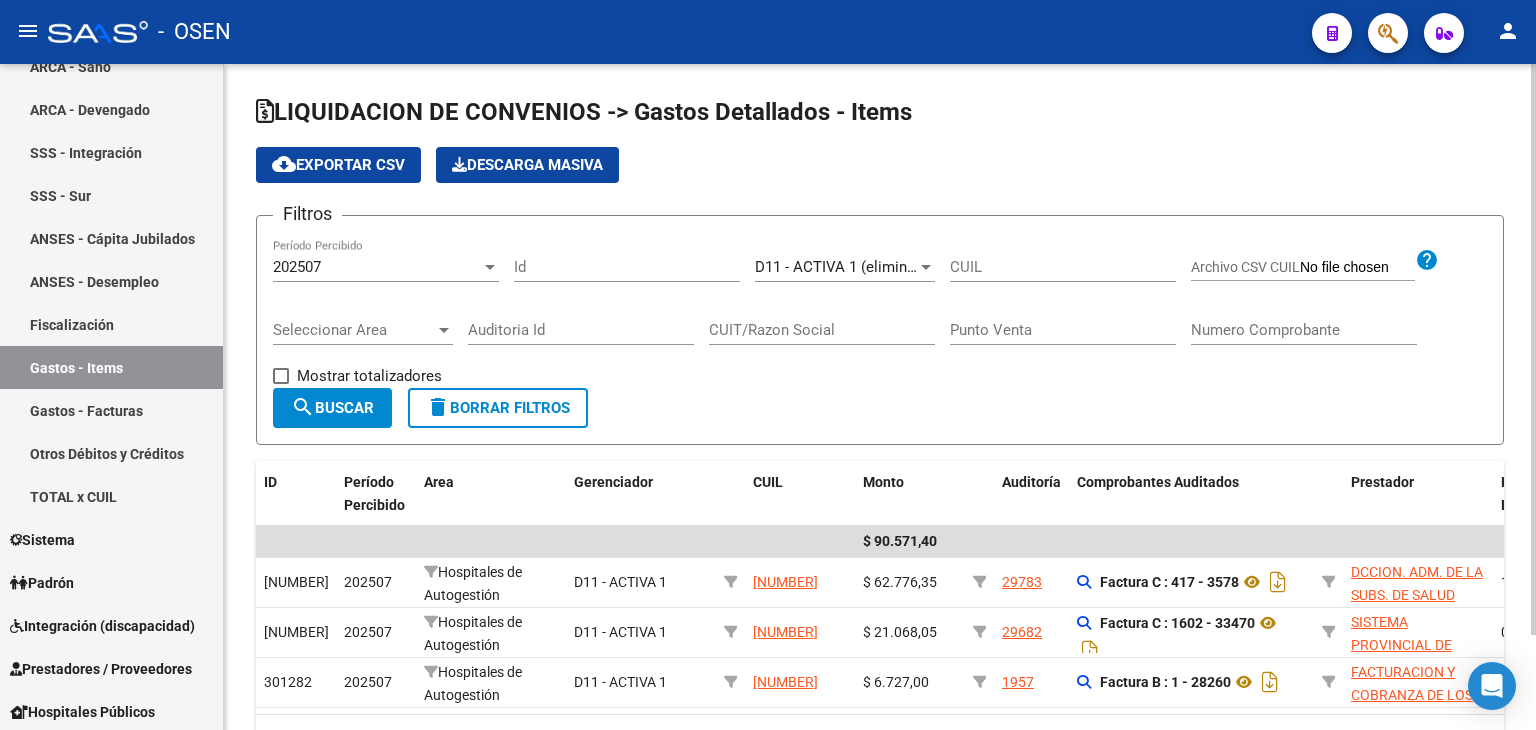 click on "D11 - ACTIVA 1 (eliminado)" at bounding box center (846, 267) 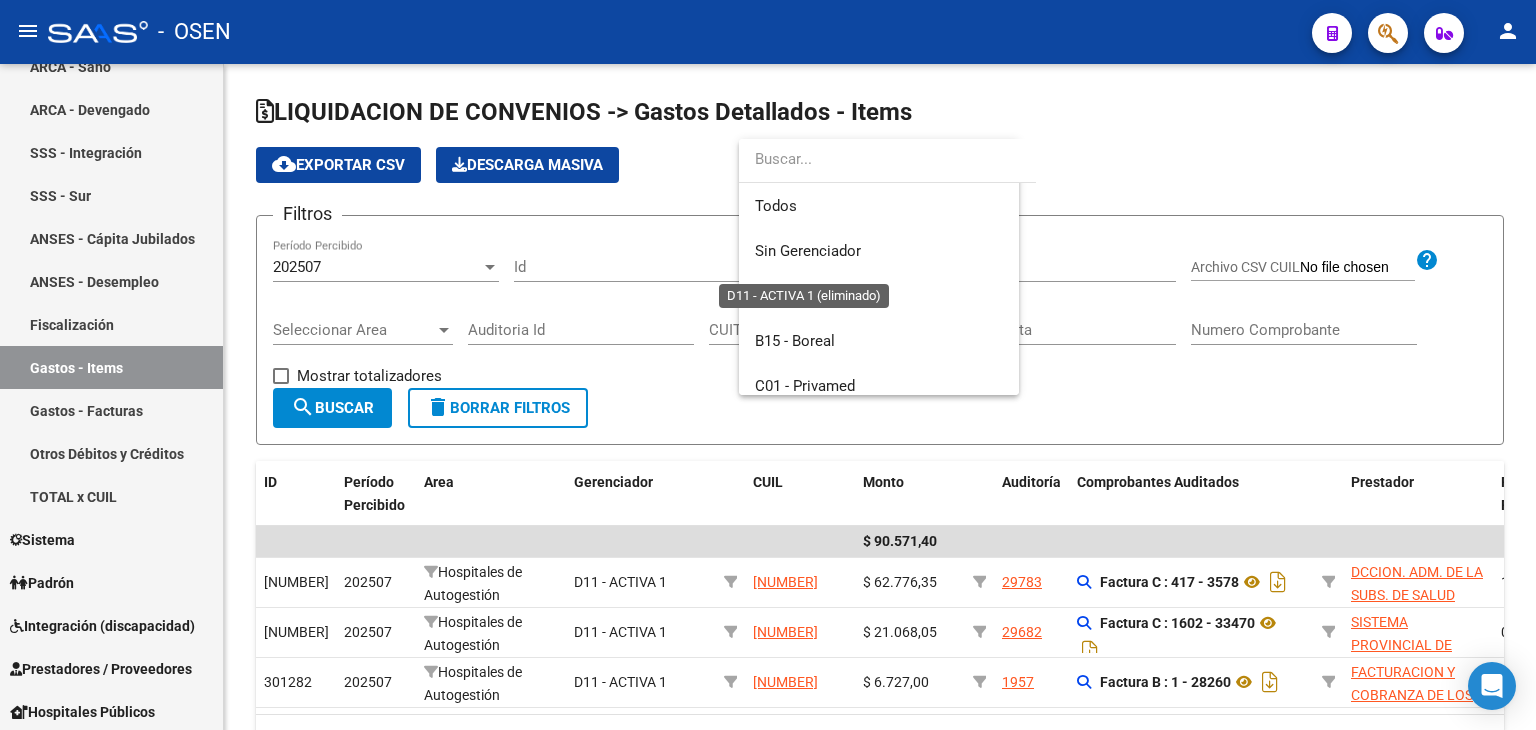 scroll, scrollTop: 659, scrollLeft: 0, axis: vertical 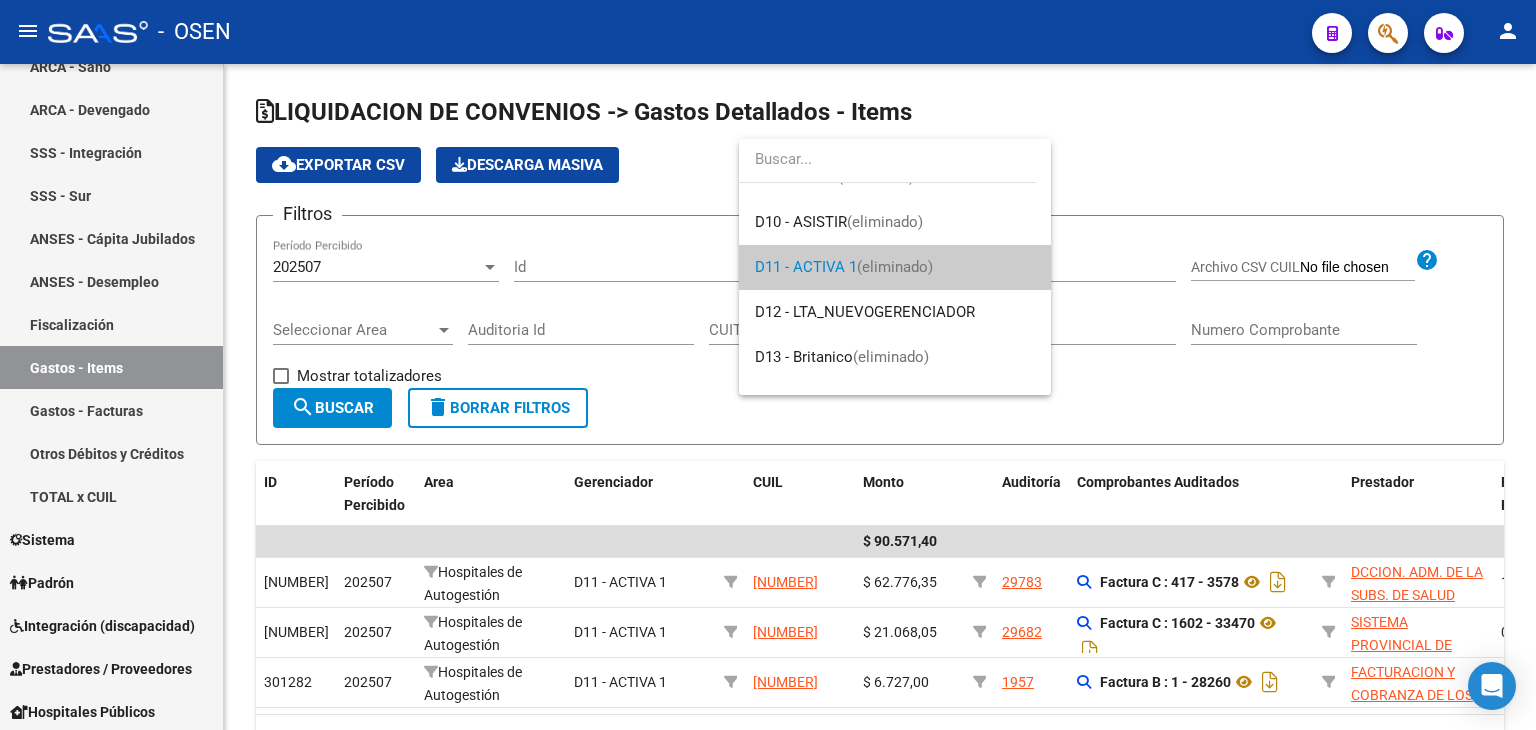 click at bounding box center (768, 365) 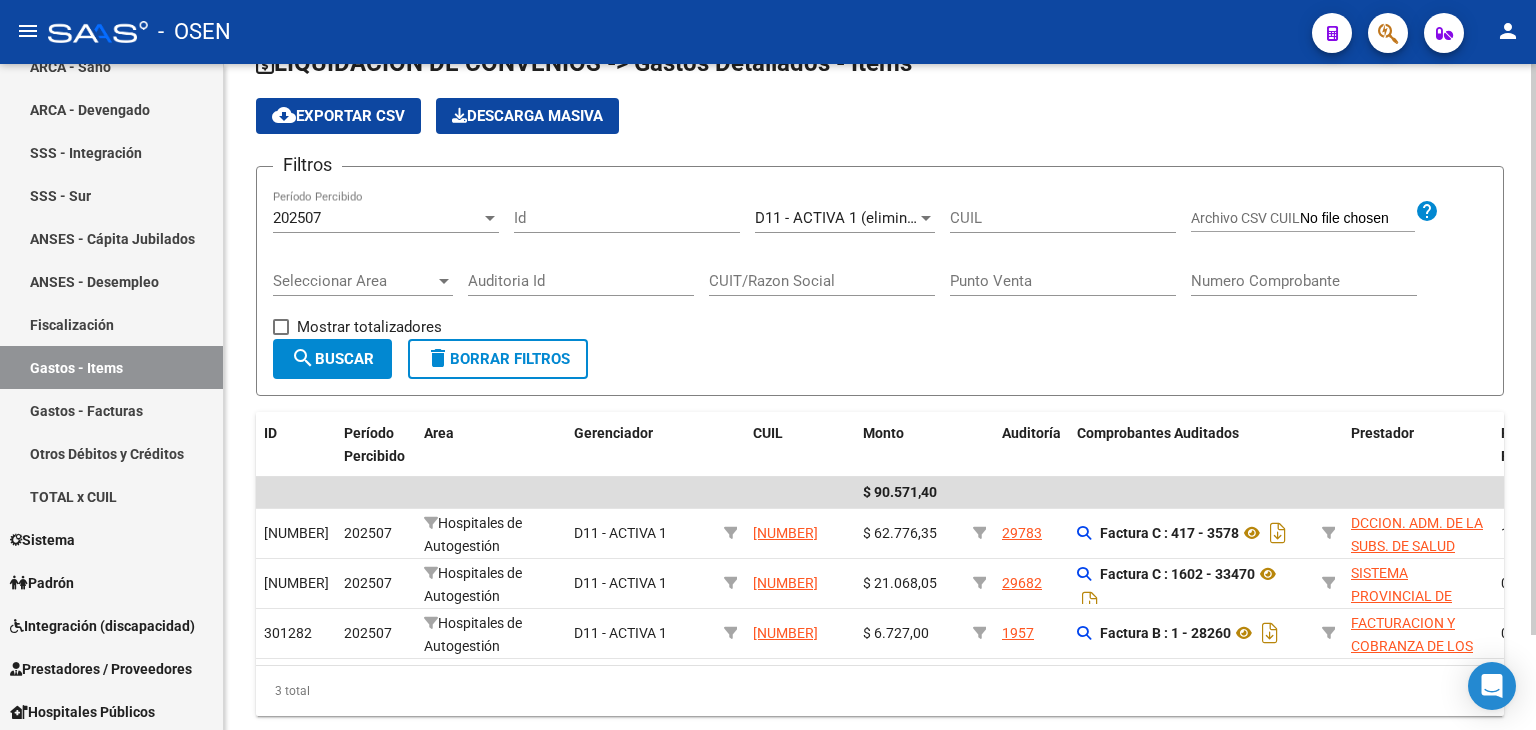 scroll, scrollTop: 0, scrollLeft: 0, axis: both 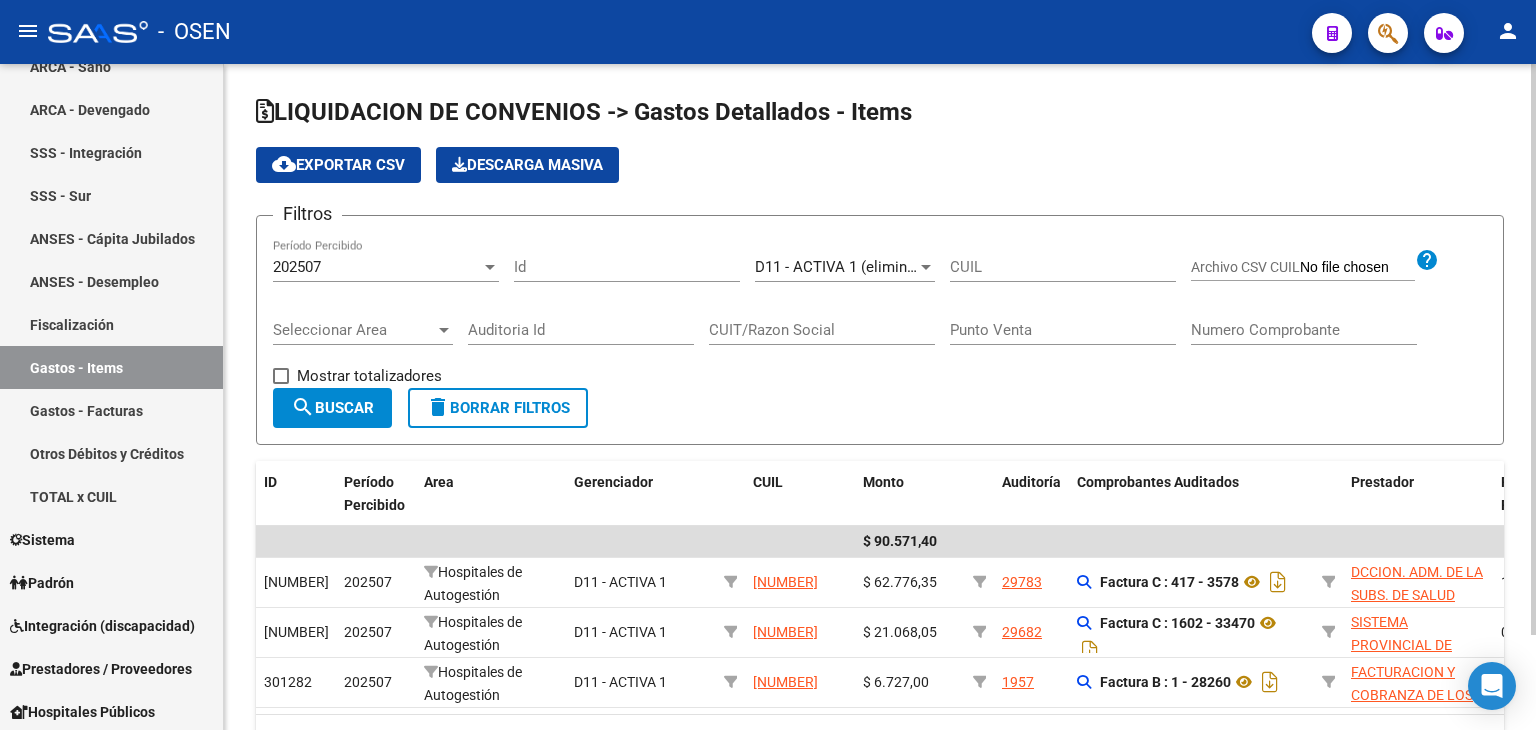 click on "cloud_download  Exportar CSV" 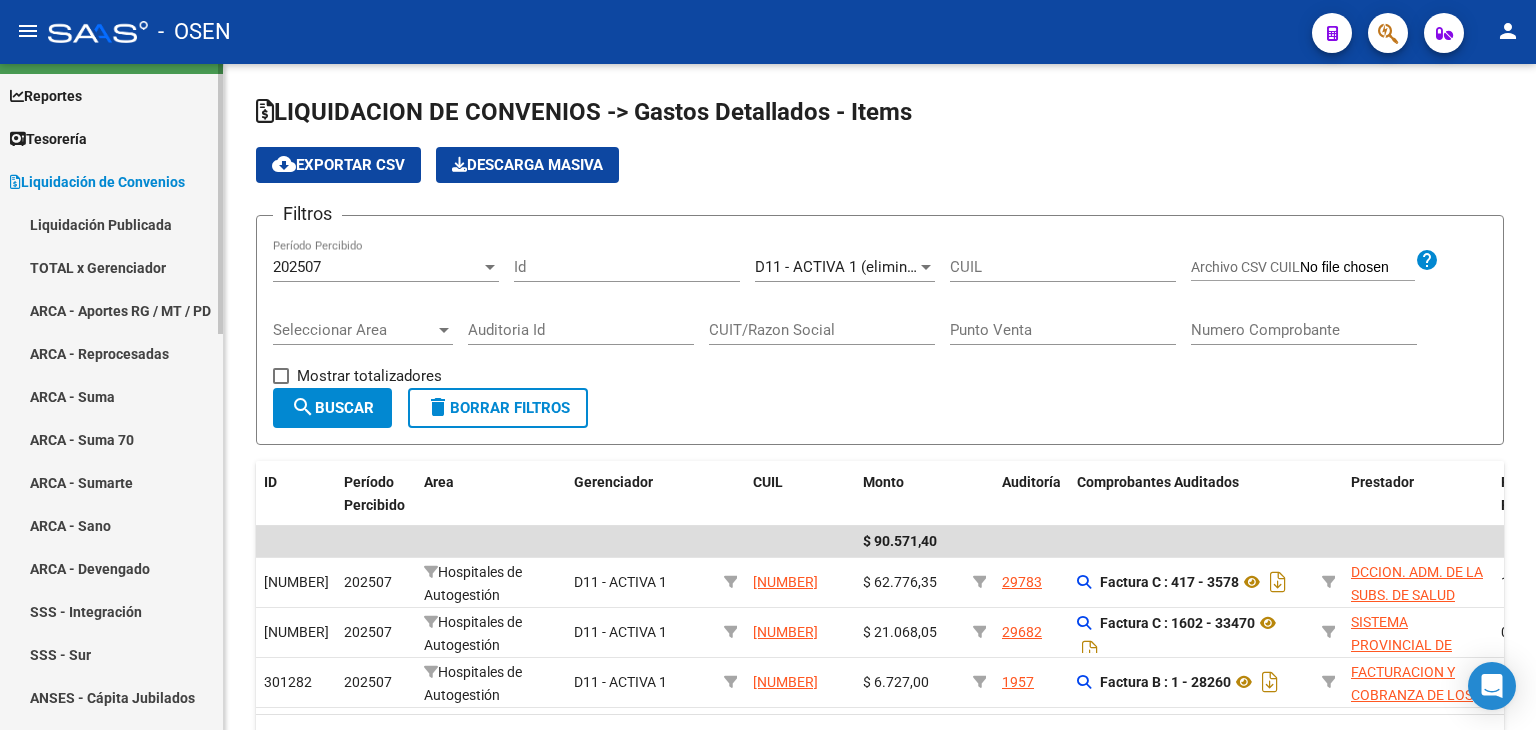 scroll, scrollTop: 0, scrollLeft: 0, axis: both 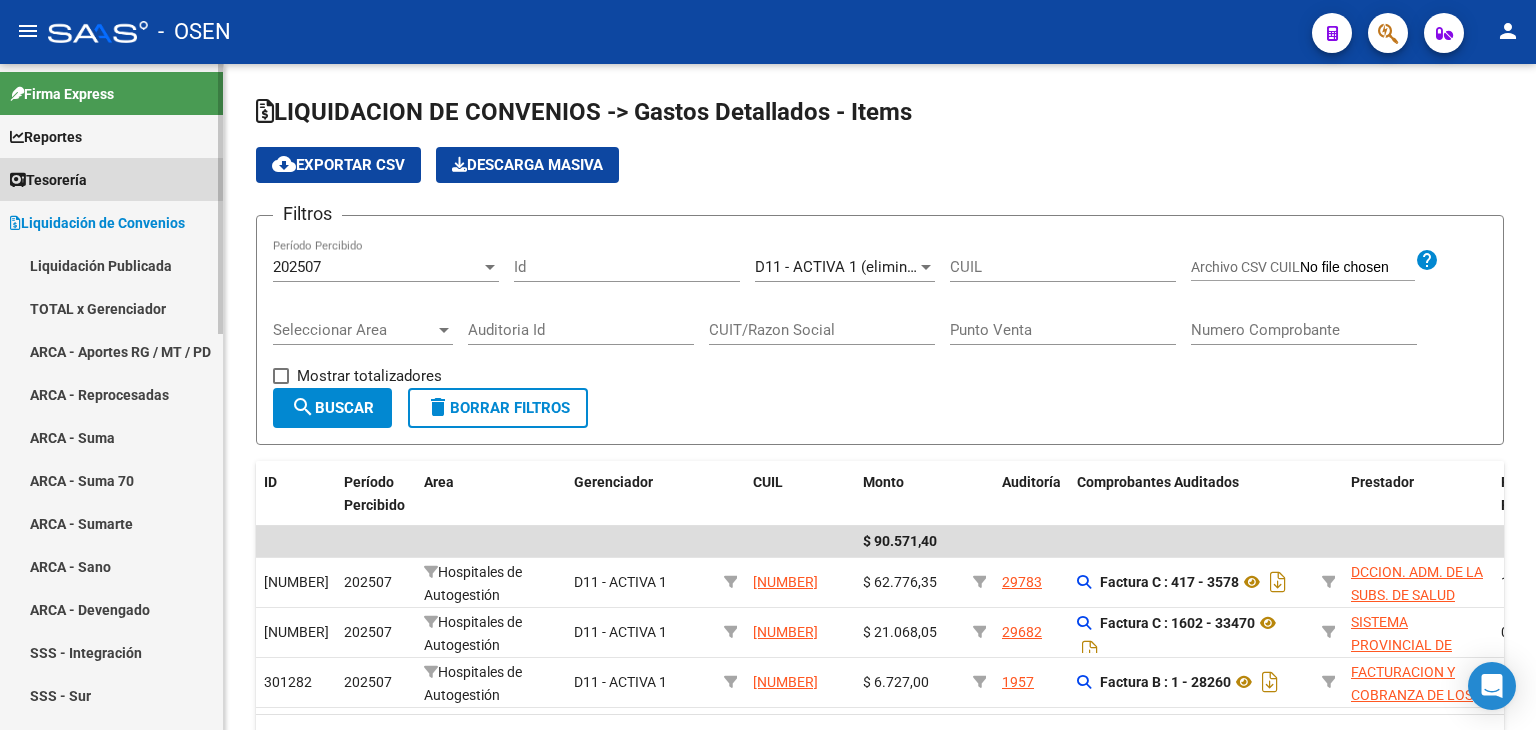 click on "Tesorería" at bounding box center (111, 179) 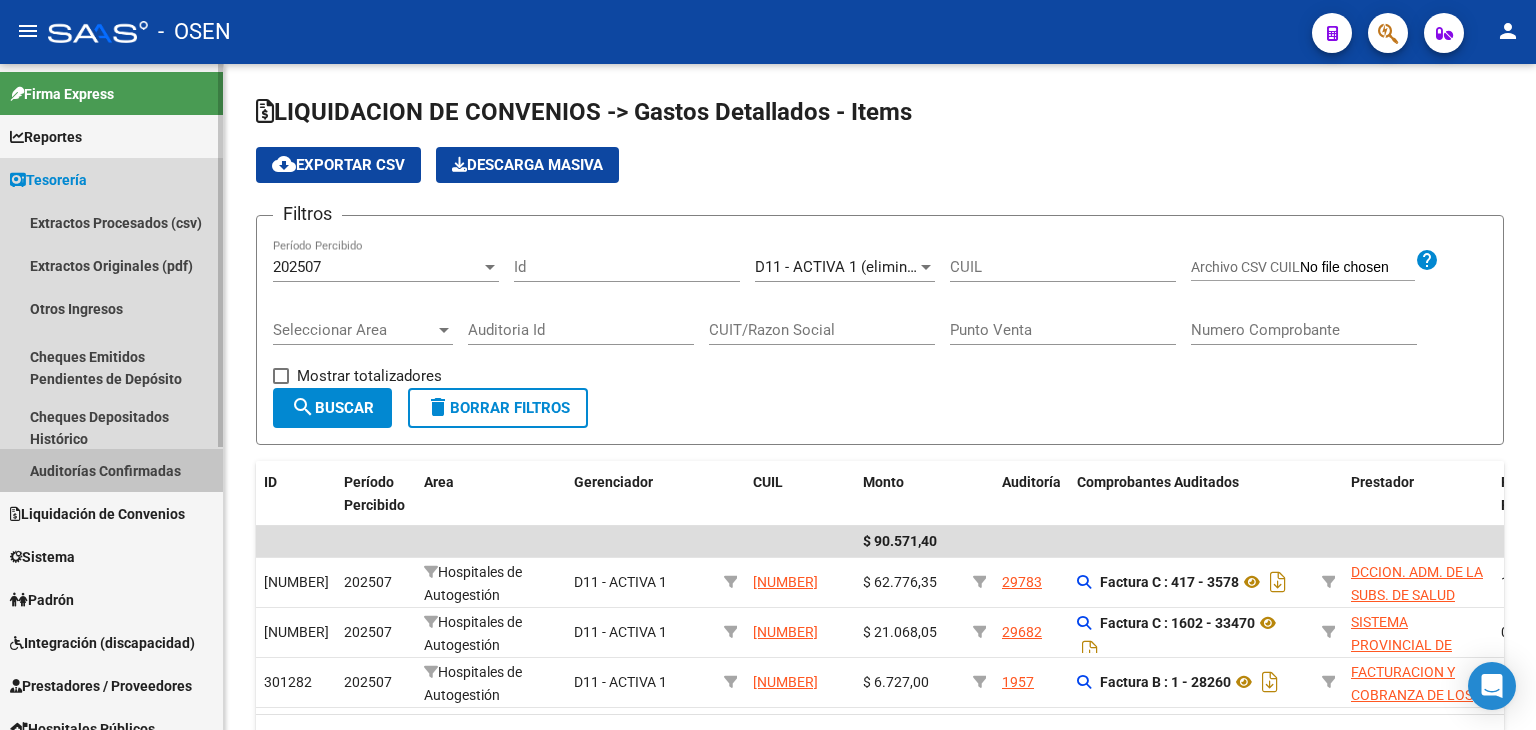 click on "Auditorías Confirmadas" at bounding box center (111, 470) 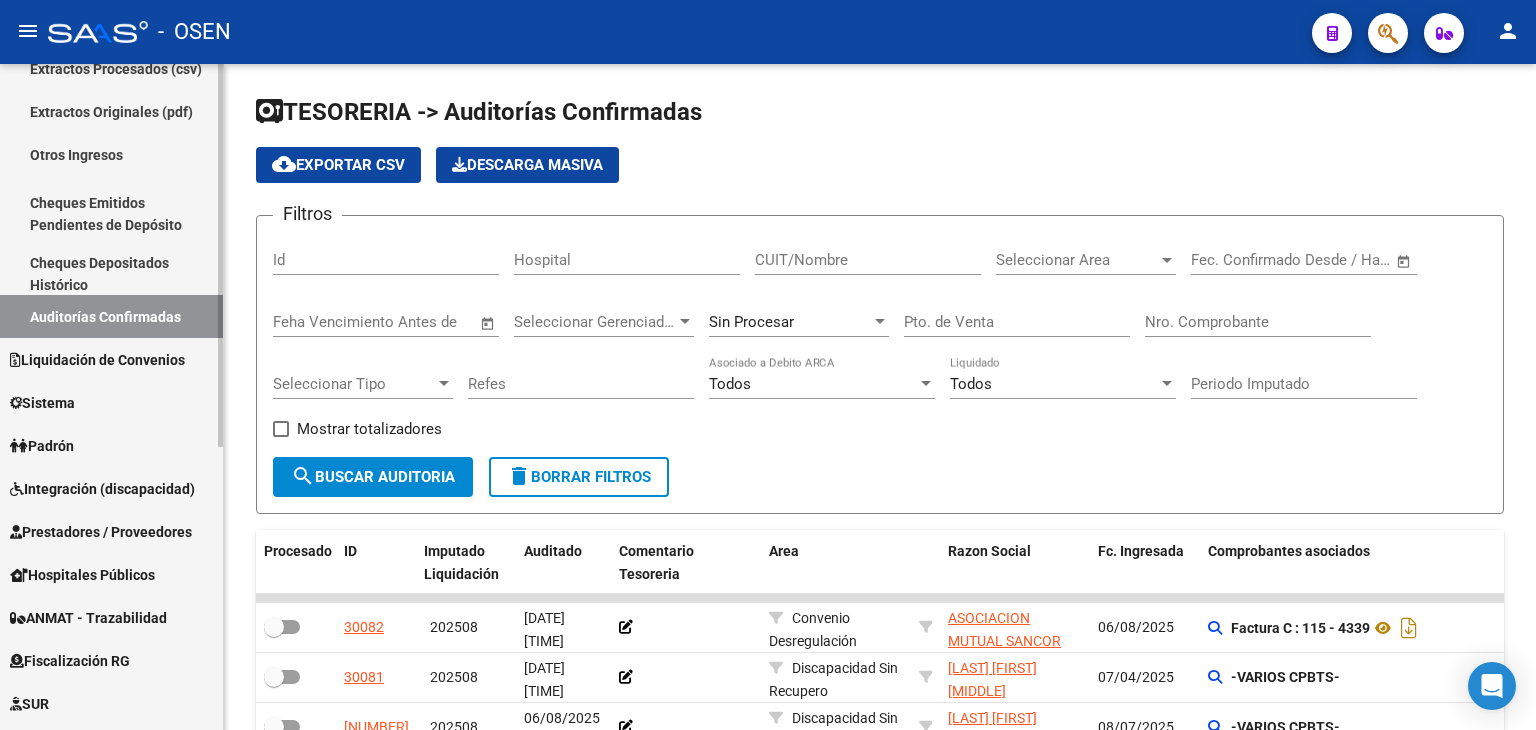 scroll, scrollTop: 300, scrollLeft: 0, axis: vertical 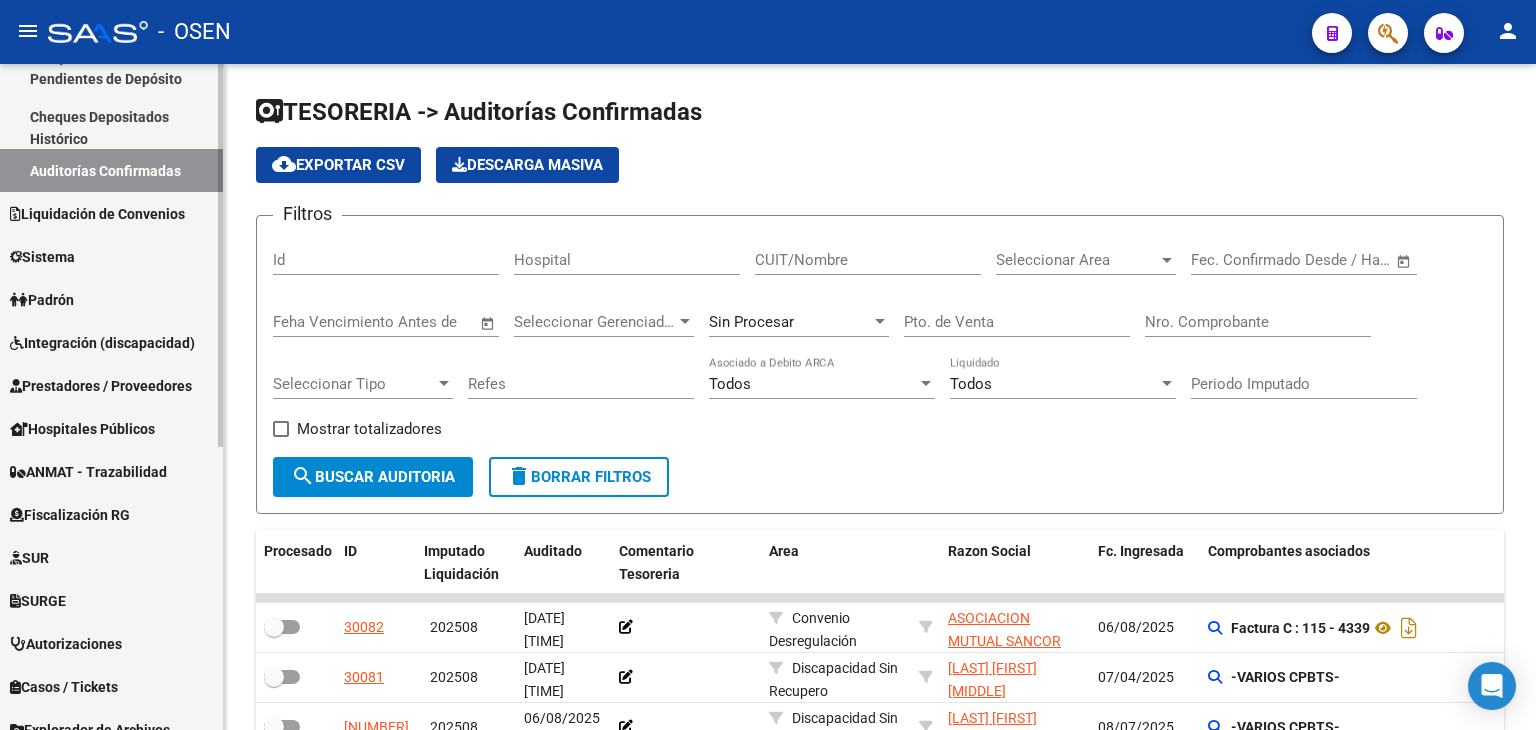 click on "Prestadores / Proveedores" at bounding box center [101, 386] 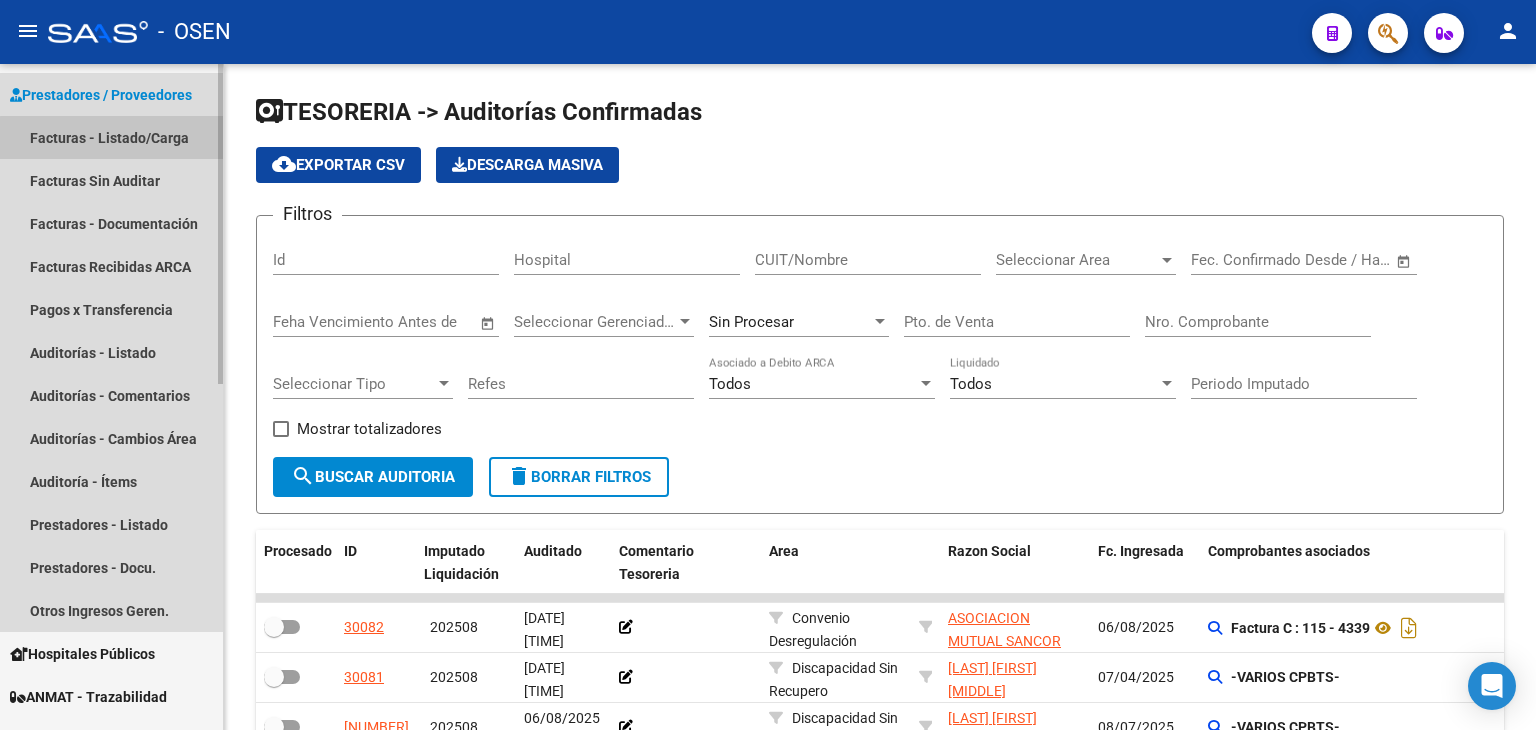 click on "Facturas - Listado/Carga" at bounding box center (111, 137) 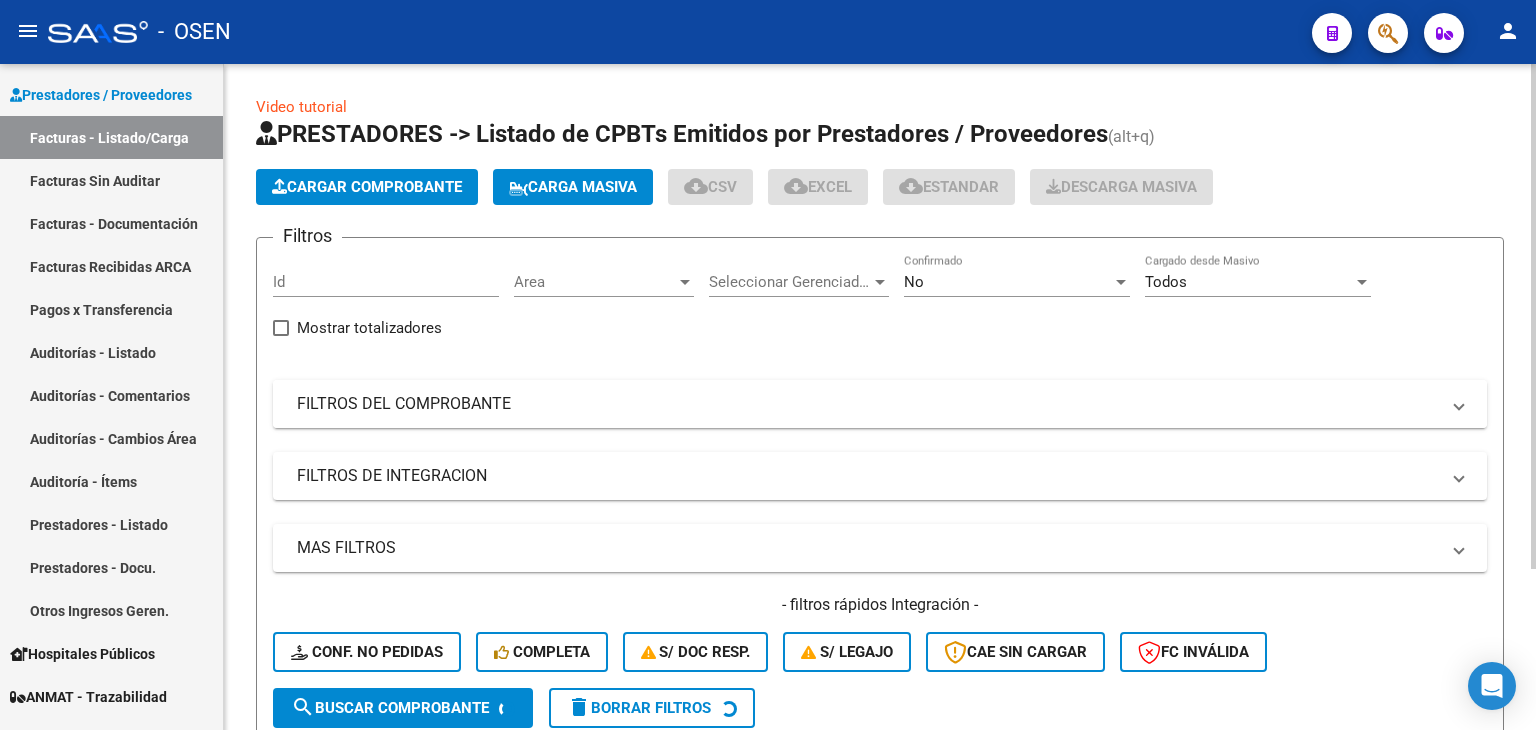 click on "FILTROS DEL COMPROBANTE" at bounding box center [880, 404] 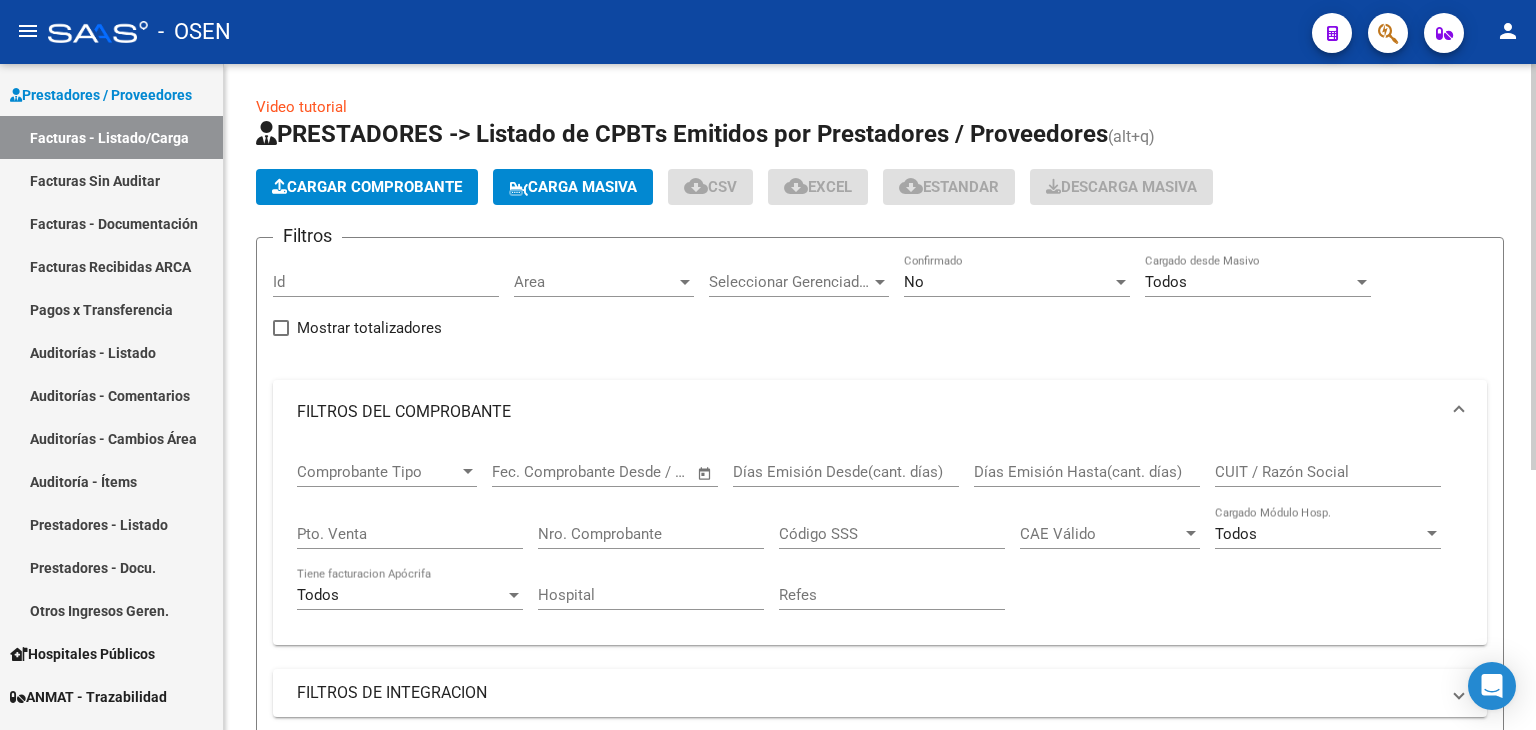 click on "No Confirmado" 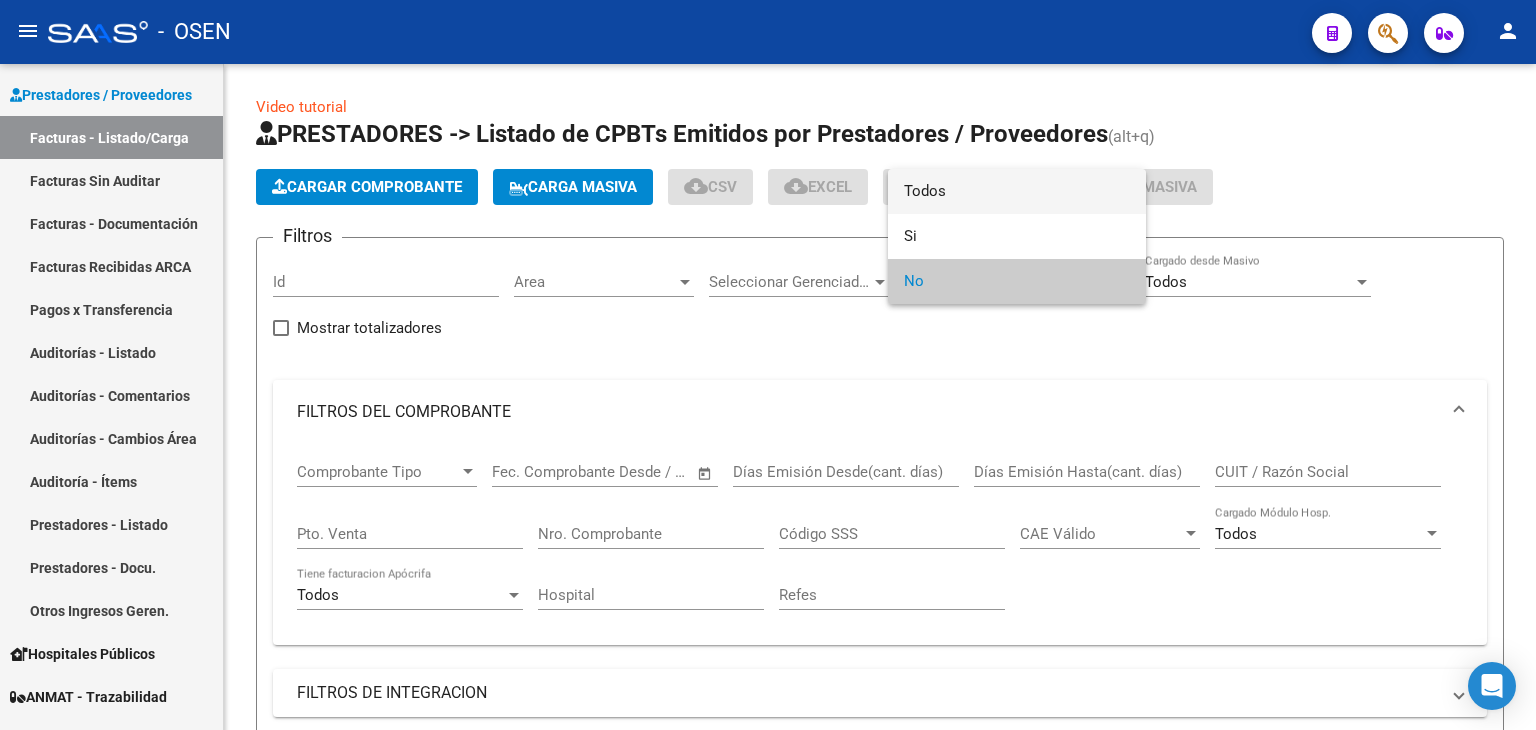 click on "Todos" at bounding box center (1017, 191) 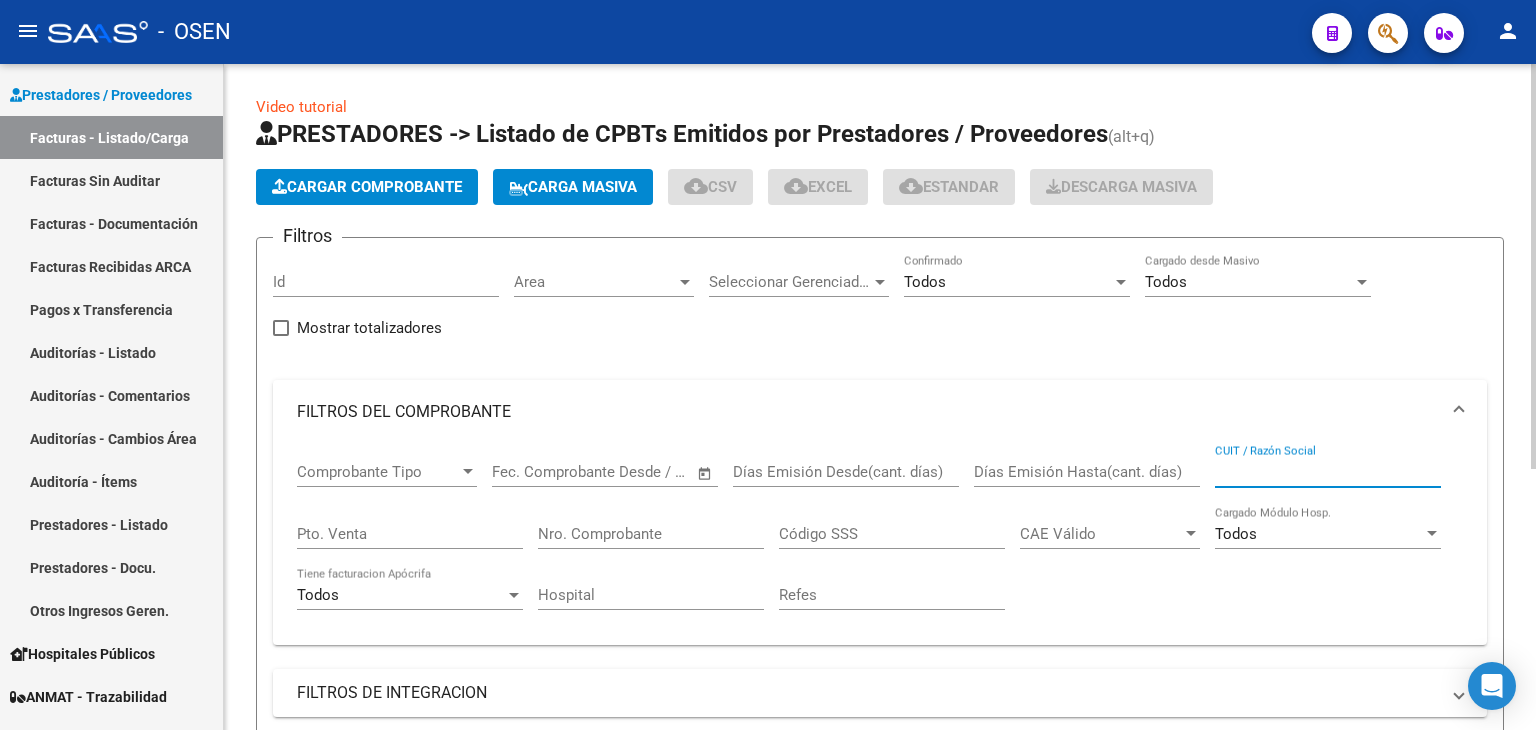 click on "CUIT / Razón Social" at bounding box center (1328, 472) 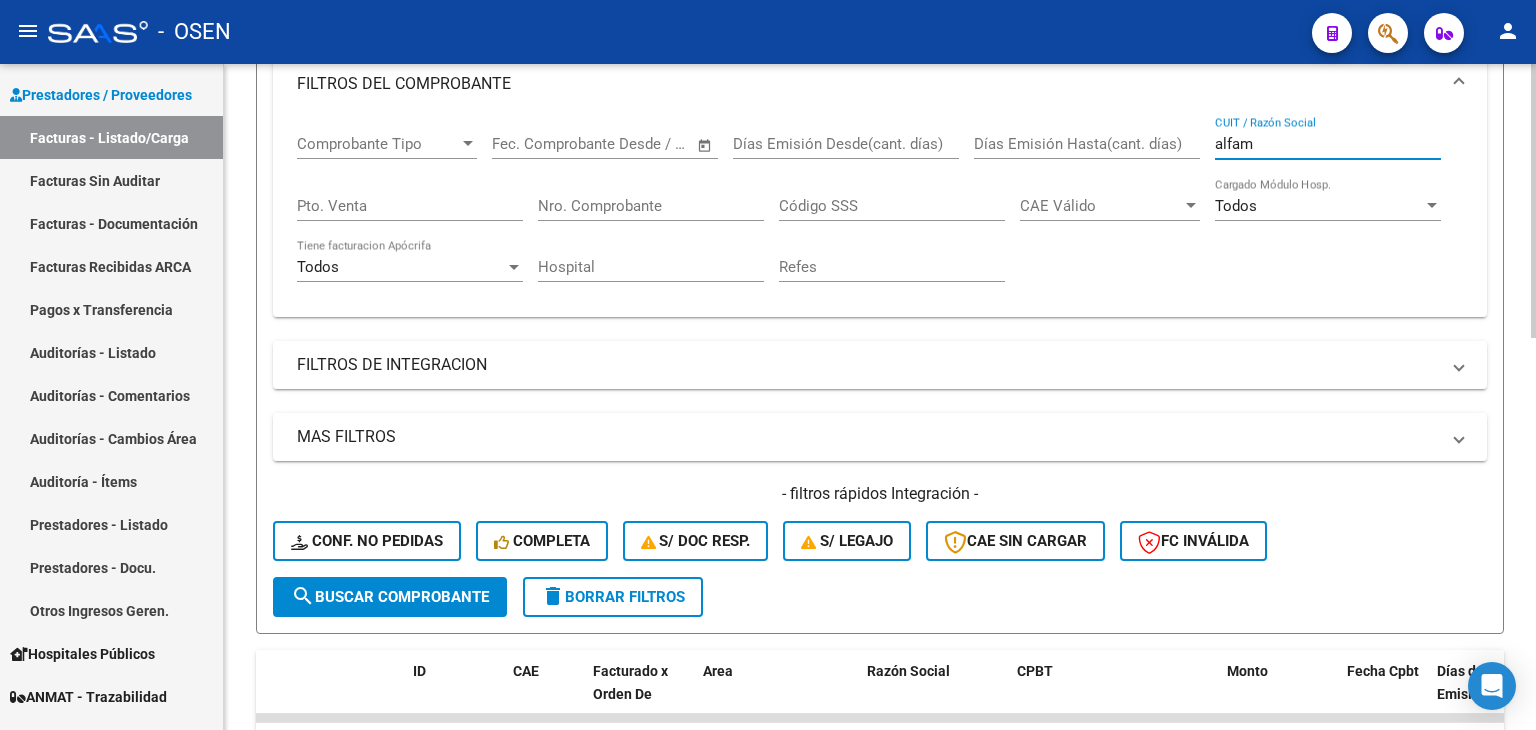 scroll, scrollTop: 228, scrollLeft: 0, axis: vertical 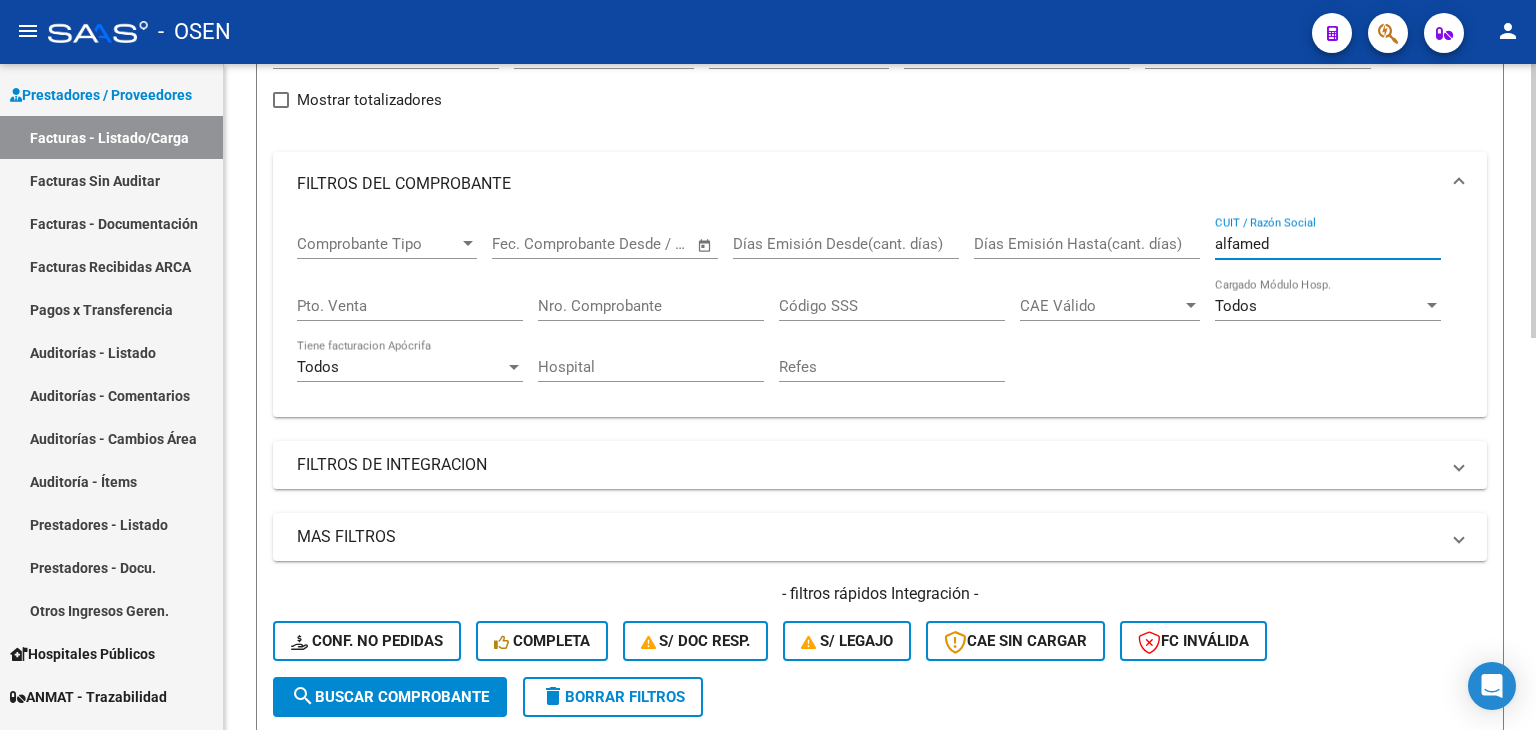 type on "alfamed" 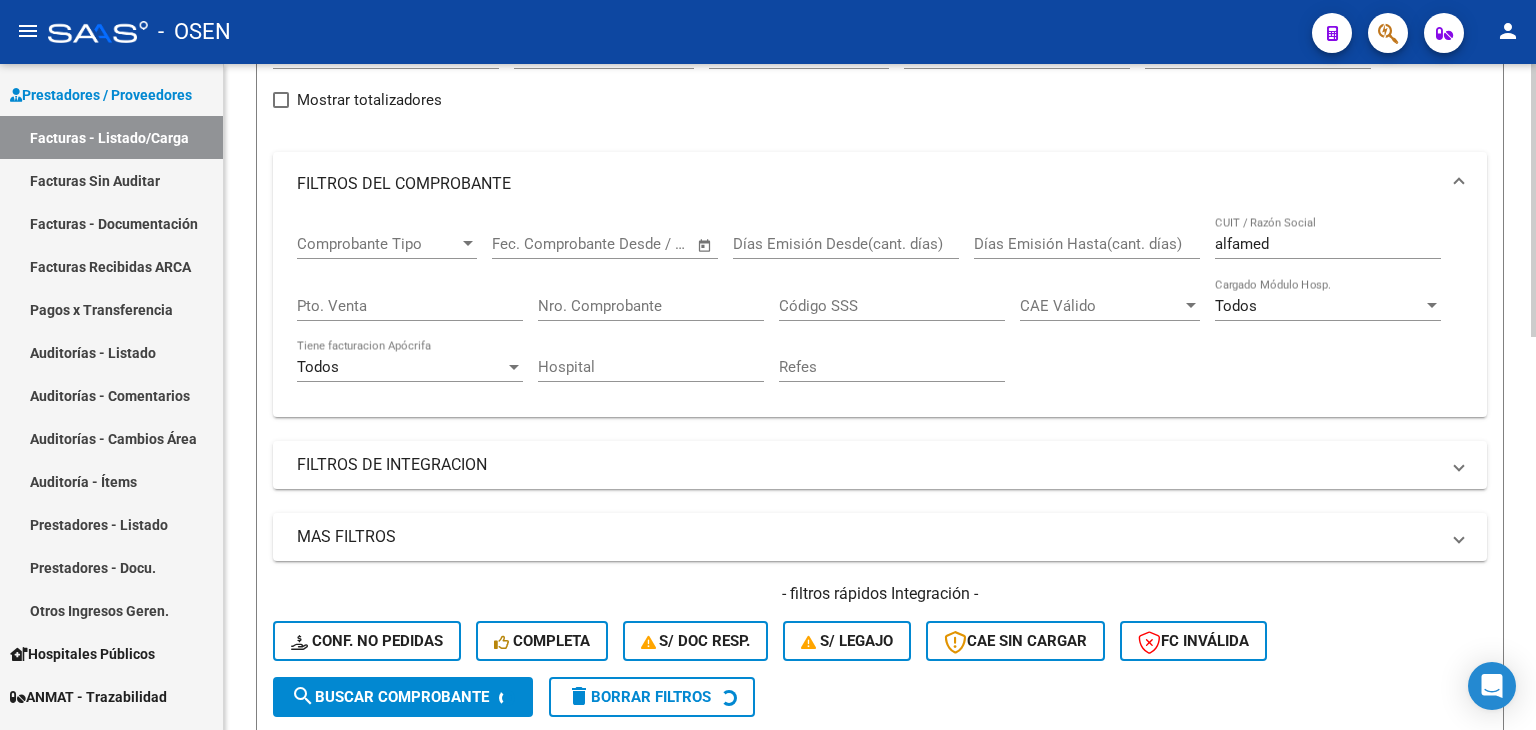 scroll, scrollTop: 628, scrollLeft: 0, axis: vertical 